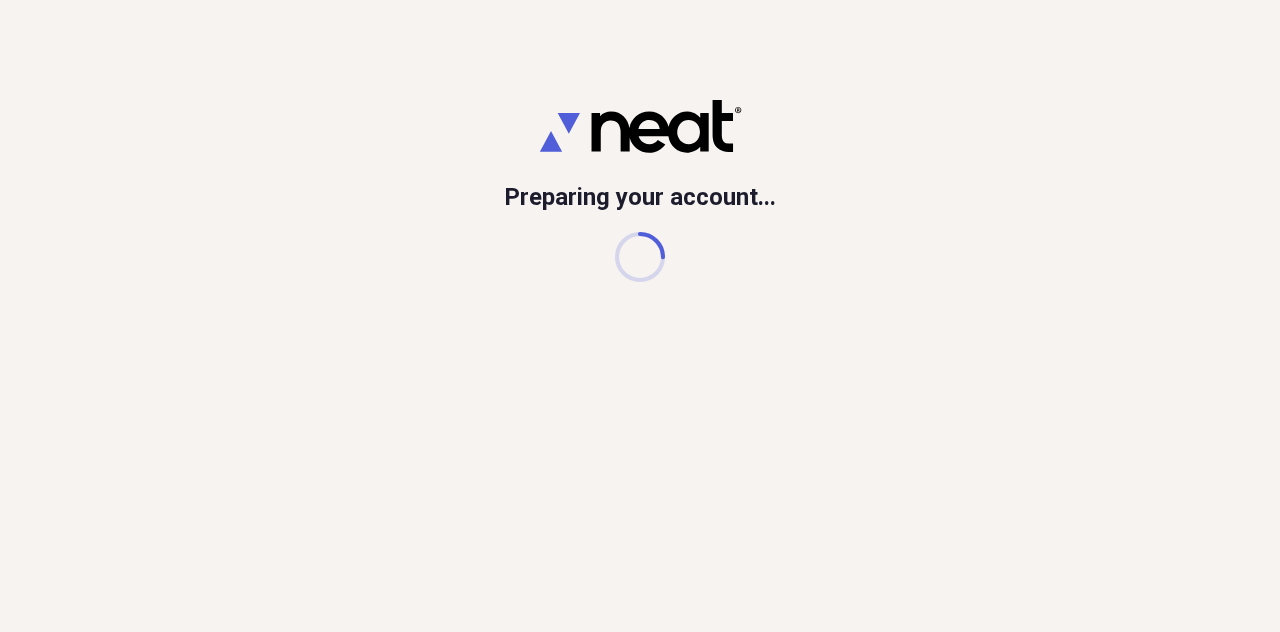 scroll, scrollTop: 0, scrollLeft: 0, axis: both 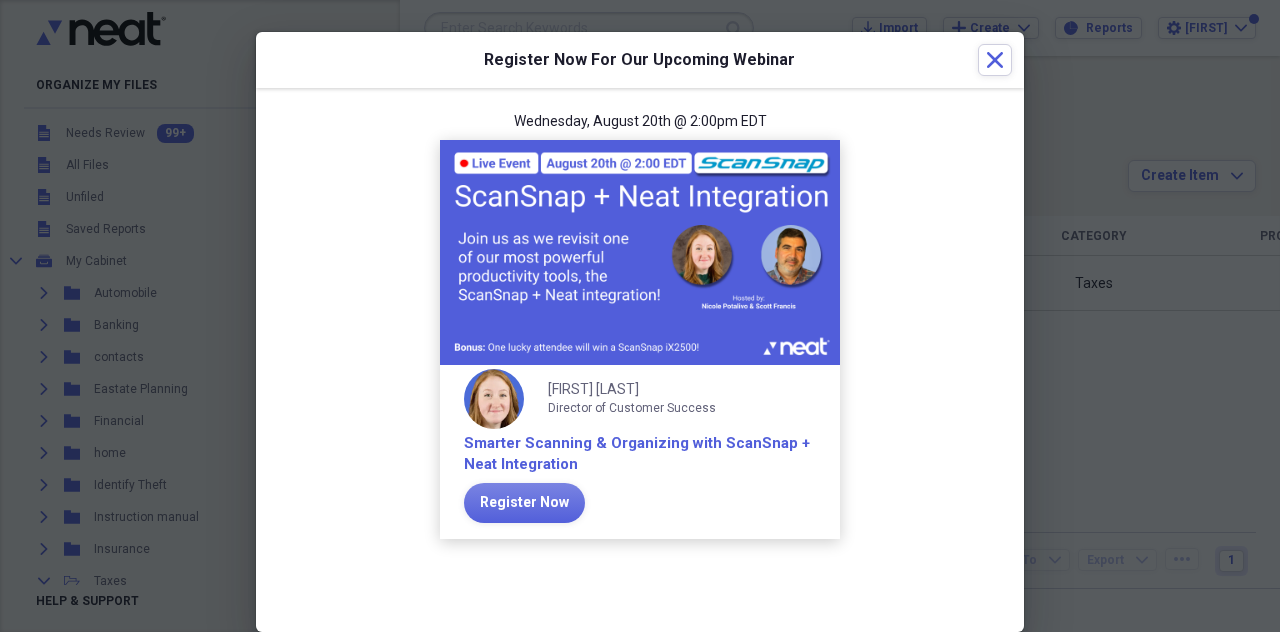 click on "[DAY_OF_WEEK], [MONTH] [DAY] @ [TIME] [TIMEZONE] [FIRST] [TITLE] [COMPANY] [TEXT] [TEXT]" at bounding box center [640, 336] 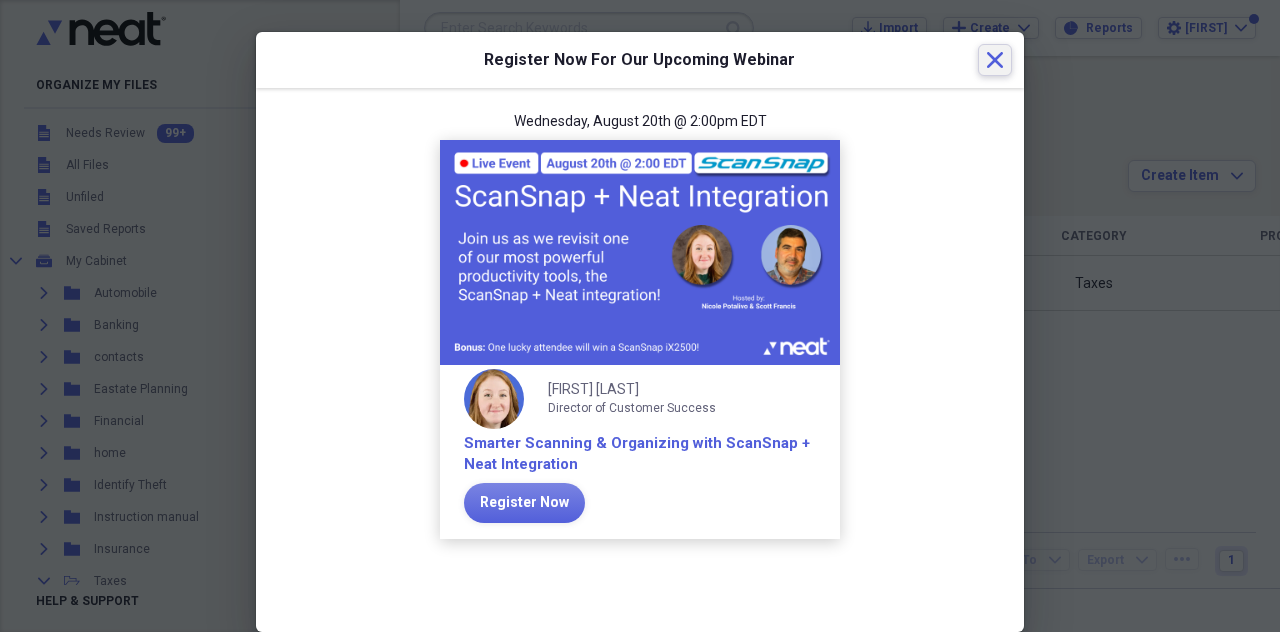 click on "Close" 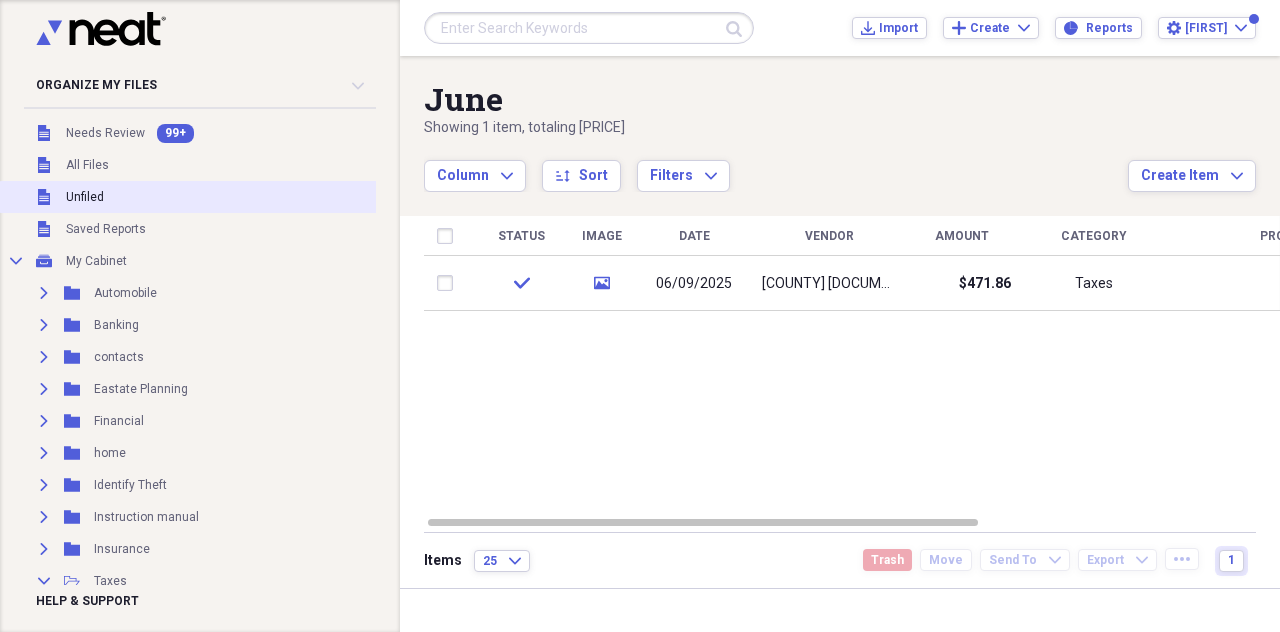 click on "Unfiled Unfiled" at bounding box center (191, 197) 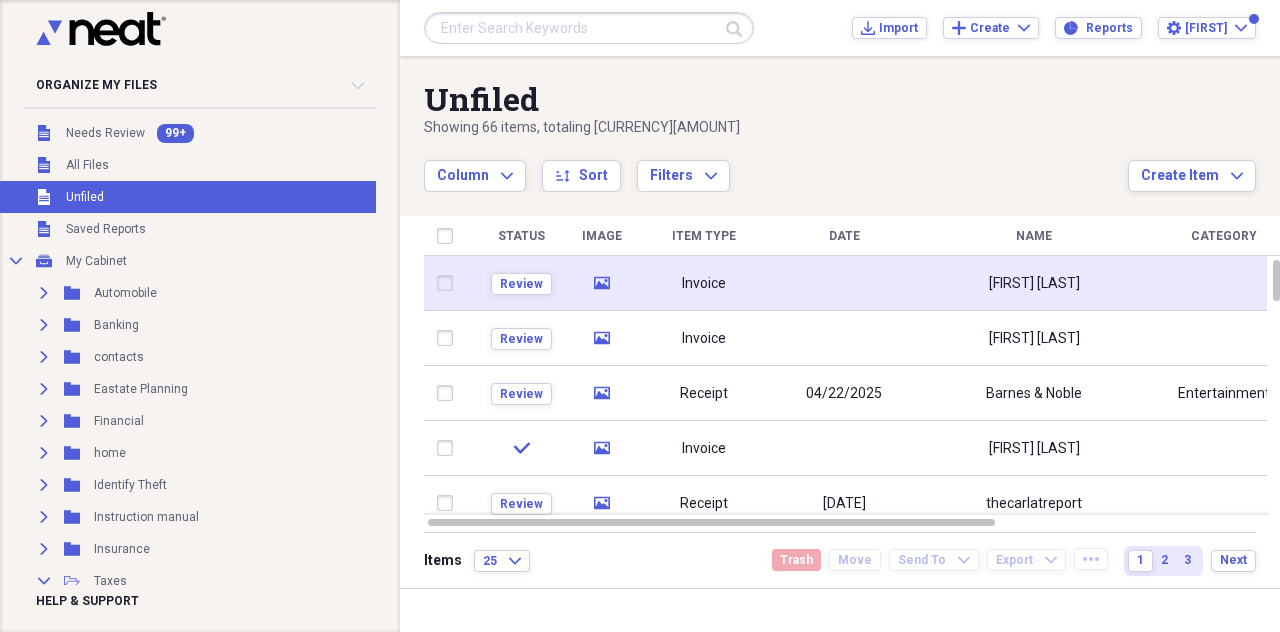 click at bounding box center (844, 283) 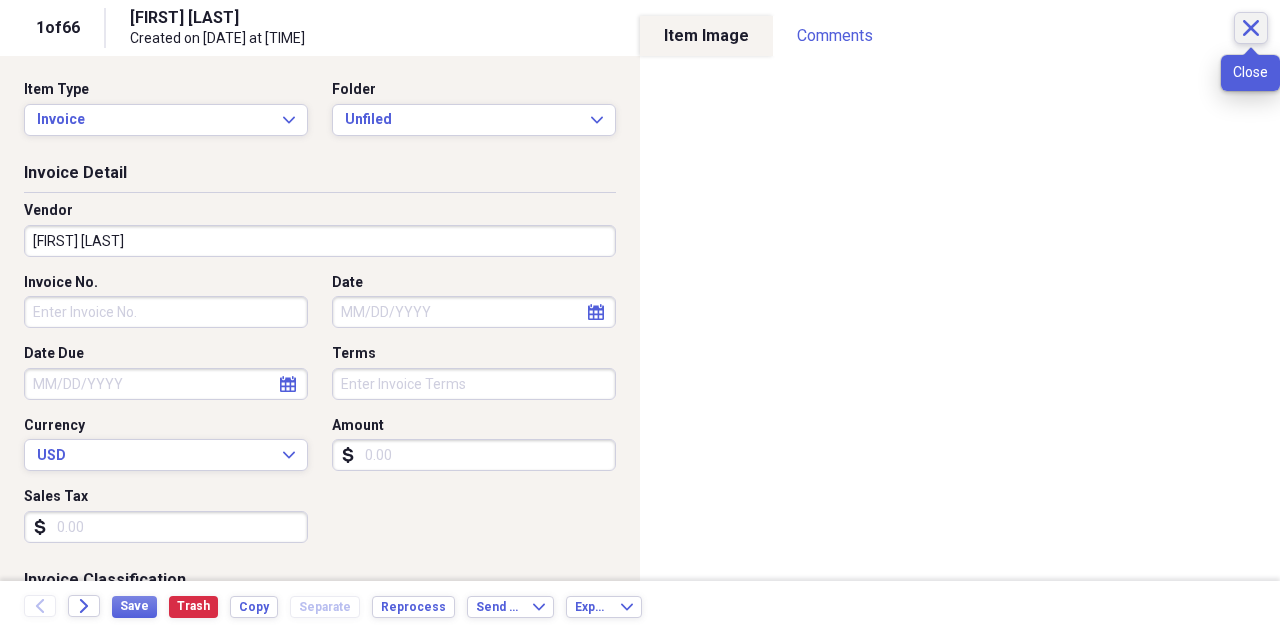 click on "Close" 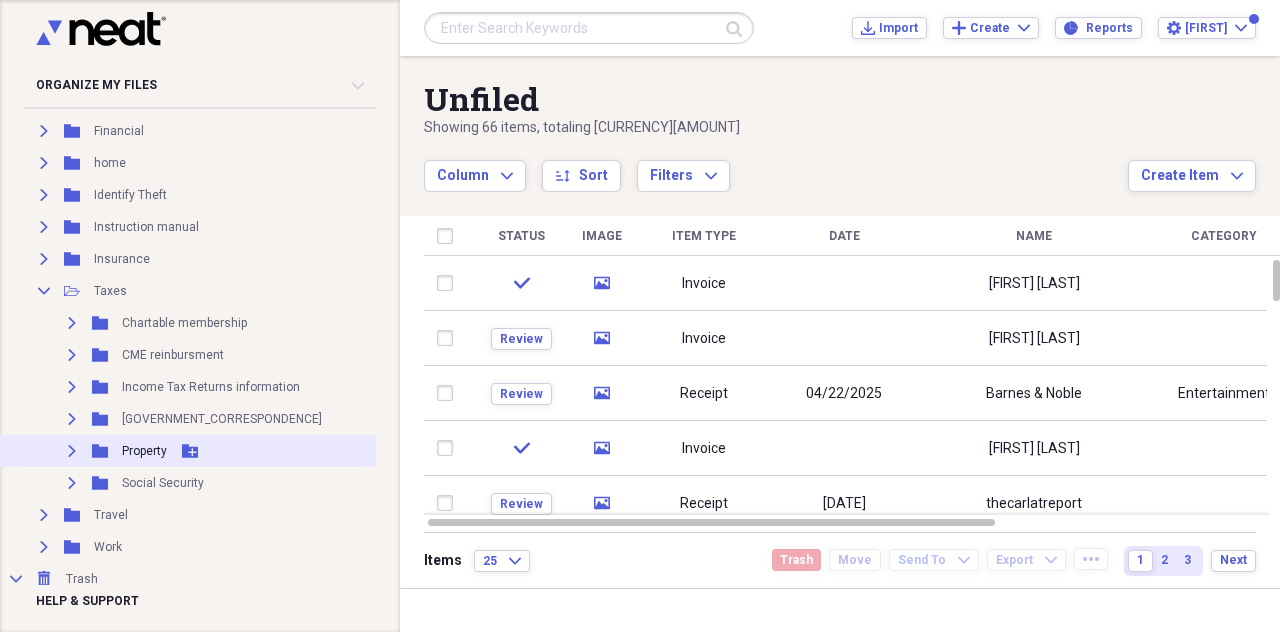 scroll, scrollTop: 330, scrollLeft: 0, axis: vertical 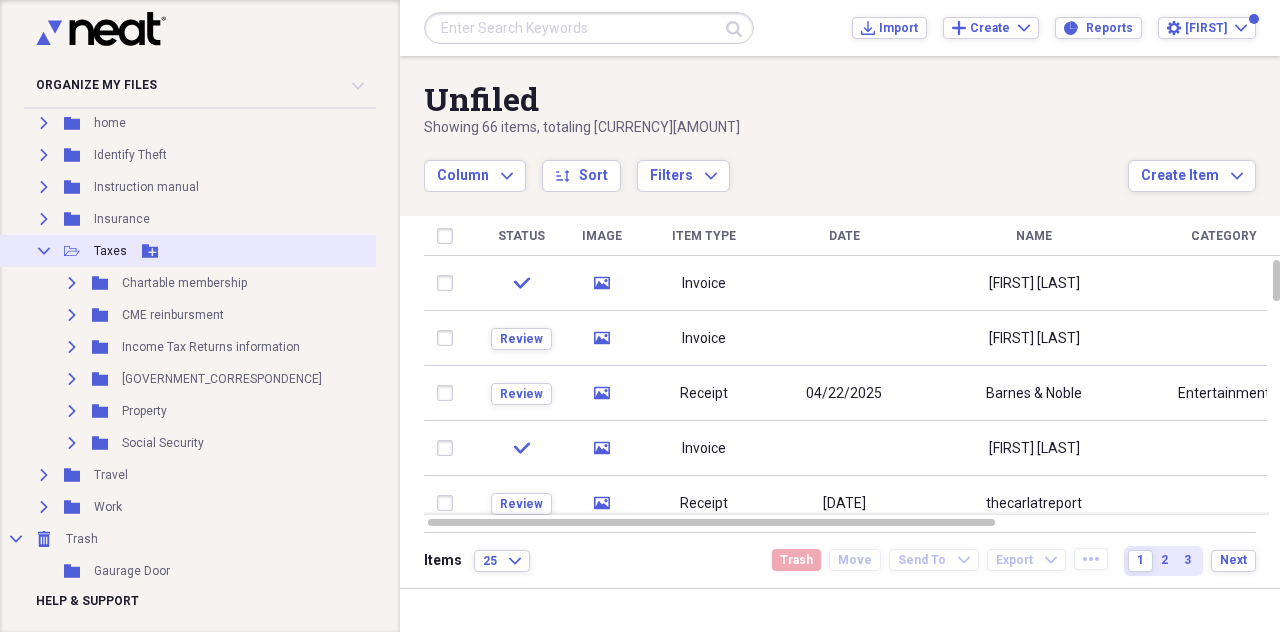 click 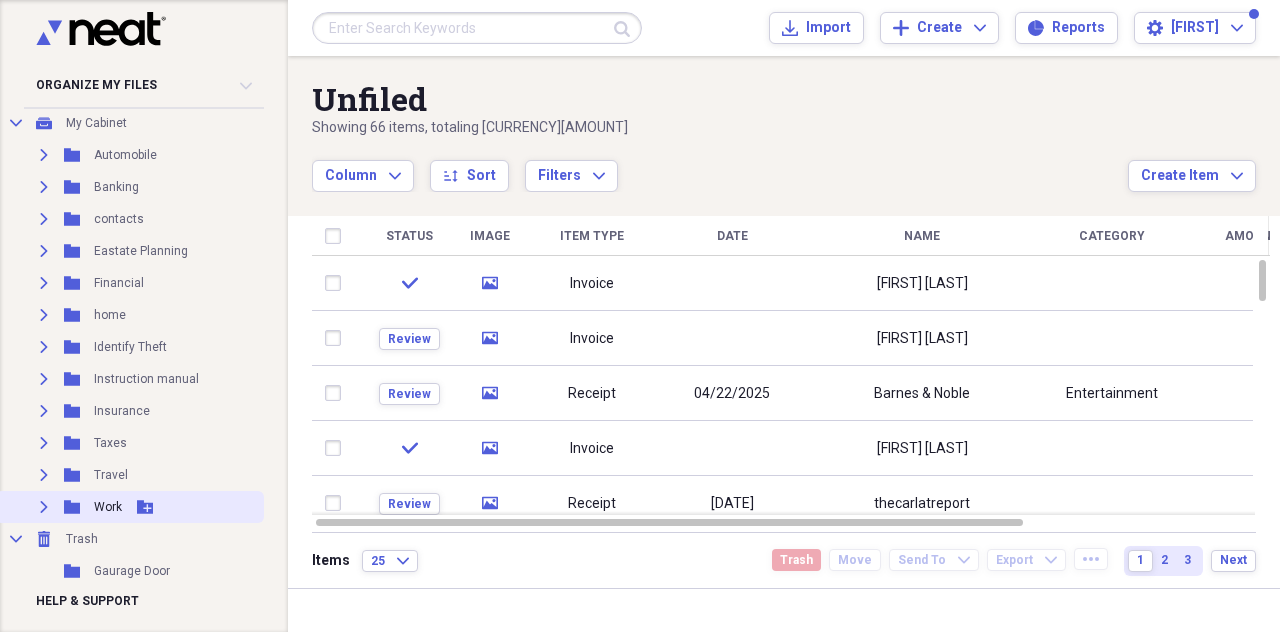click on "Expand" 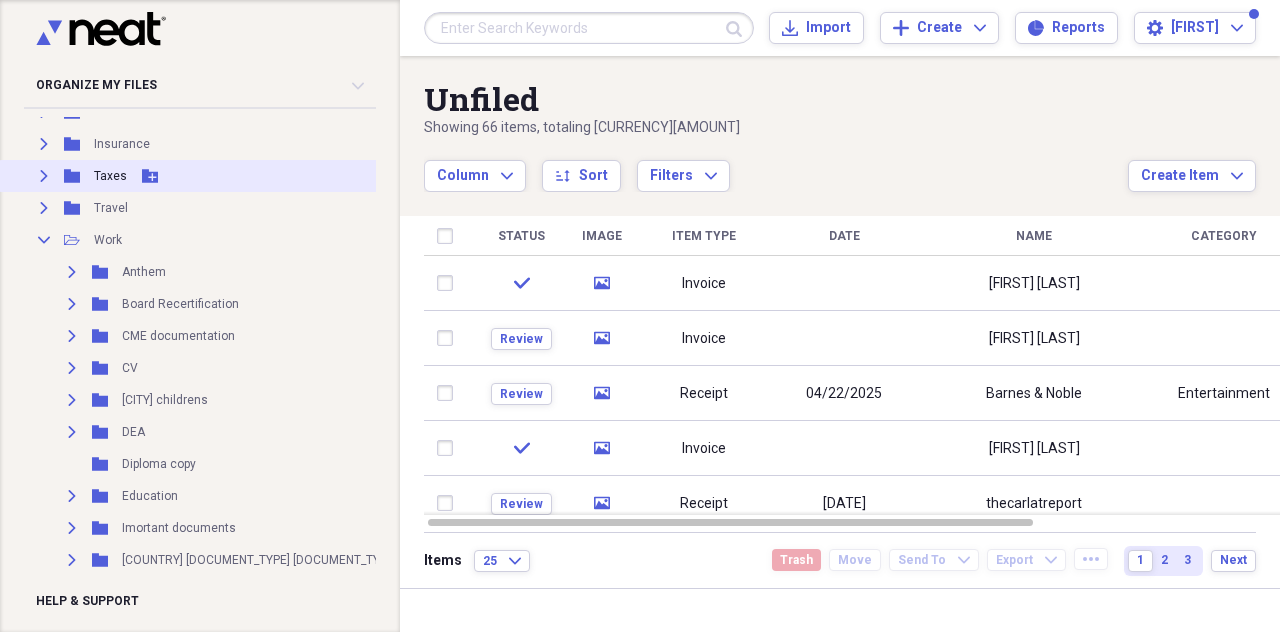 scroll, scrollTop: 438, scrollLeft: 0, axis: vertical 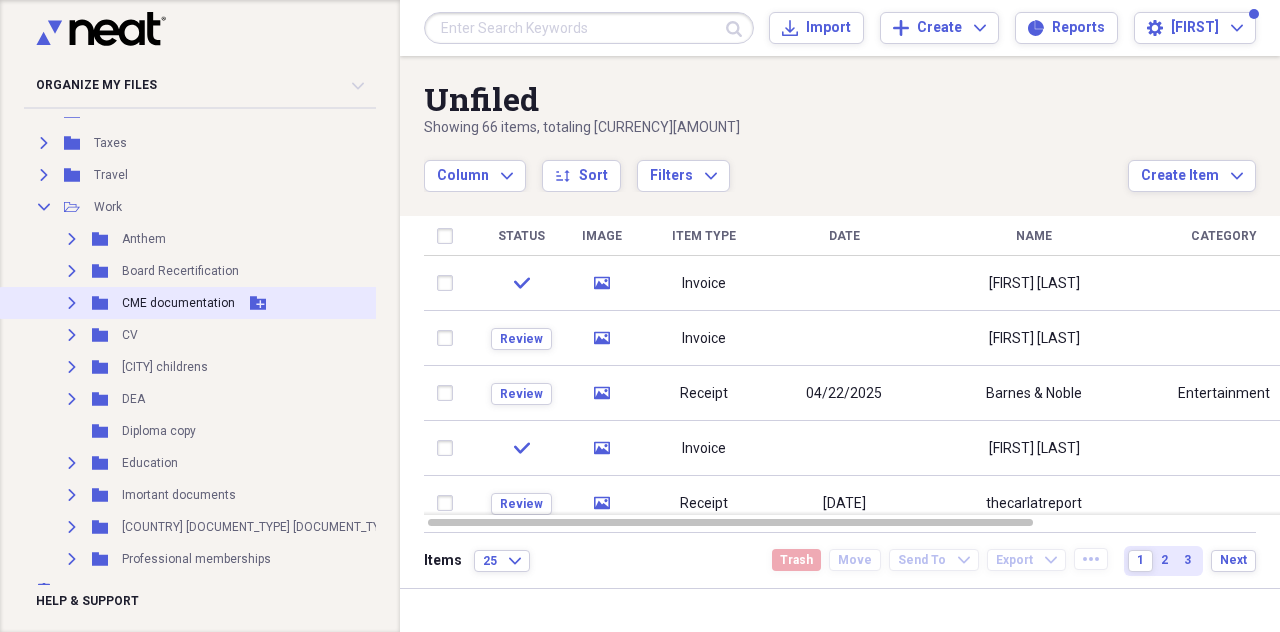 click on "Expand" 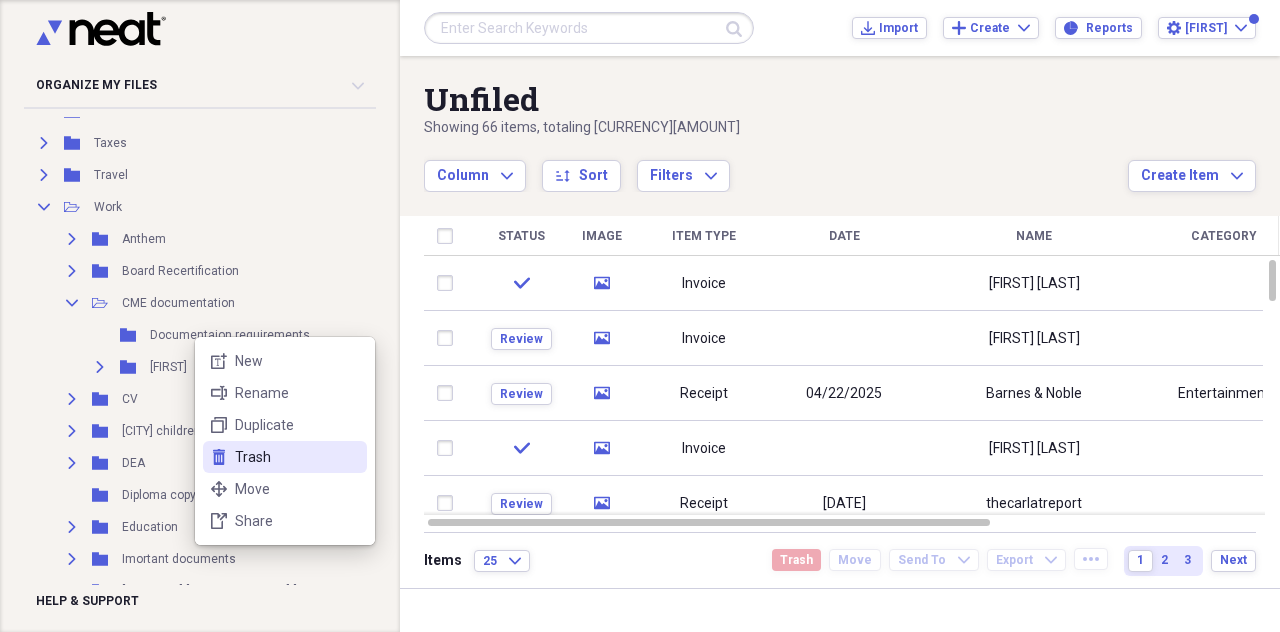 click on "Trash" at bounding box center [297, 457] 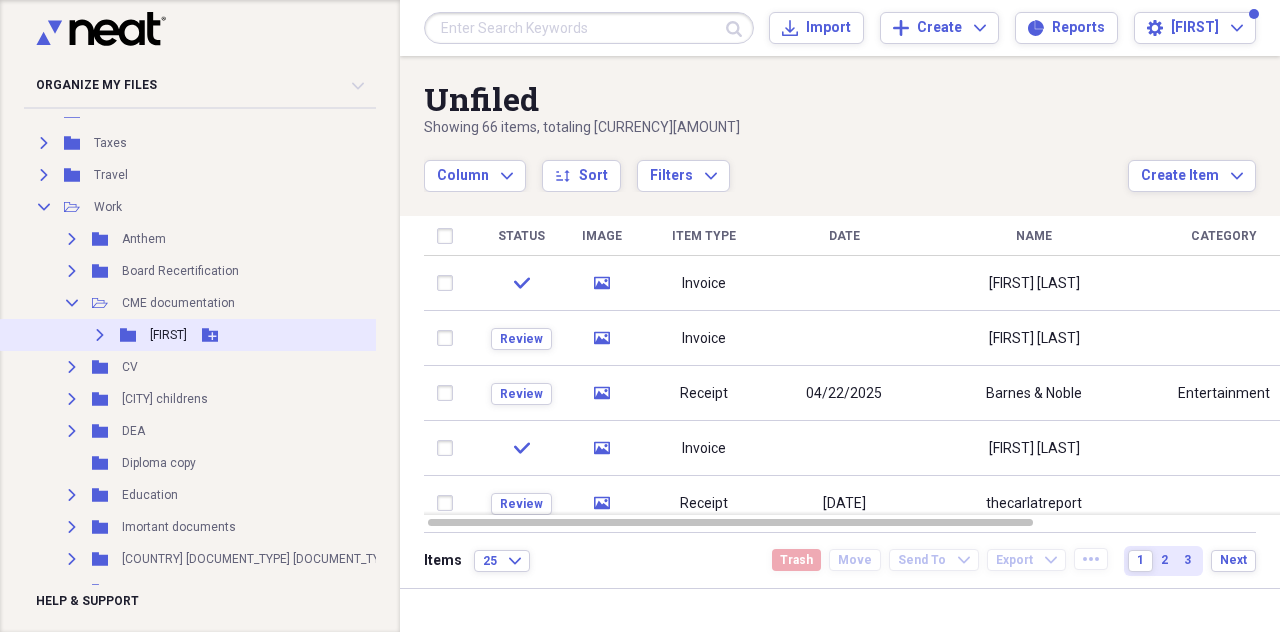 click on "Expand" 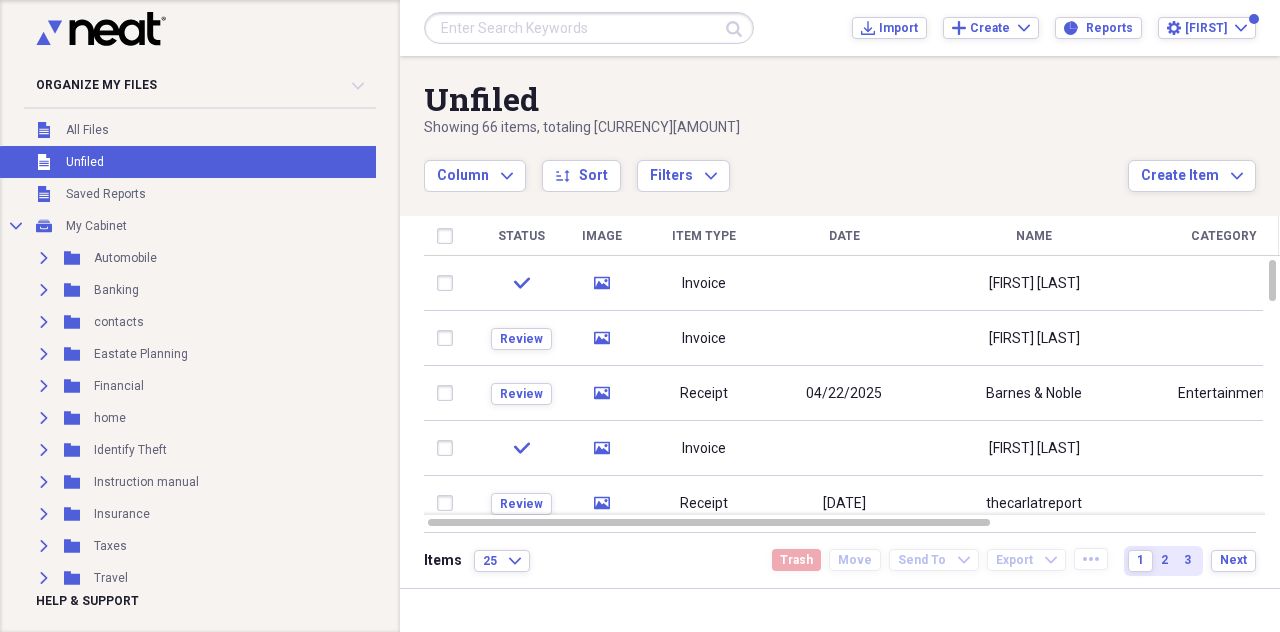 scroll, scrollTop: 0, scrollLeft: 0, axis: both 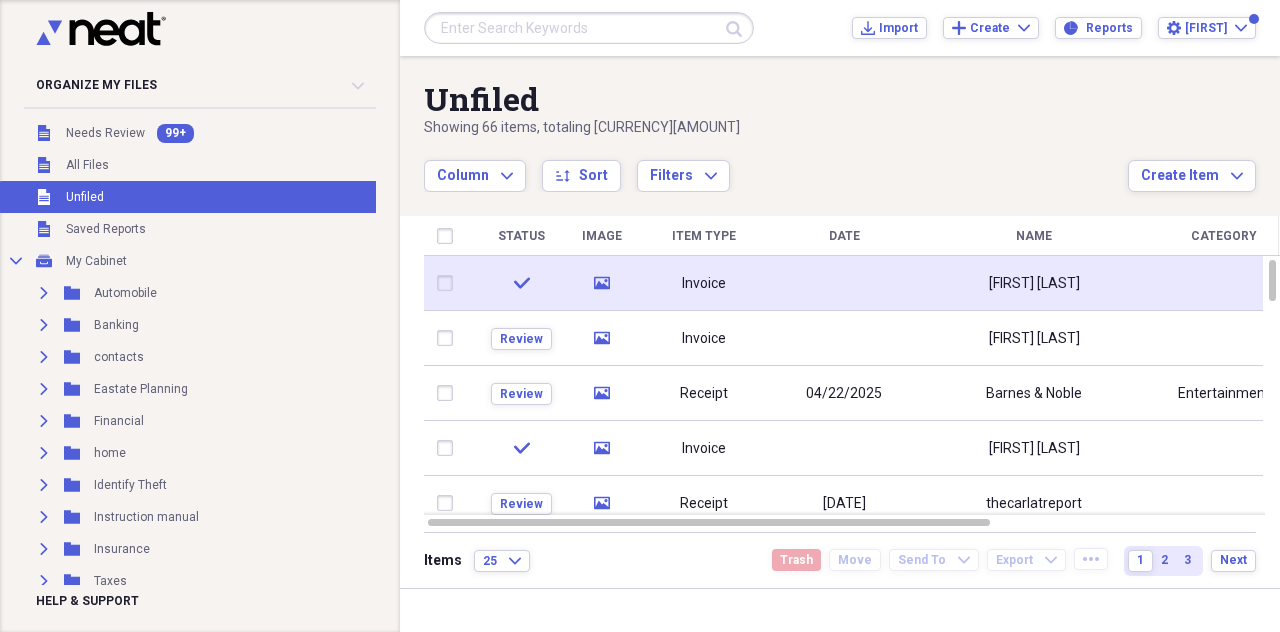 click on "Invoice" at bounding box center (704, 283) 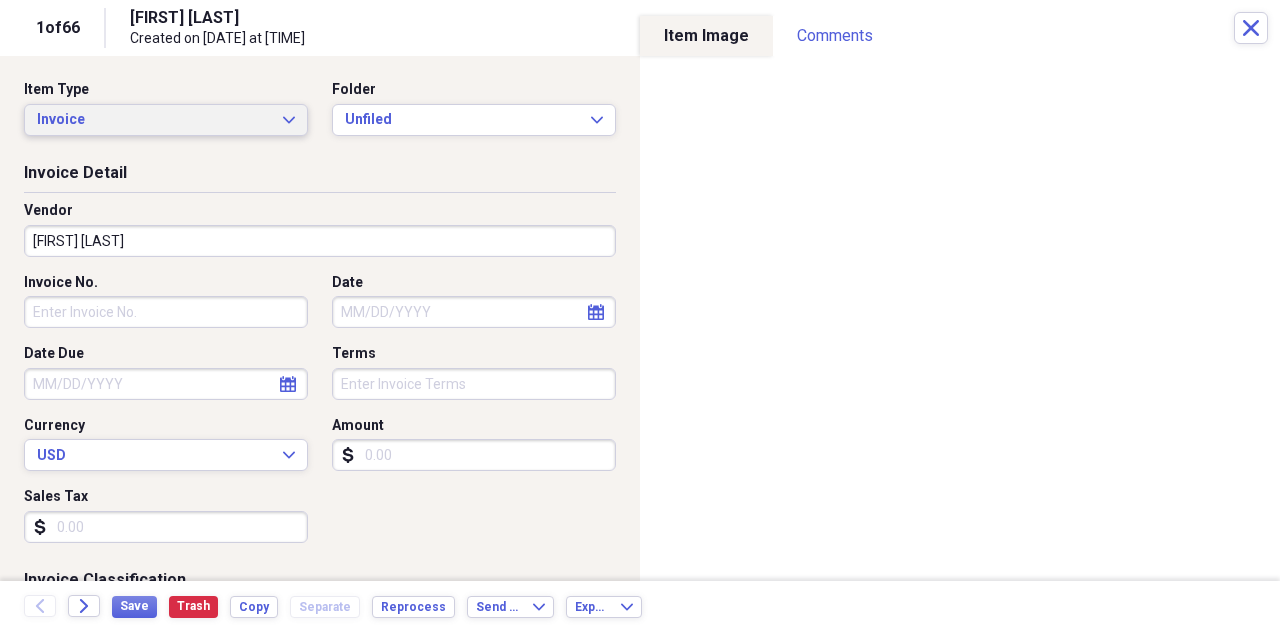 click on "Invoice" at bounding box center [154, 120] 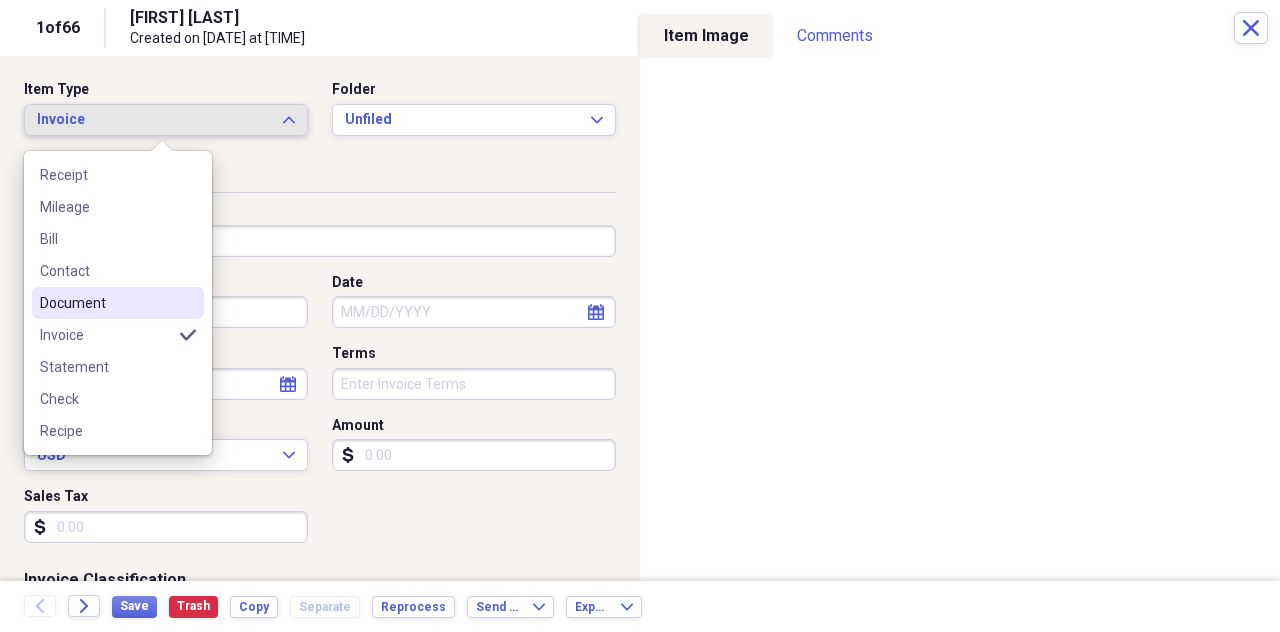 click on "Document" at bounding box center [106, 303] 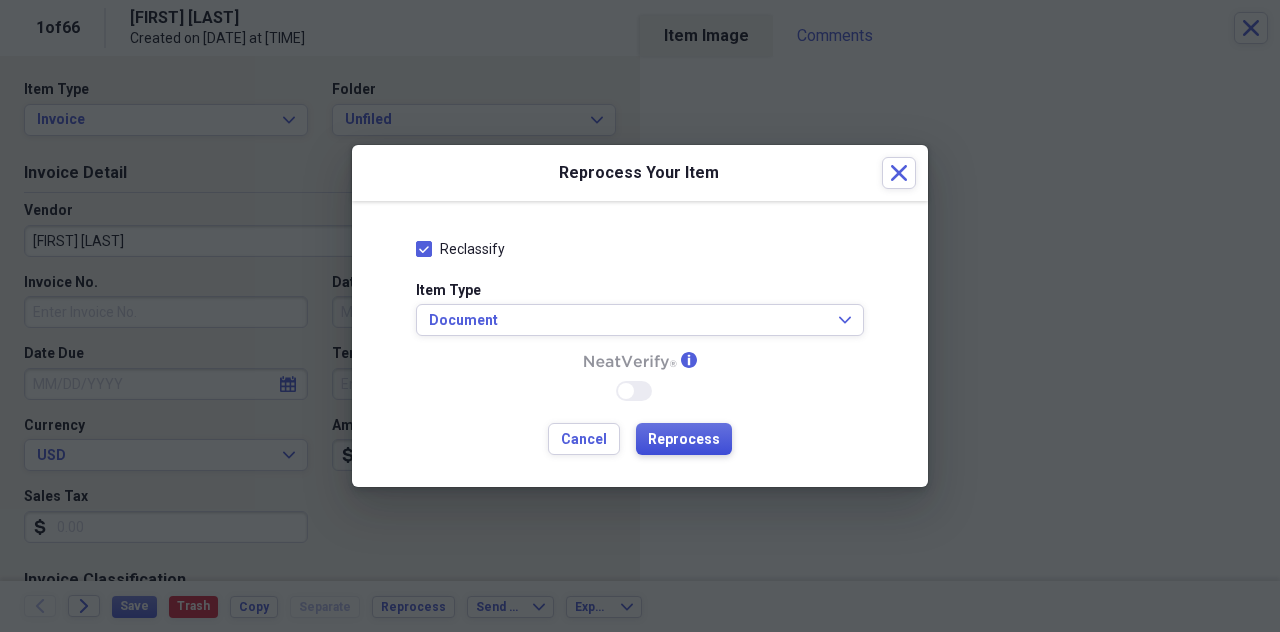 click on "Reprocess" at bounding box center (684, 440) 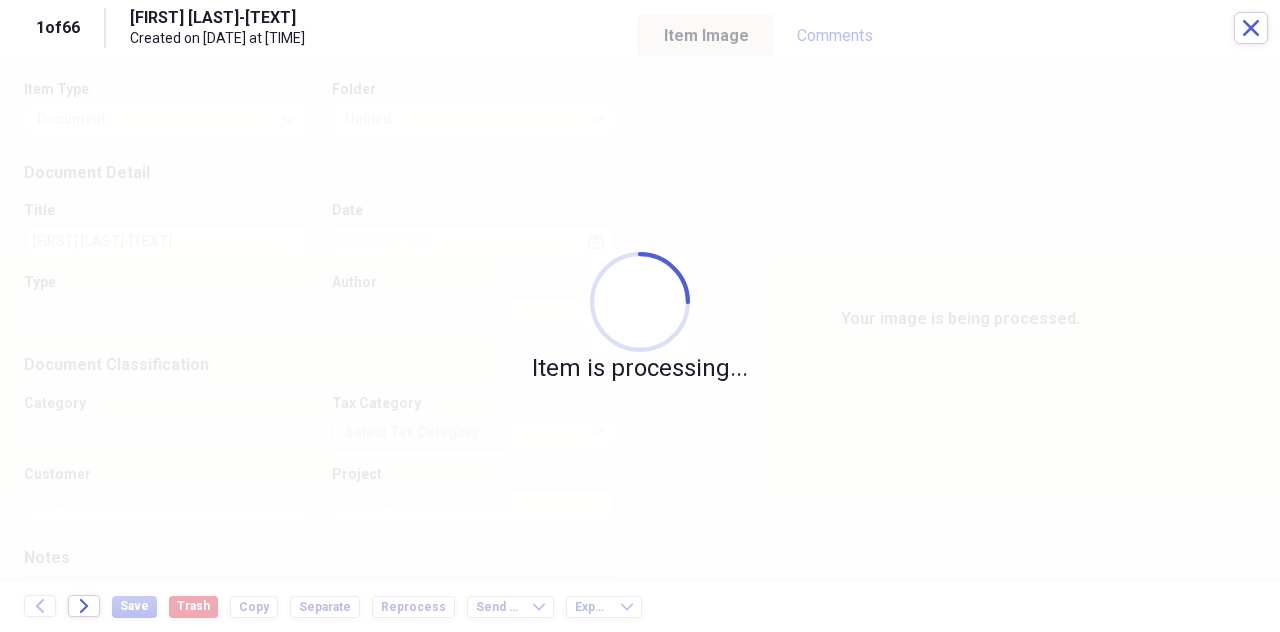 type on "Sports" 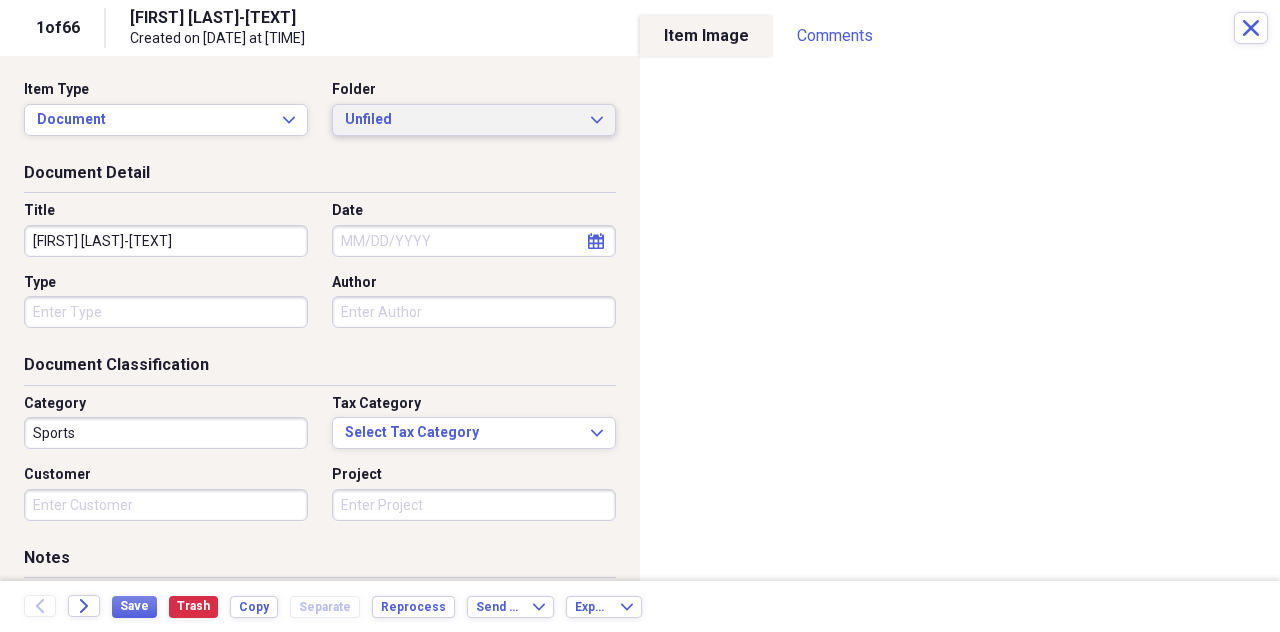 click on "Unfiled" at bounding box center (462, 120) 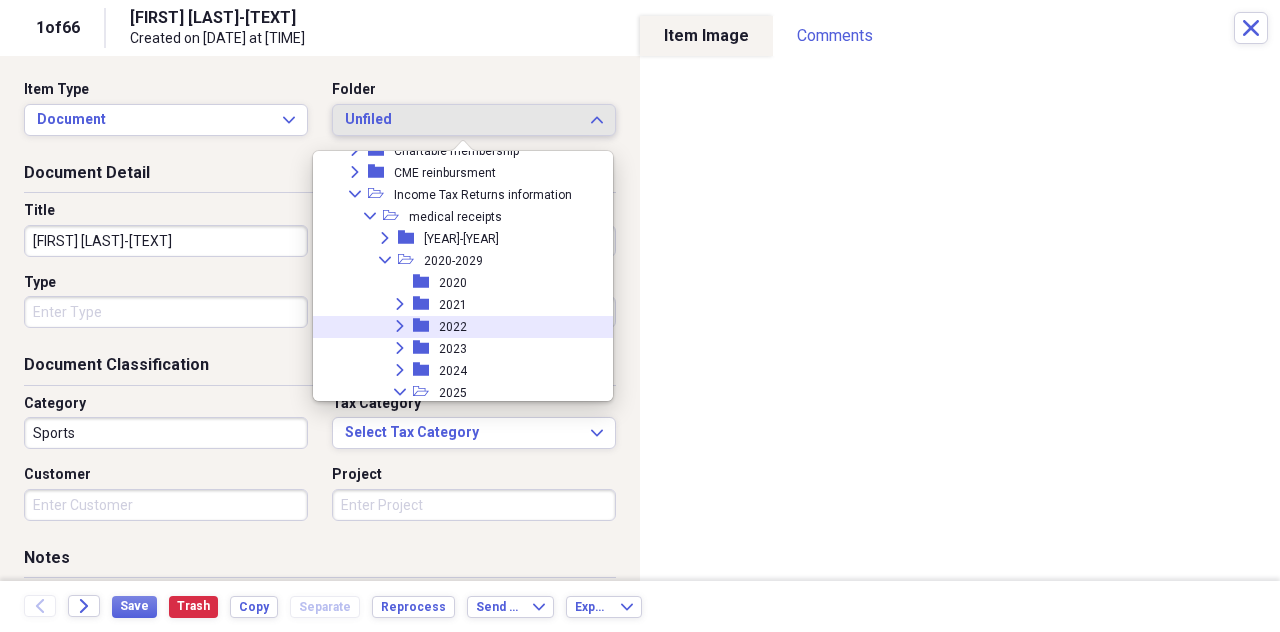 scroll, scrollTop: 3474, scrollLeft: 0, axis: vertical 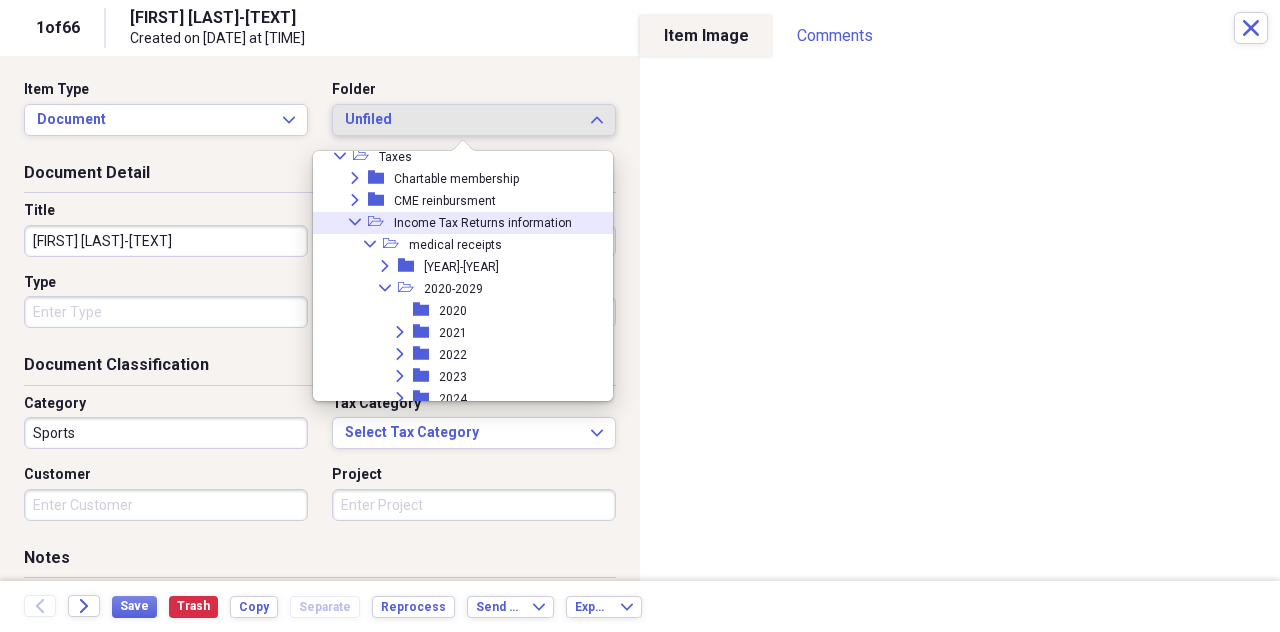 click on "Collapse" 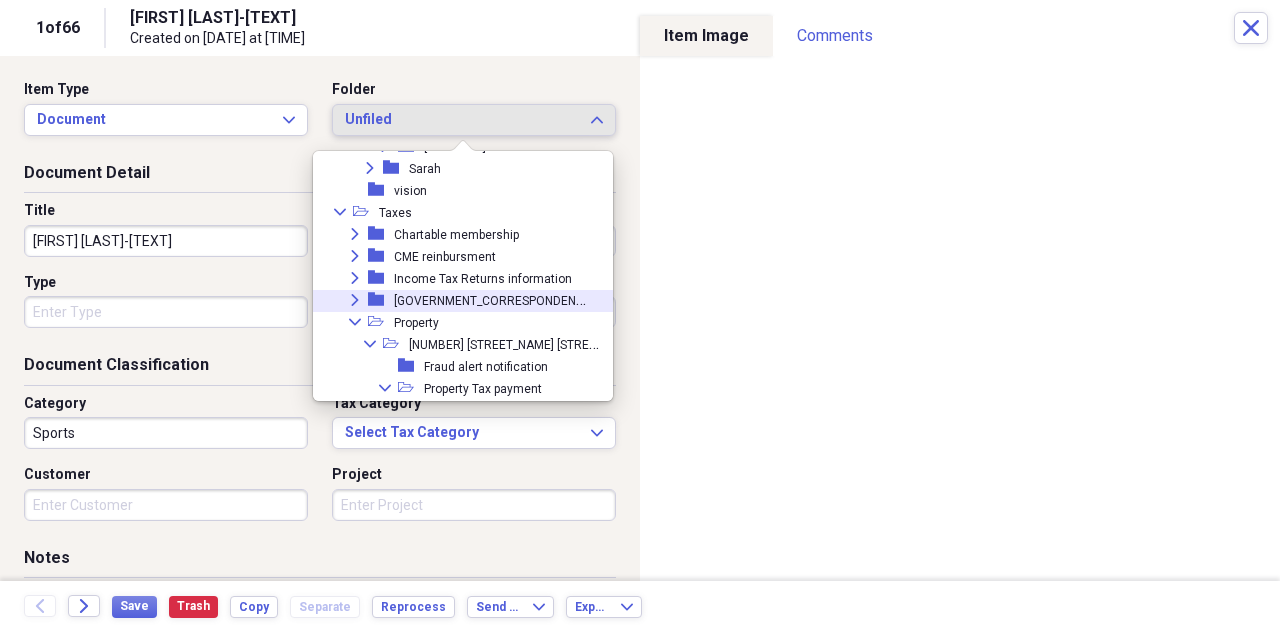 scroll, scrollTop: 3374, scrollLeft: 0, axis: vertical 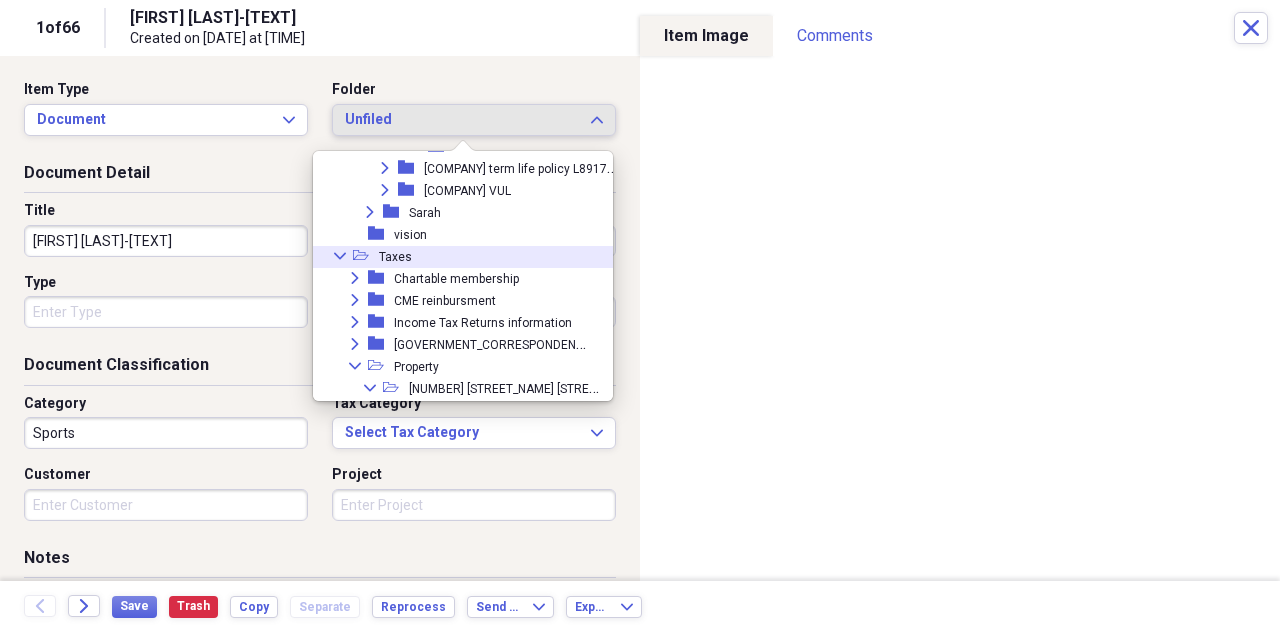 click on "Collapse" 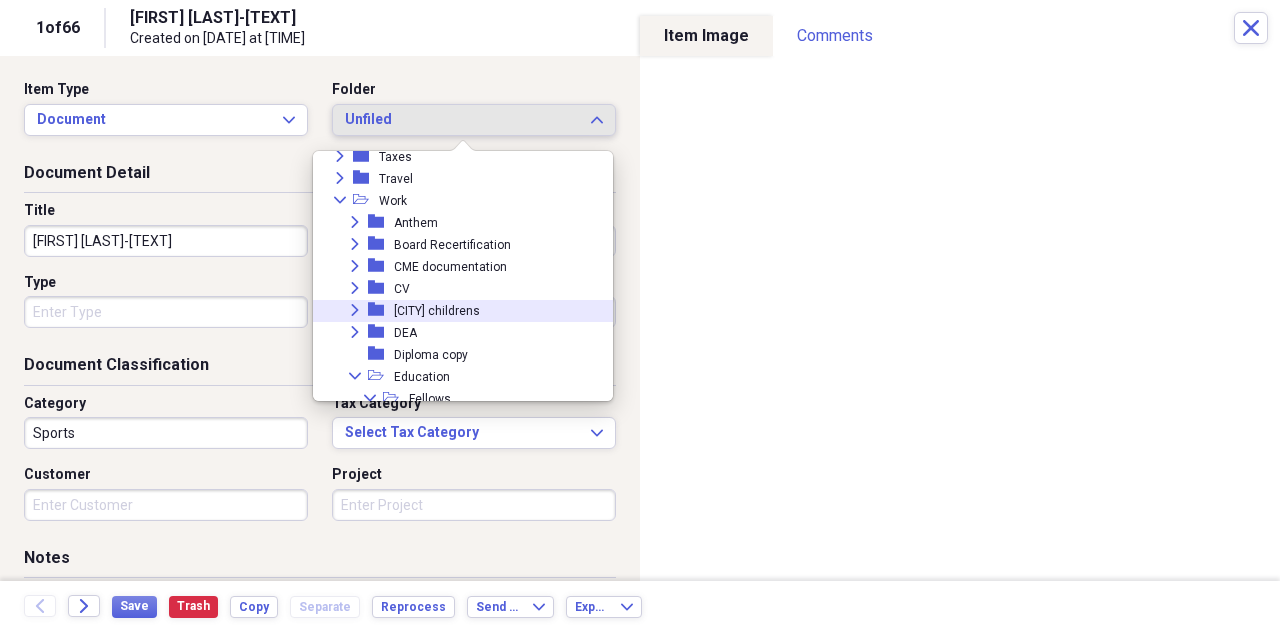 scroll, scrollTop: 3574, scrollLeft: 0, axis: vertical 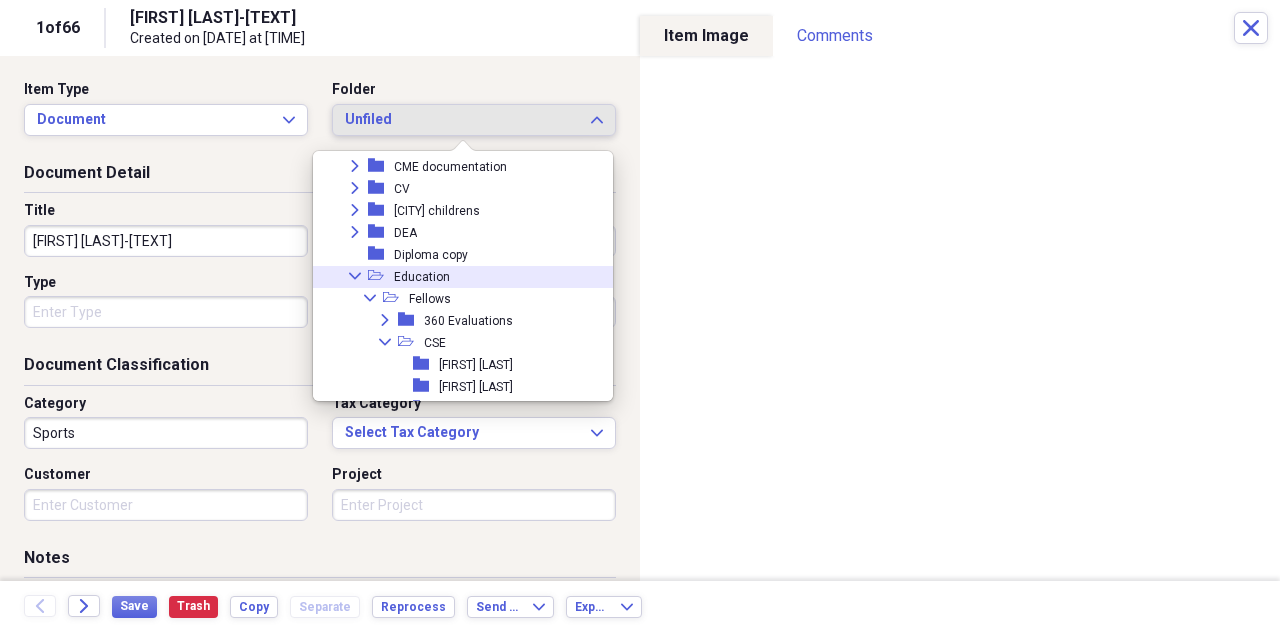click on "Collapse" at bounding box center [355, 276] 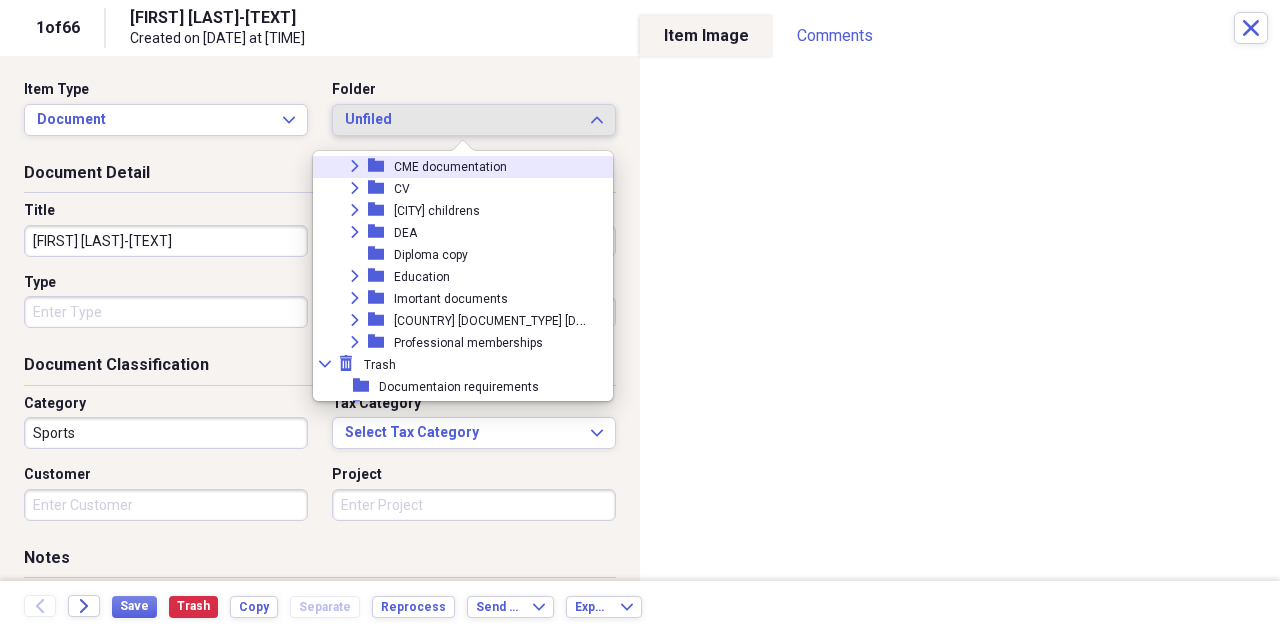 click on "Expand" 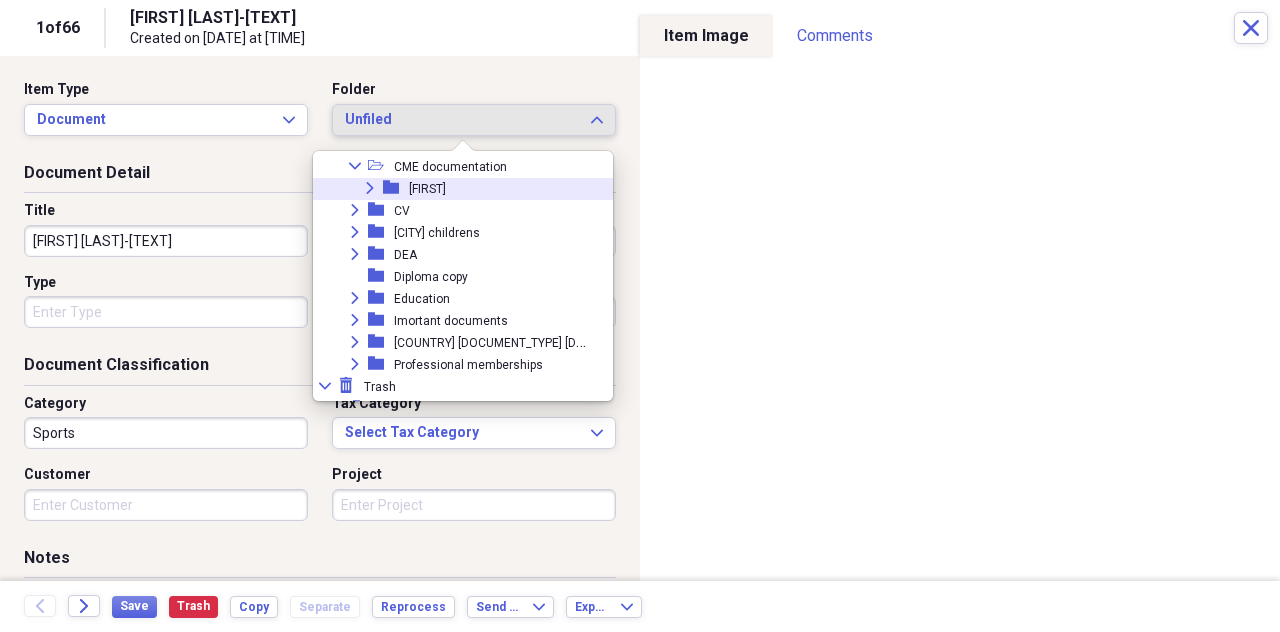 click on "Expand" 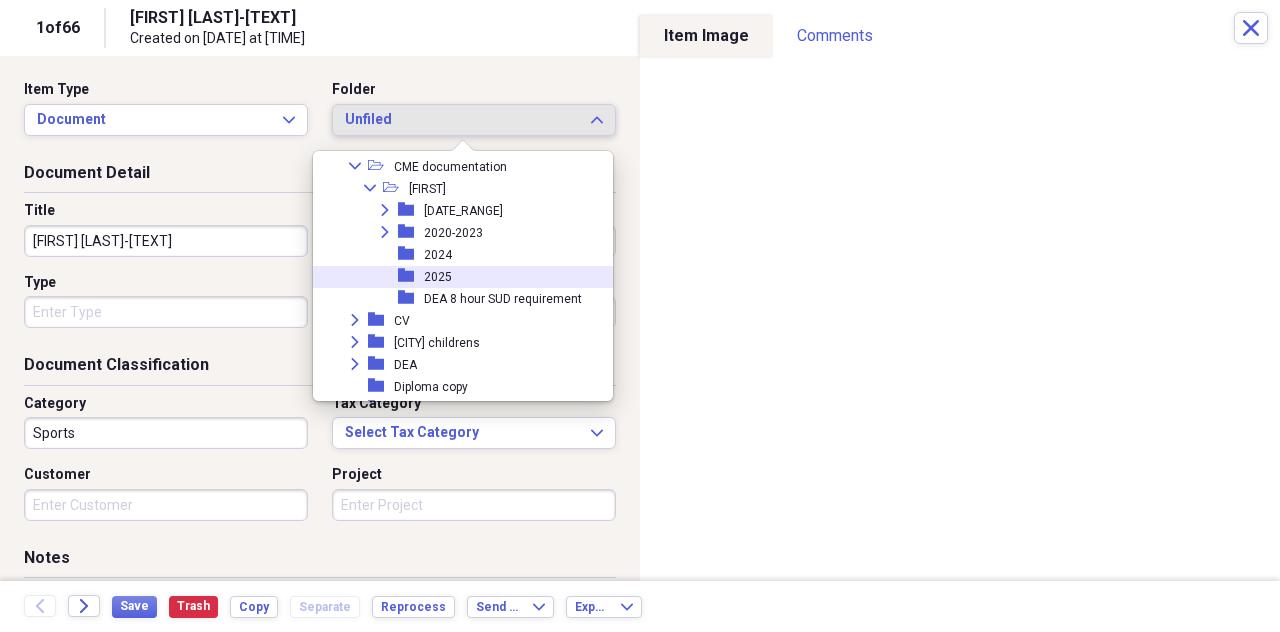 click on "2025" at bounding box center [438, 277] 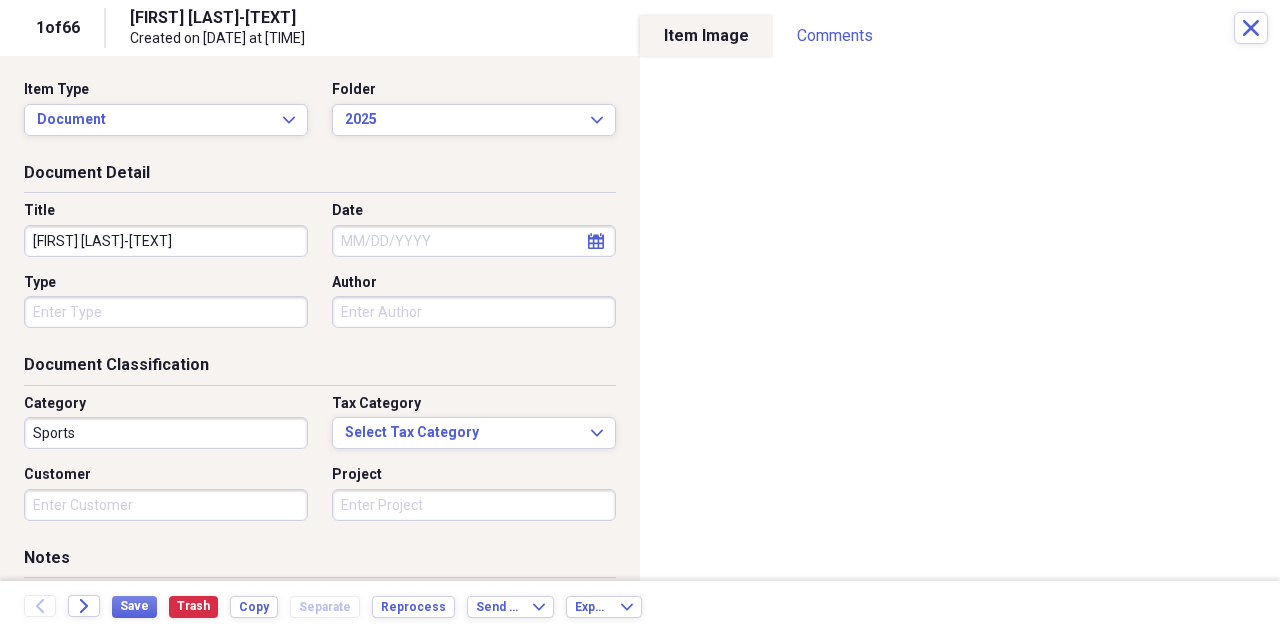 click on "[FIRST] [LAST]-[TEXT]" at bounding box center (166, 241) 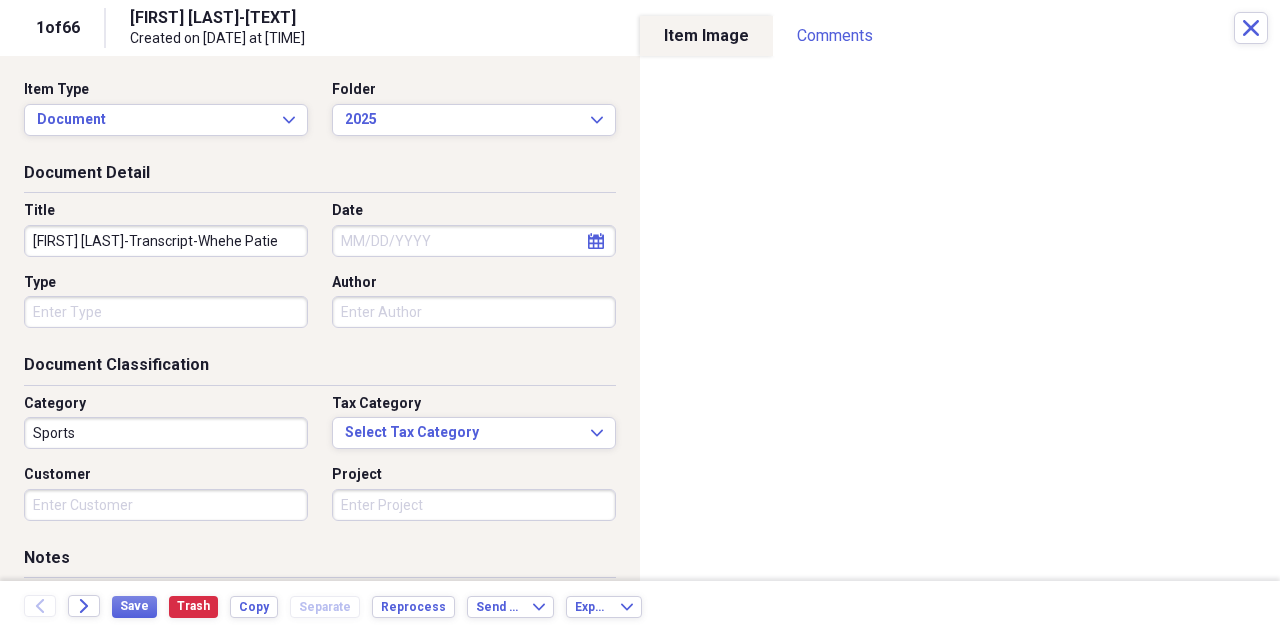 scroll, scrollTop: 0, scrollLeft: 0, axis: both 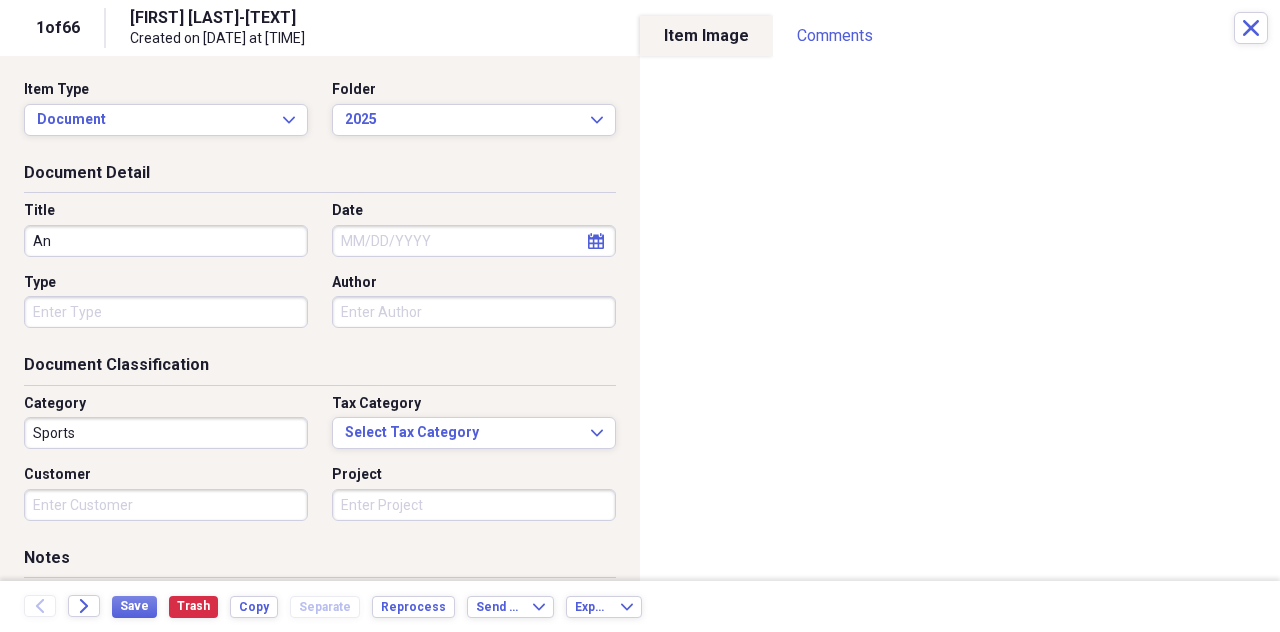 type on "A" 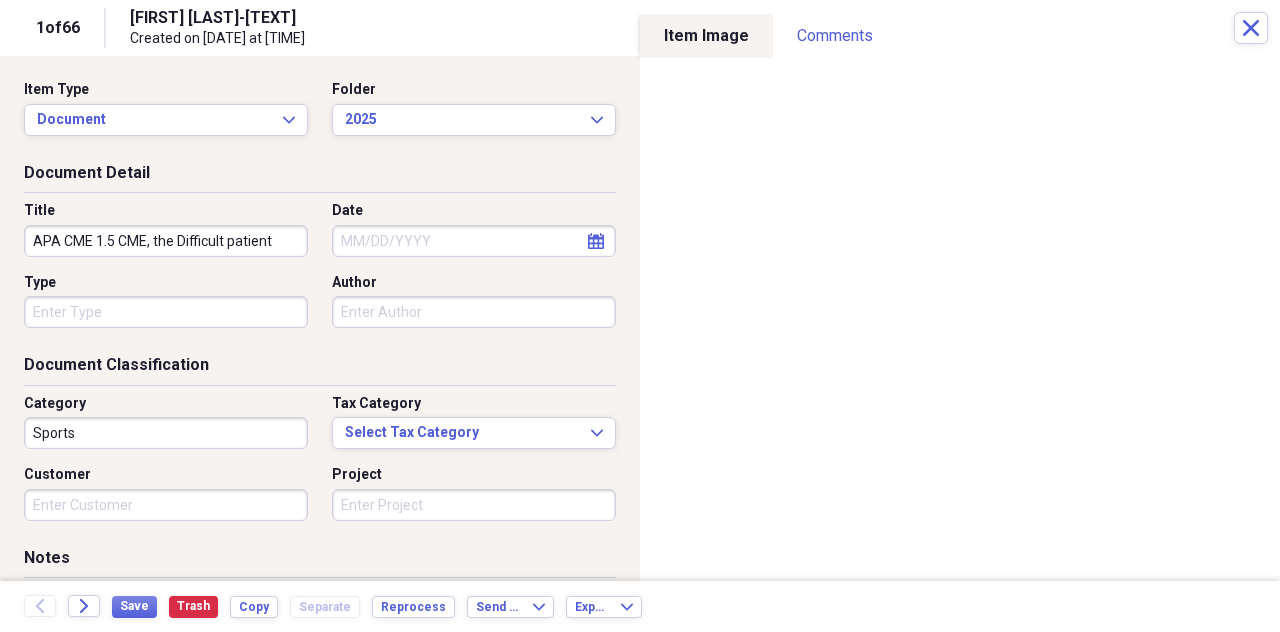 type on "APA CME 1.5 CME, the Difficult patient" 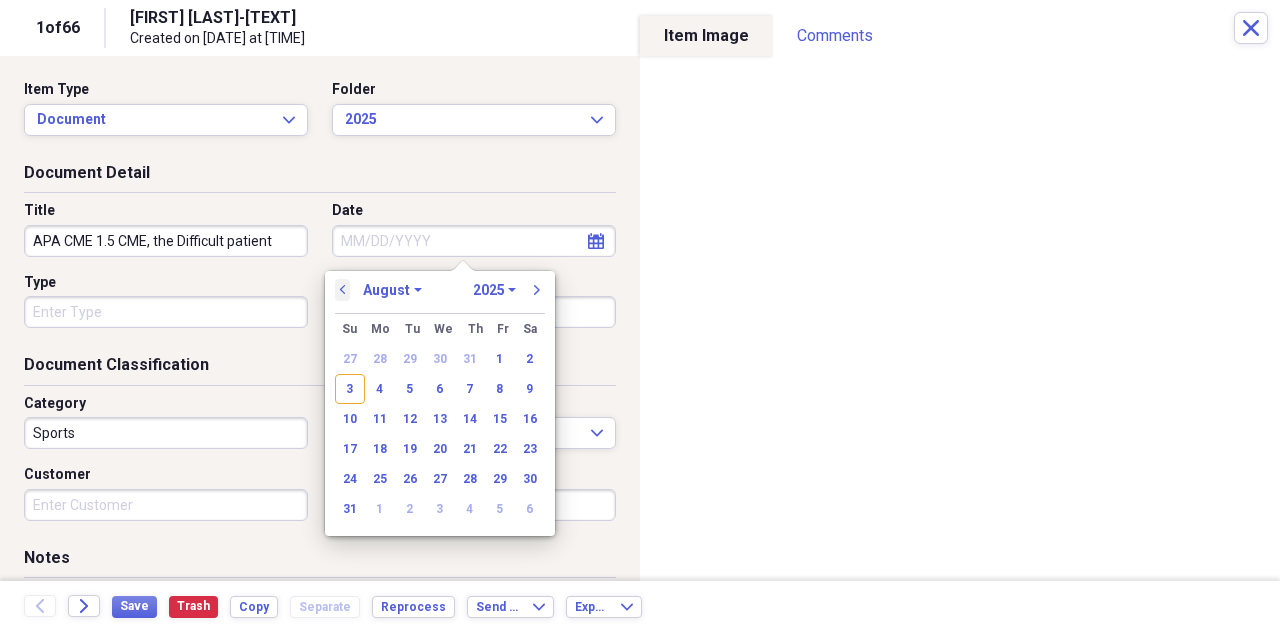 click on "previous" at bounding box center [343, 290] 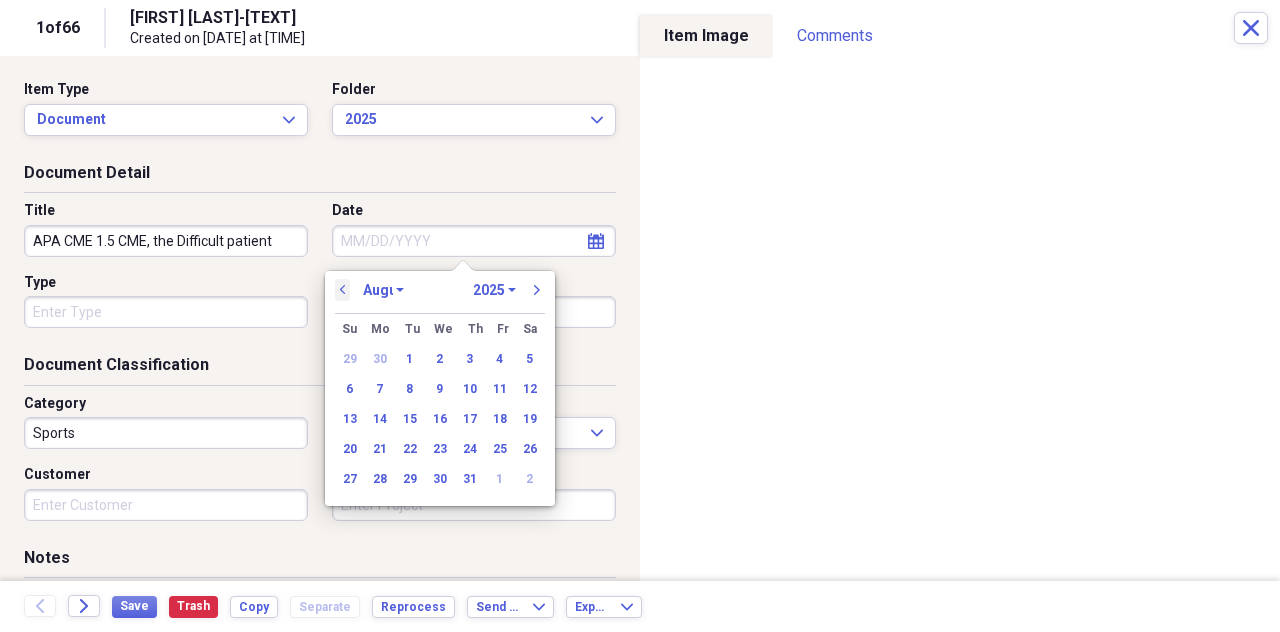 select on "6" 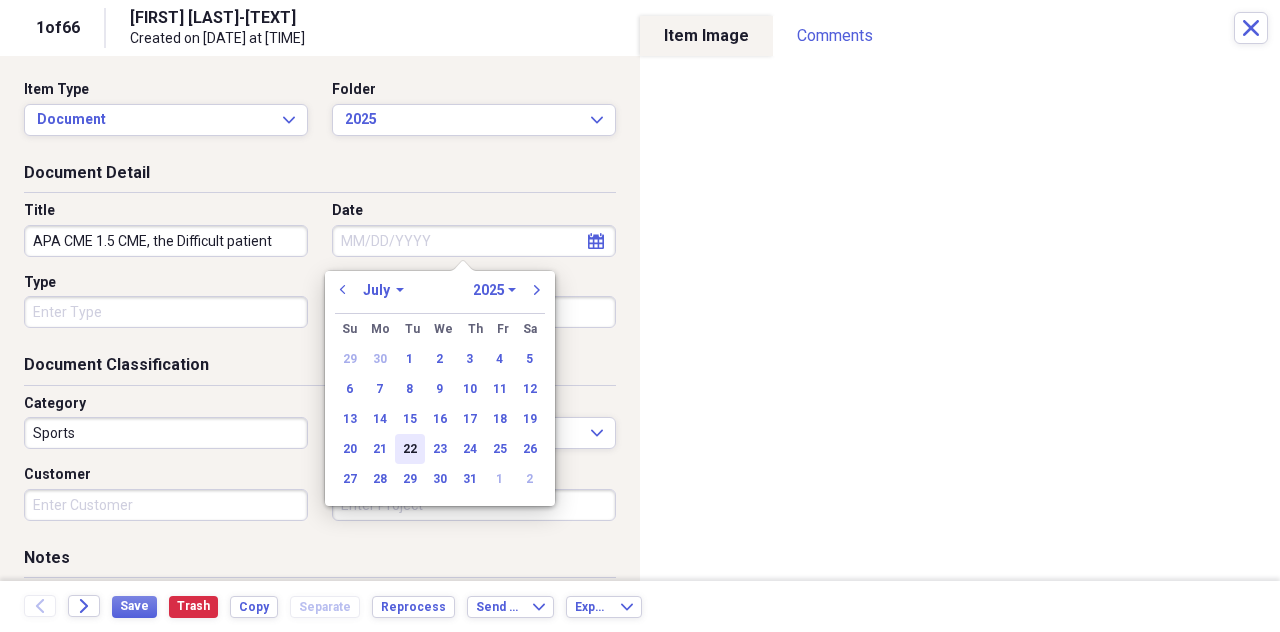 click on "22" at bounding box center [410, 449] 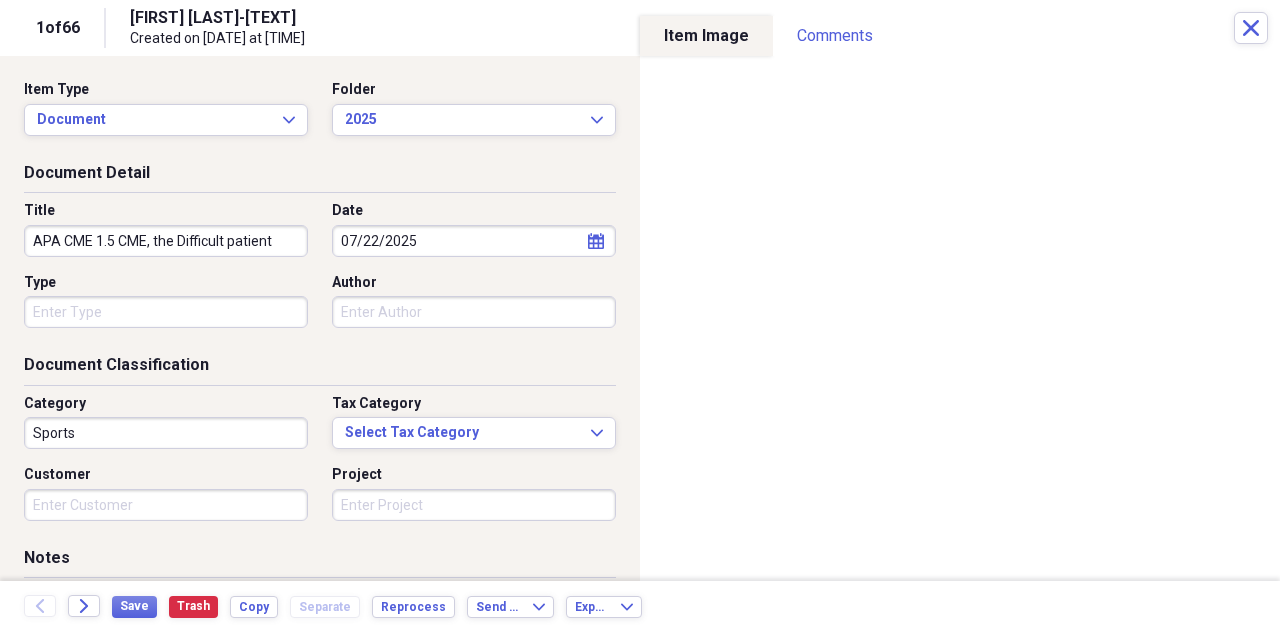 click on "Sports" at bounding box center [166, 433] 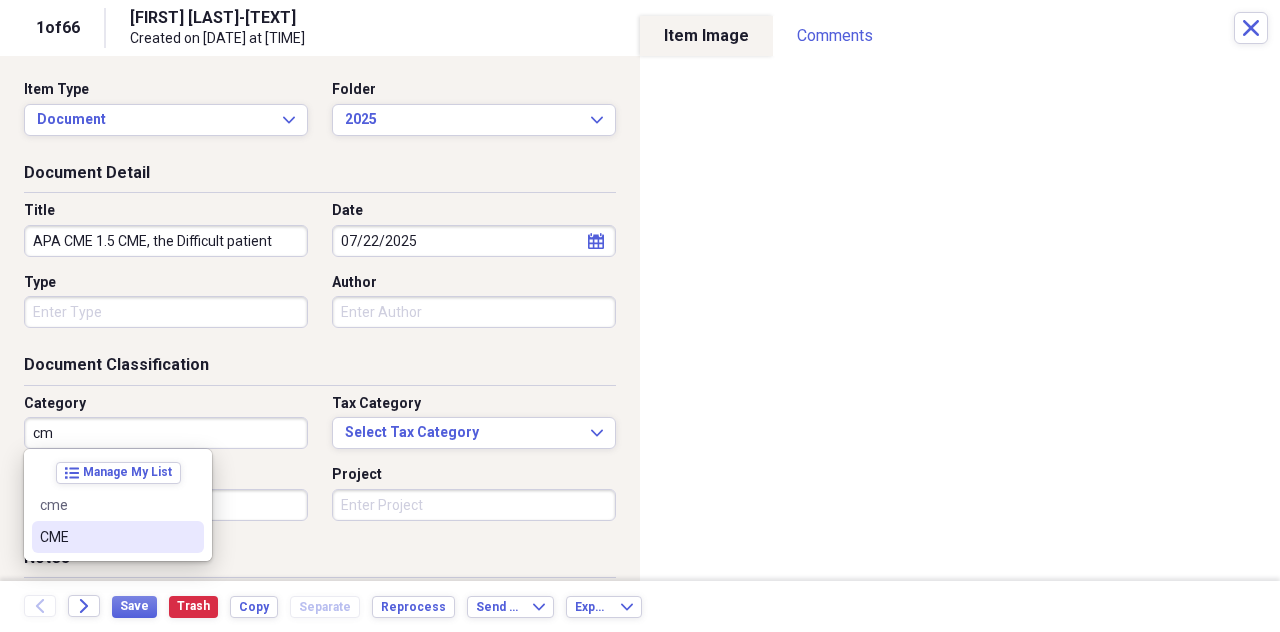 click on "CME" at bounding box center (118, 537) 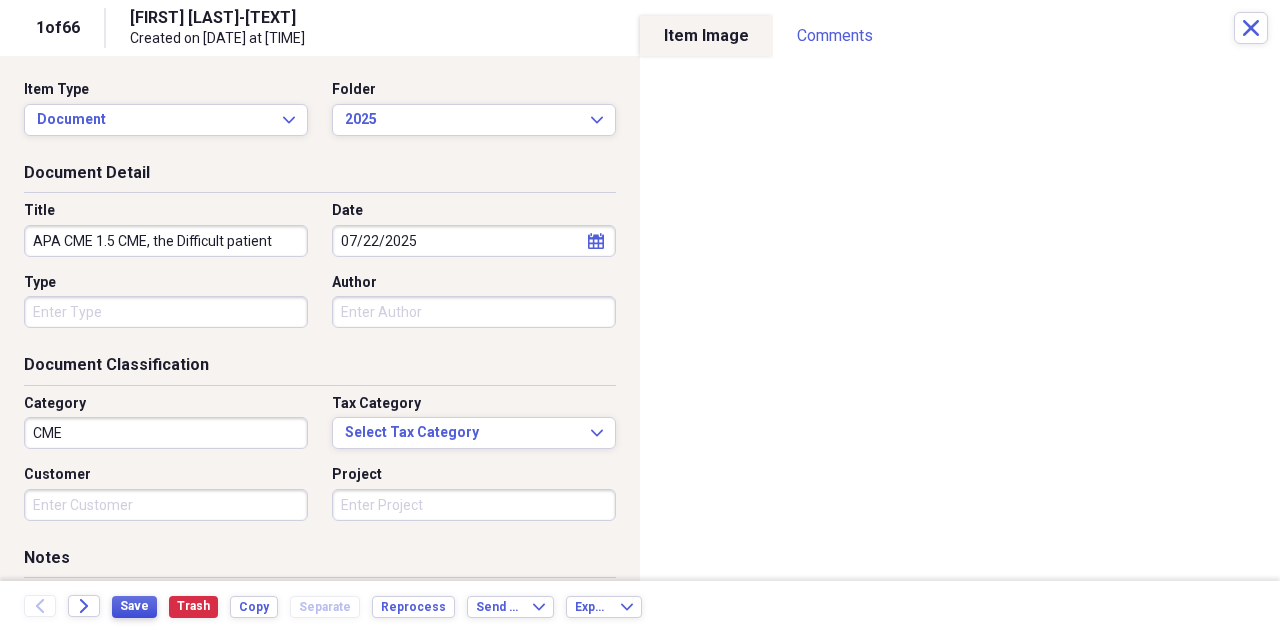 click on "Save" at bounding box center [134, 606] 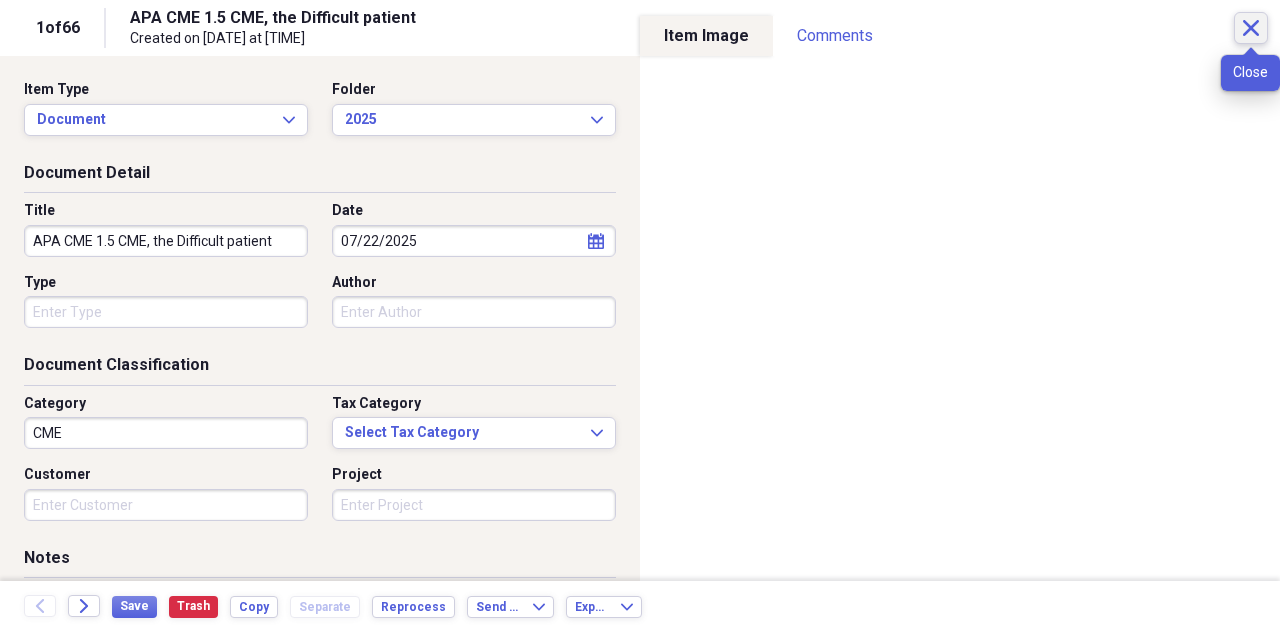 click on "Close" 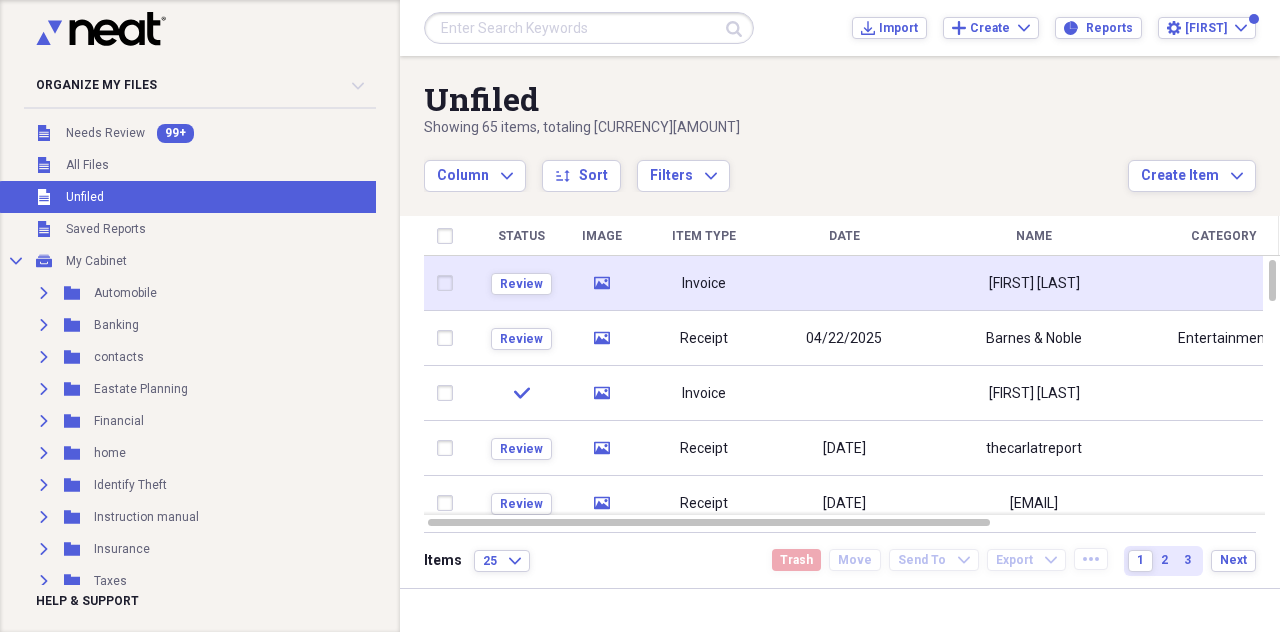 click on "[FIRST] [LAST]" at bounding box center (1034, 284) 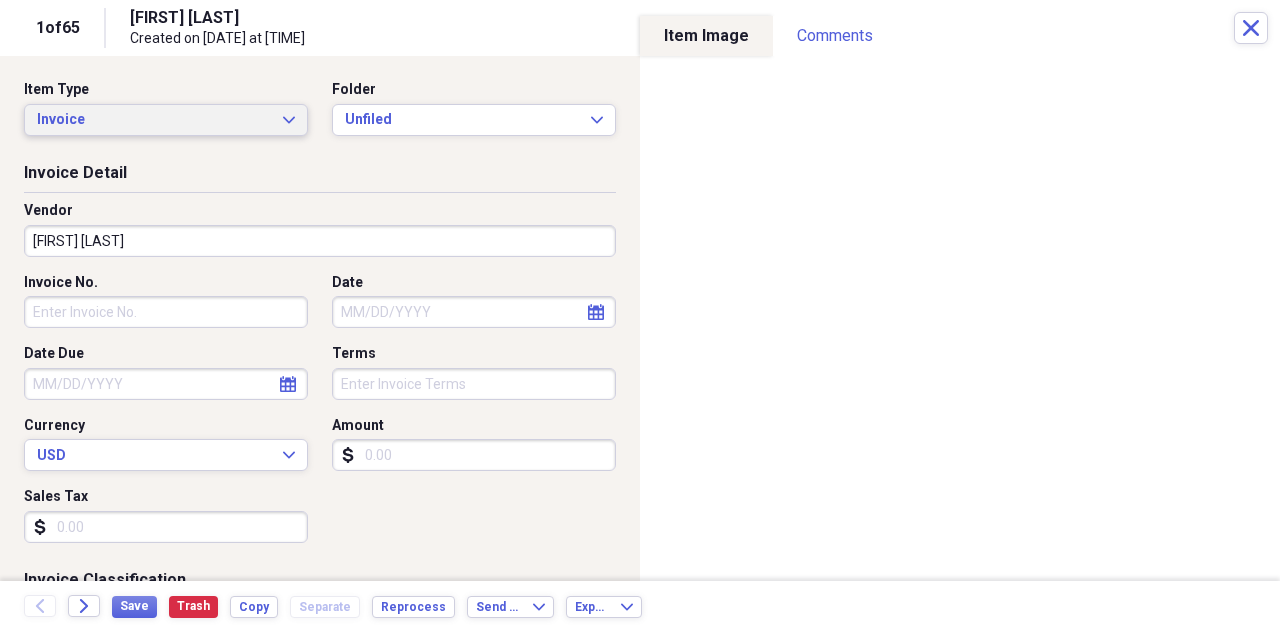 click on "Invoice" at bounding box center [154, 120] 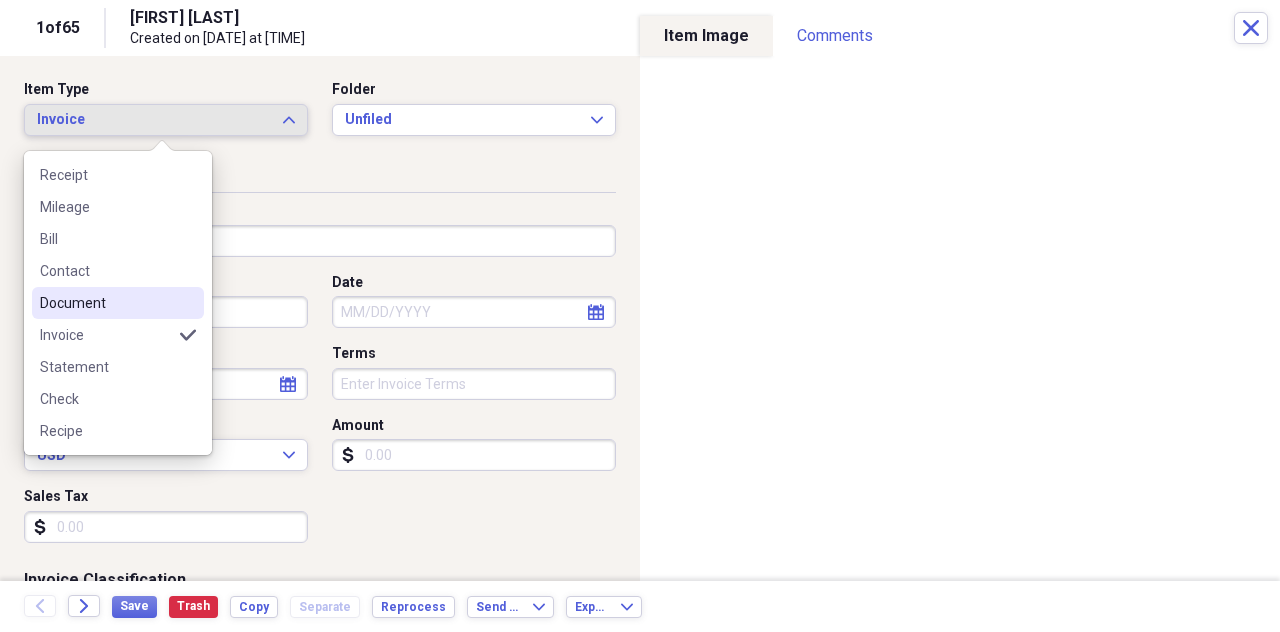 click on "Document" at bounding box center (106, 303) 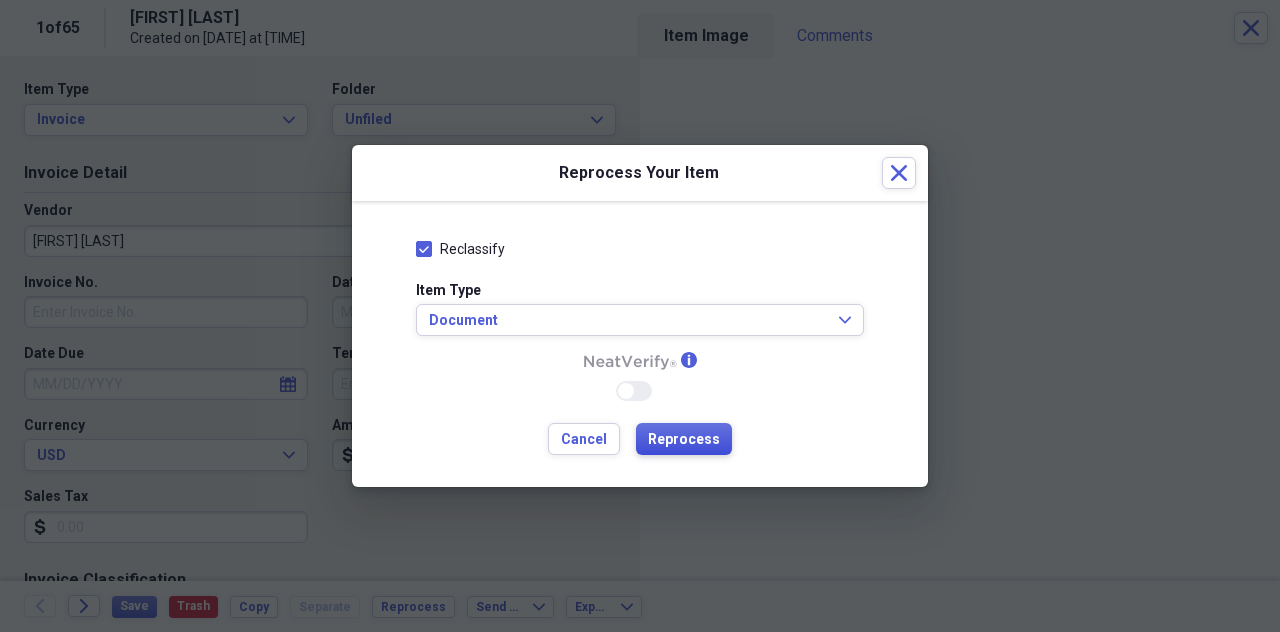 click on "Reprocess" at bounding box center [684, 440] 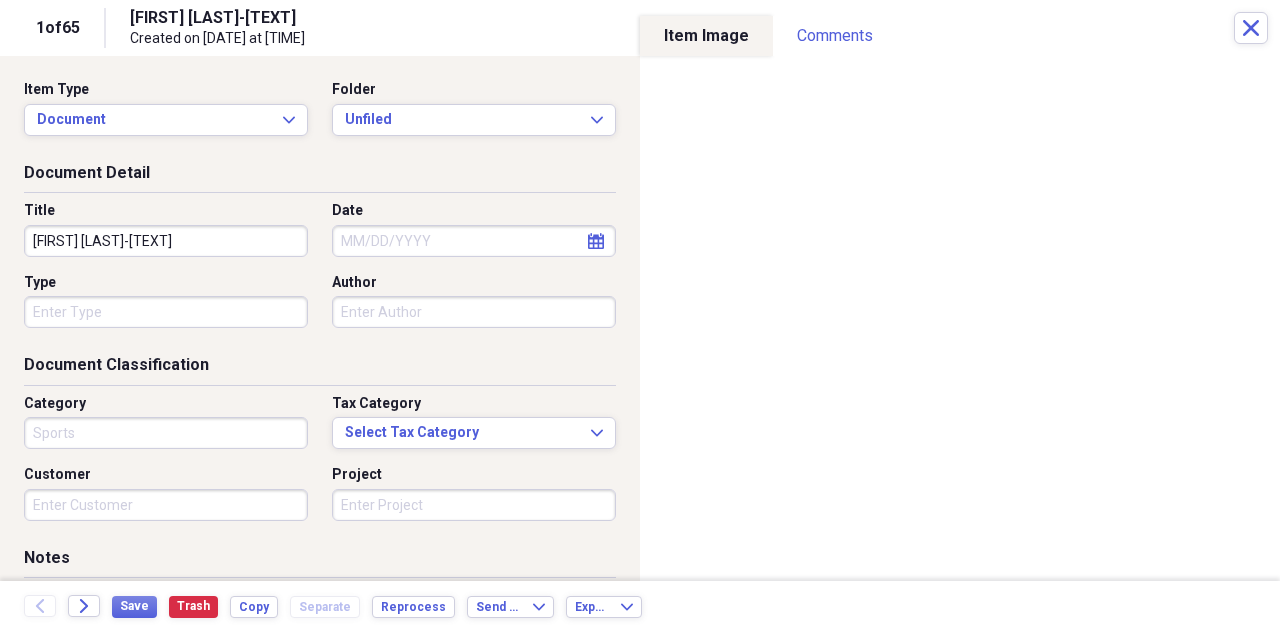 type on "Sports" 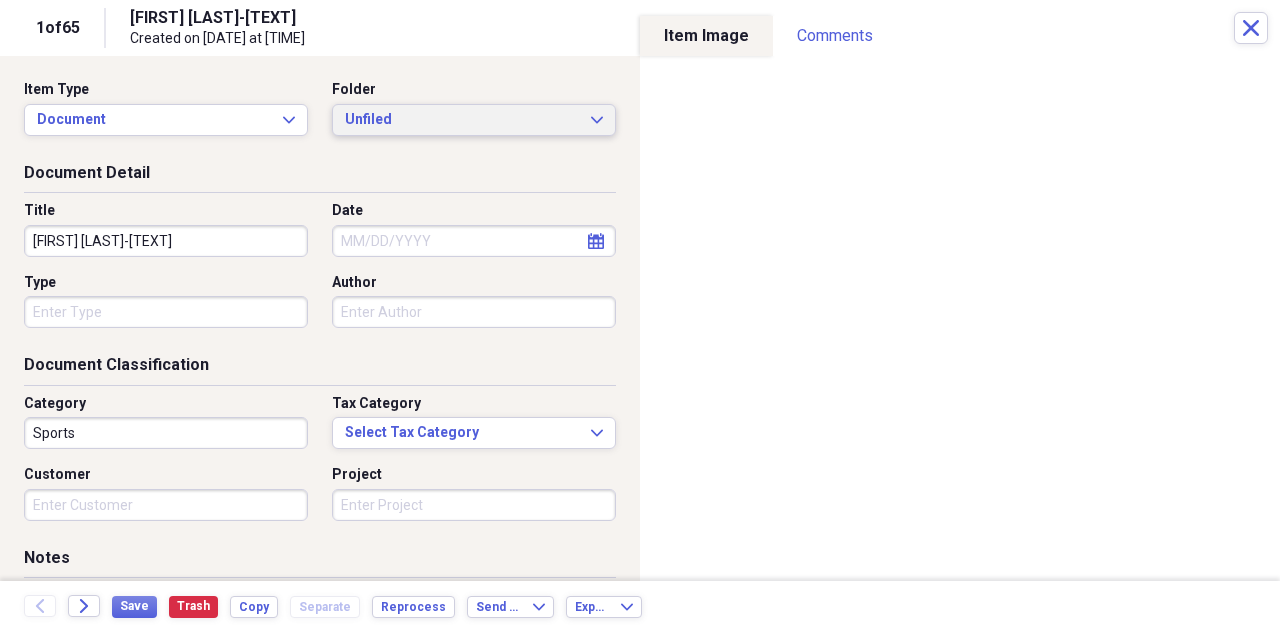click on "Unfiled" at bounding box center (462, 120) 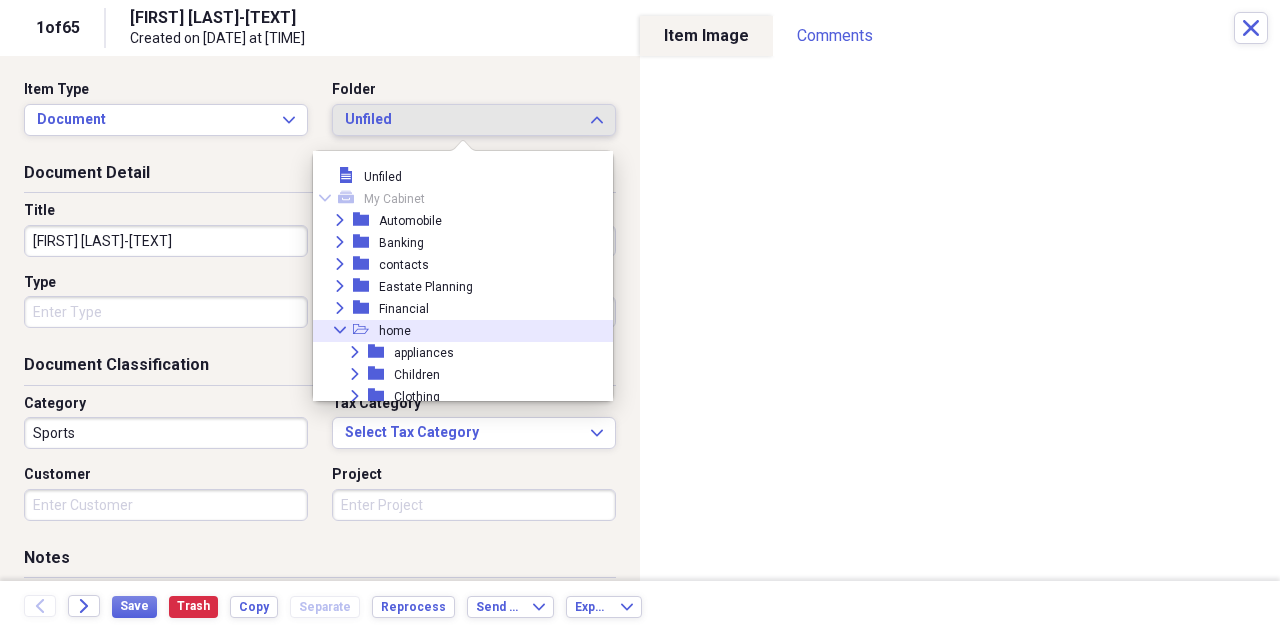 click on "Collapse" 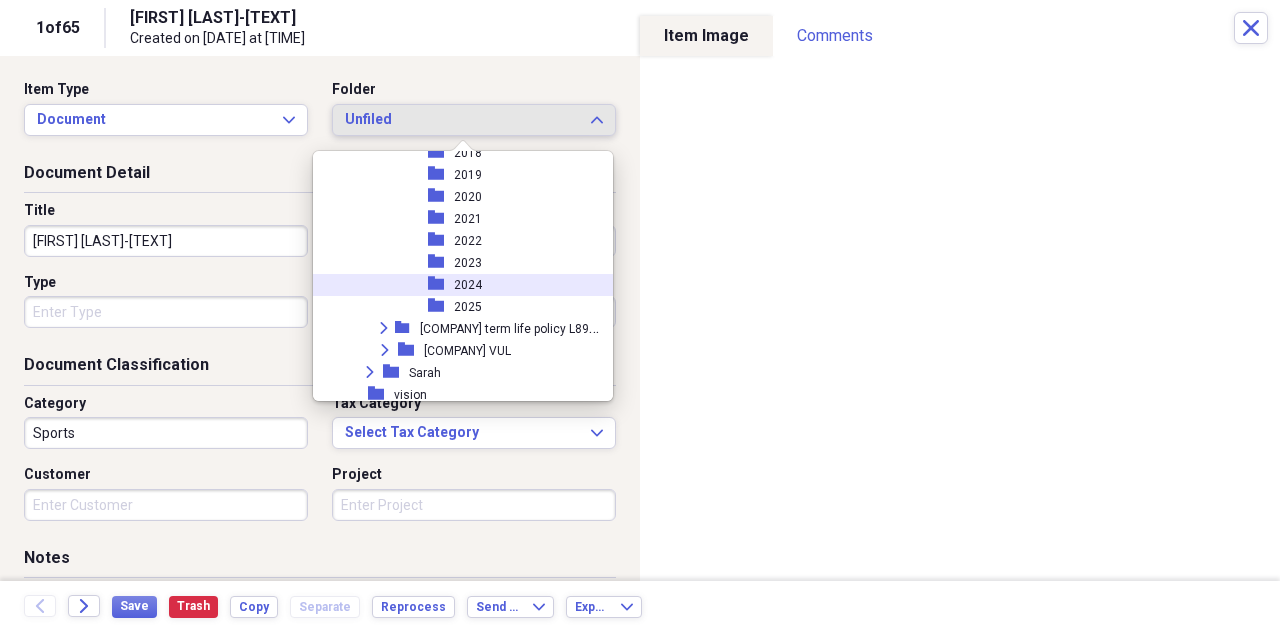 scroll, scrollTop: 600, scrollLeft: 0, axis: vertical 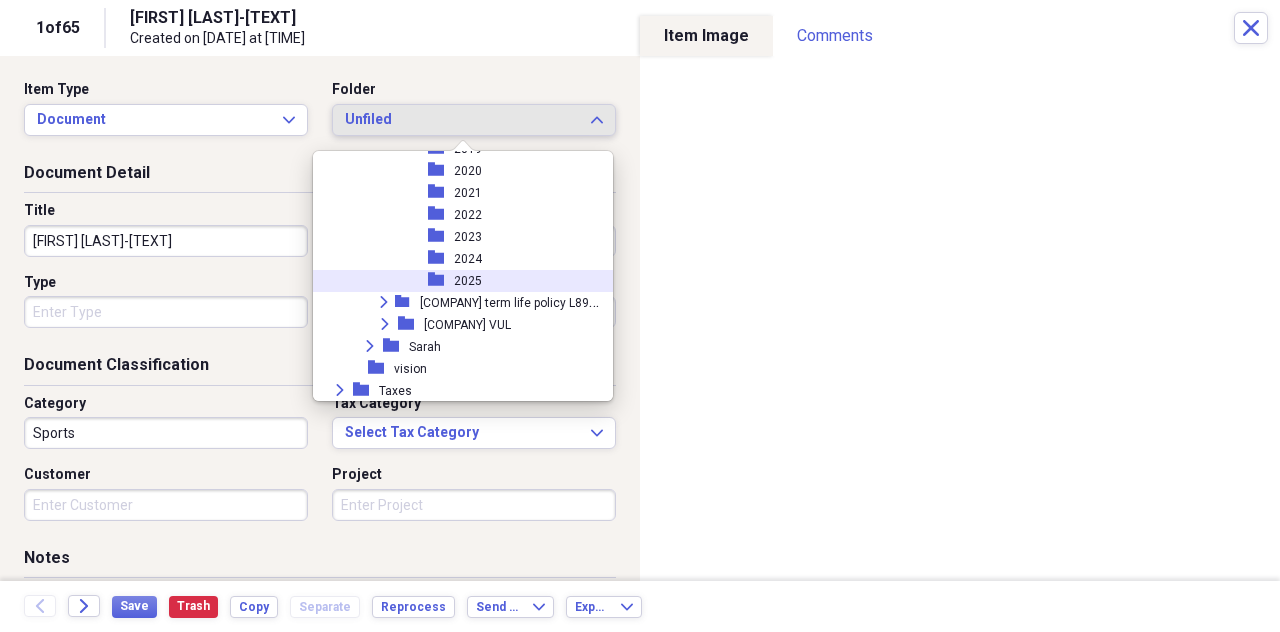 click on "2025" at bounding box center [468, 281] 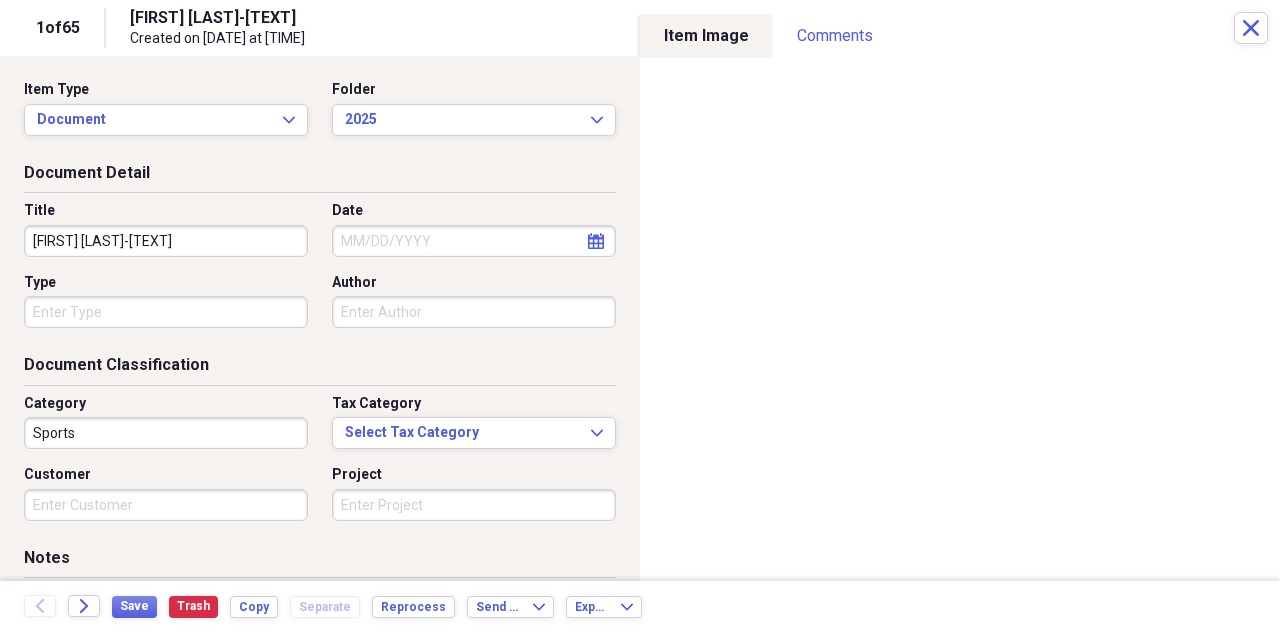 click 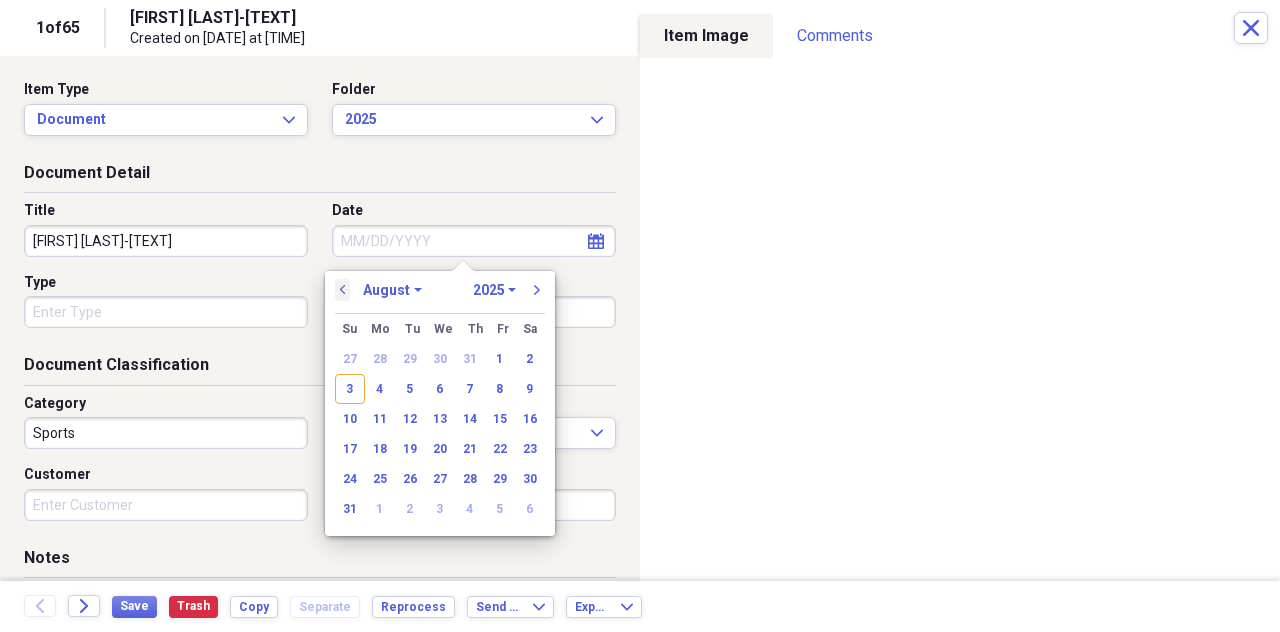 click on "previous" at bounding box center [343, 290] 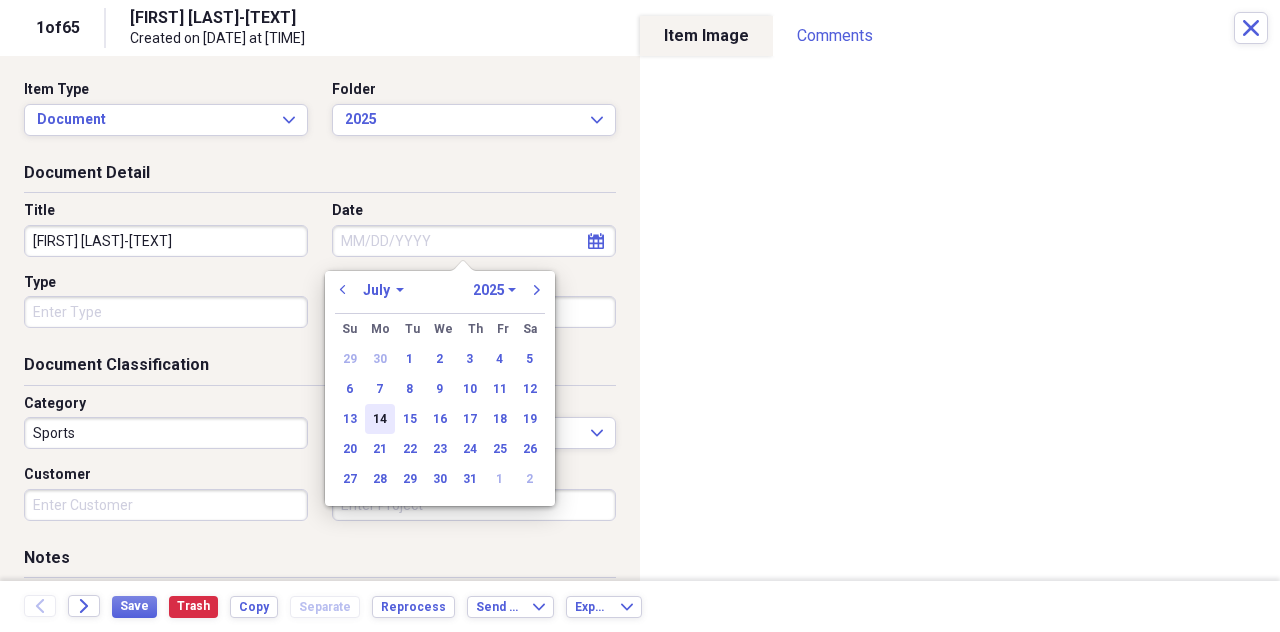 click on "14" at bounding box center (380, 419) 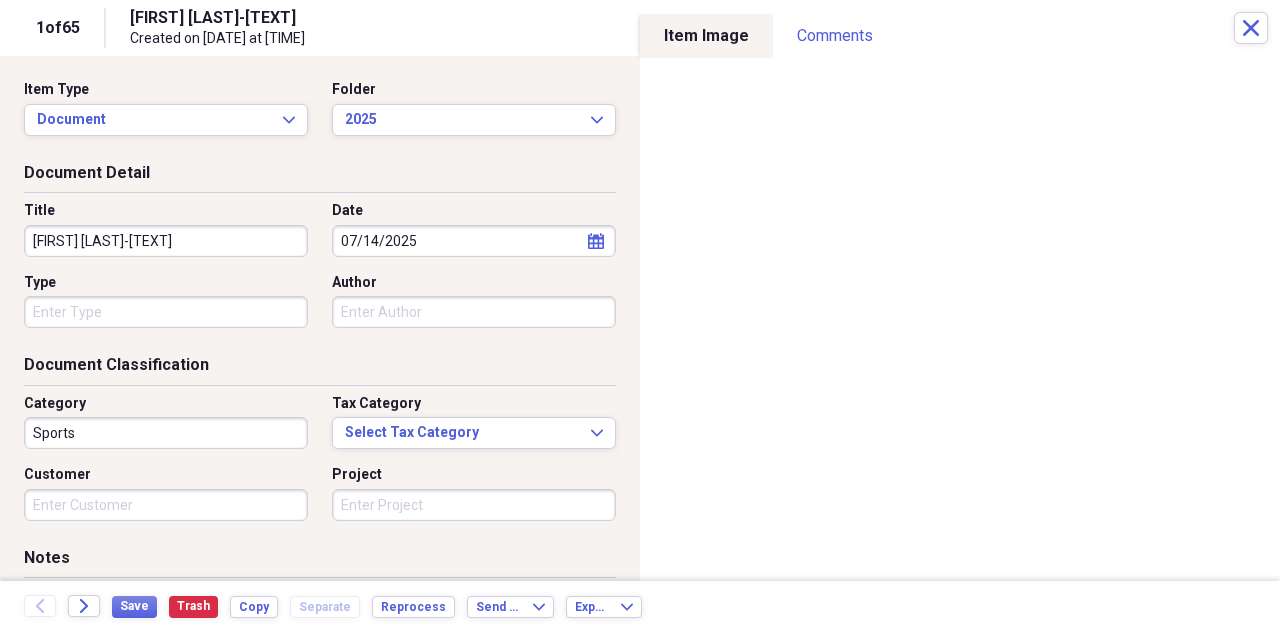 type on "07/14/2025" 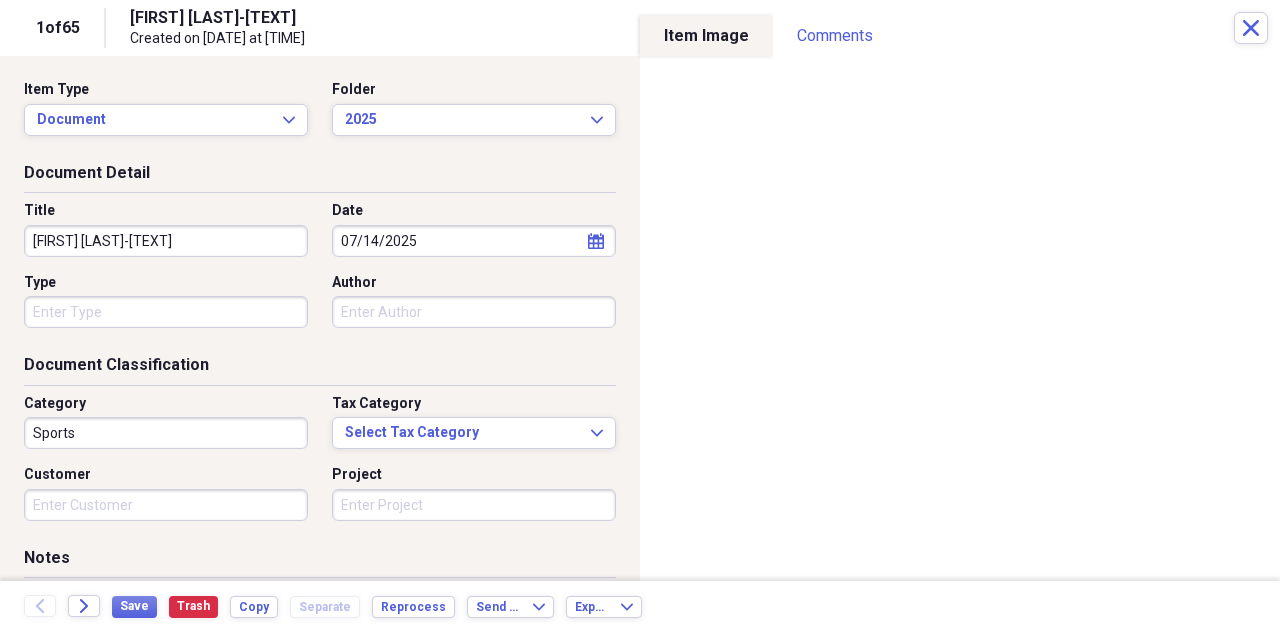 click on "[FIRST] [LAST]-[TEXT]" at bounding box center [166, 241] 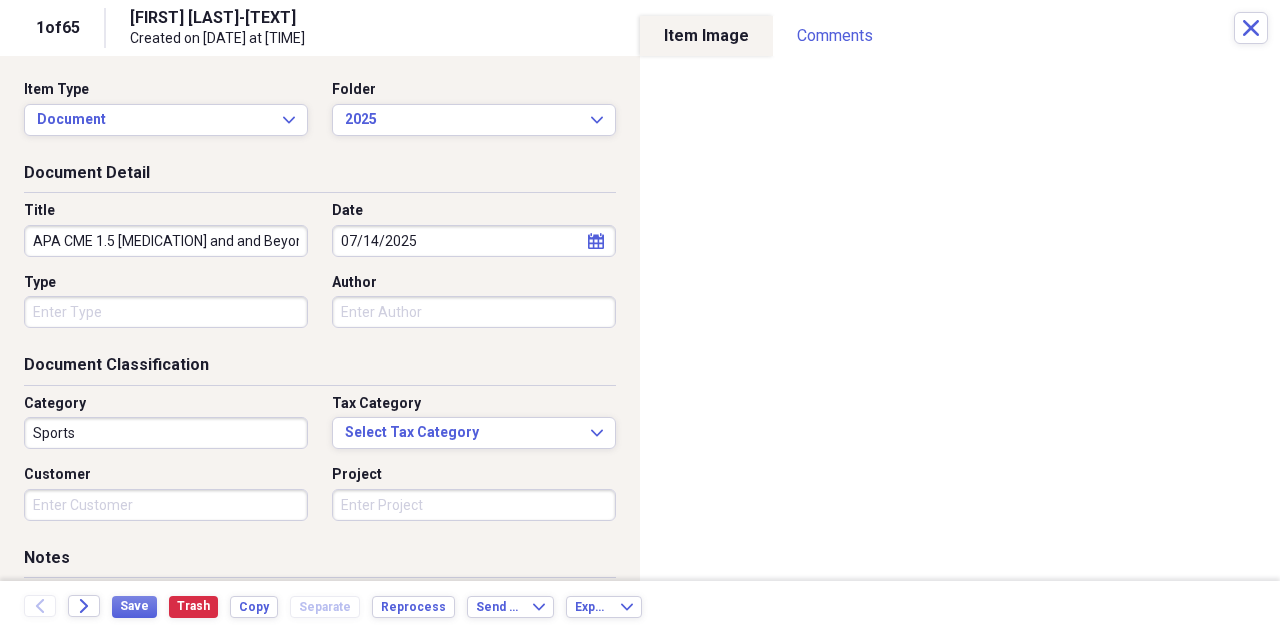 type on "APA CME 1.5 [MEDICATION] and and Beyond  Updates on Management of Alcohol Withdrawal" 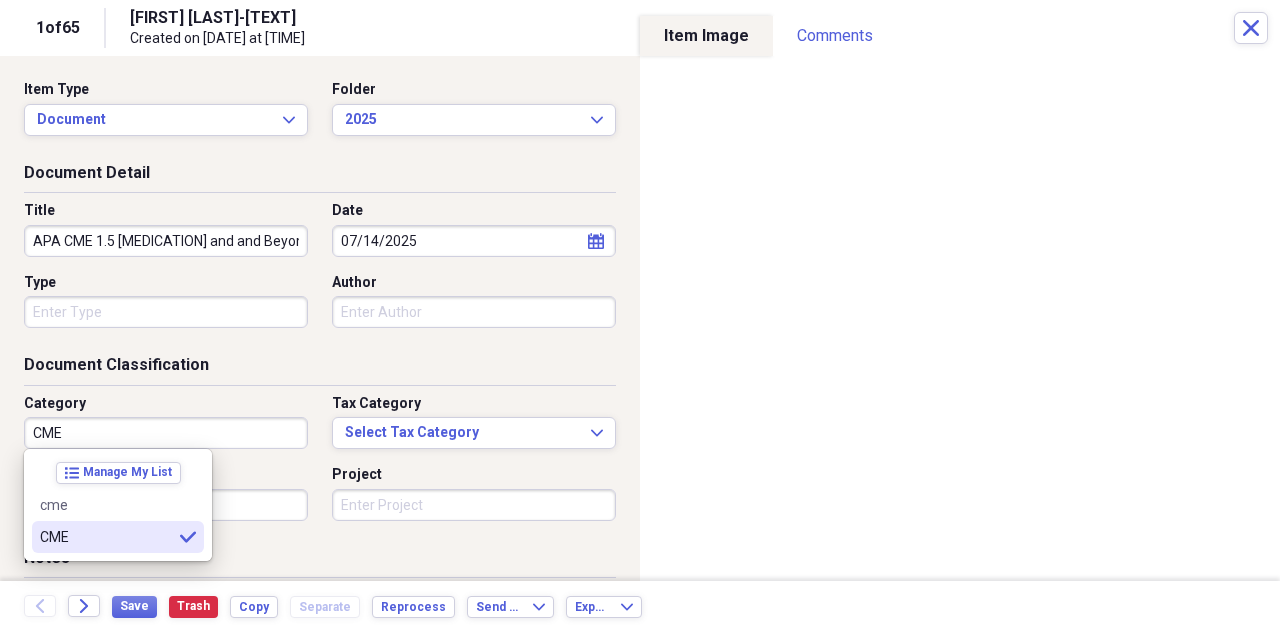 type on "CME" 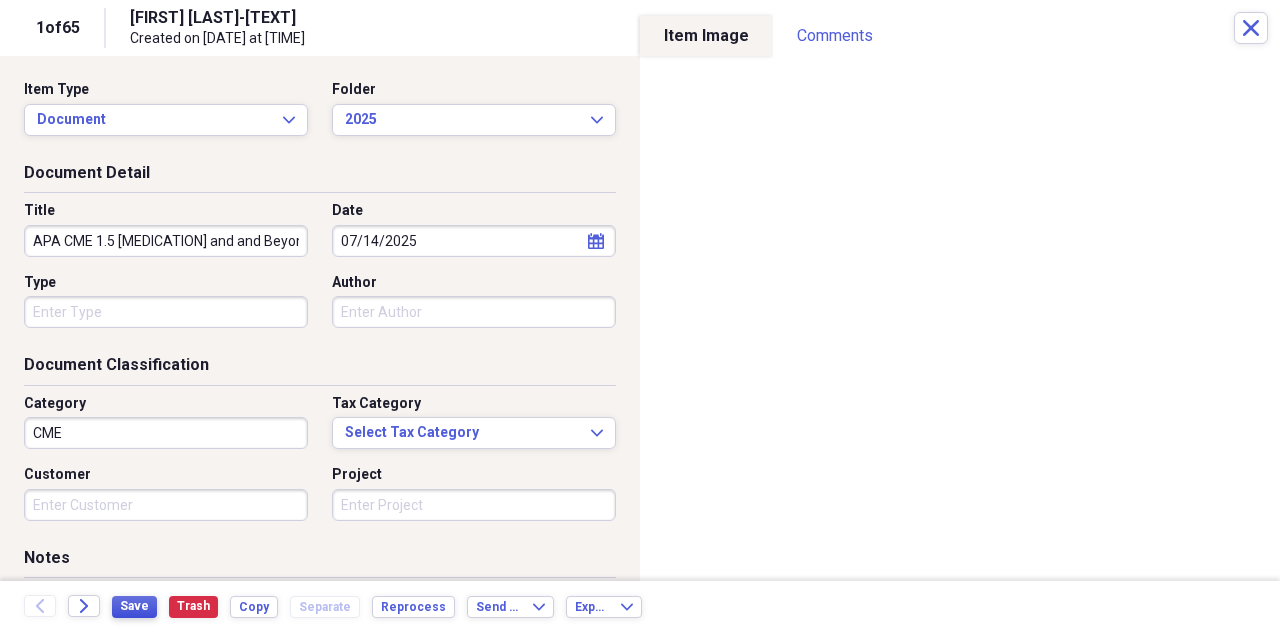 click on "Save" at bounding box center (134, 606) 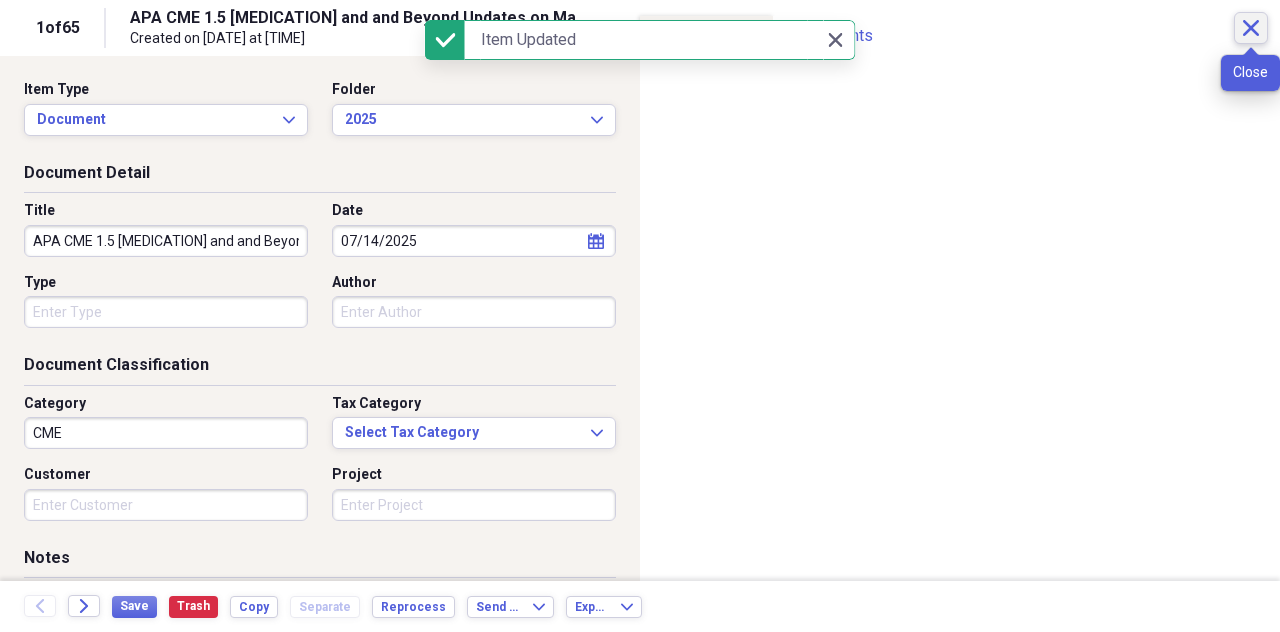 click on "Close" 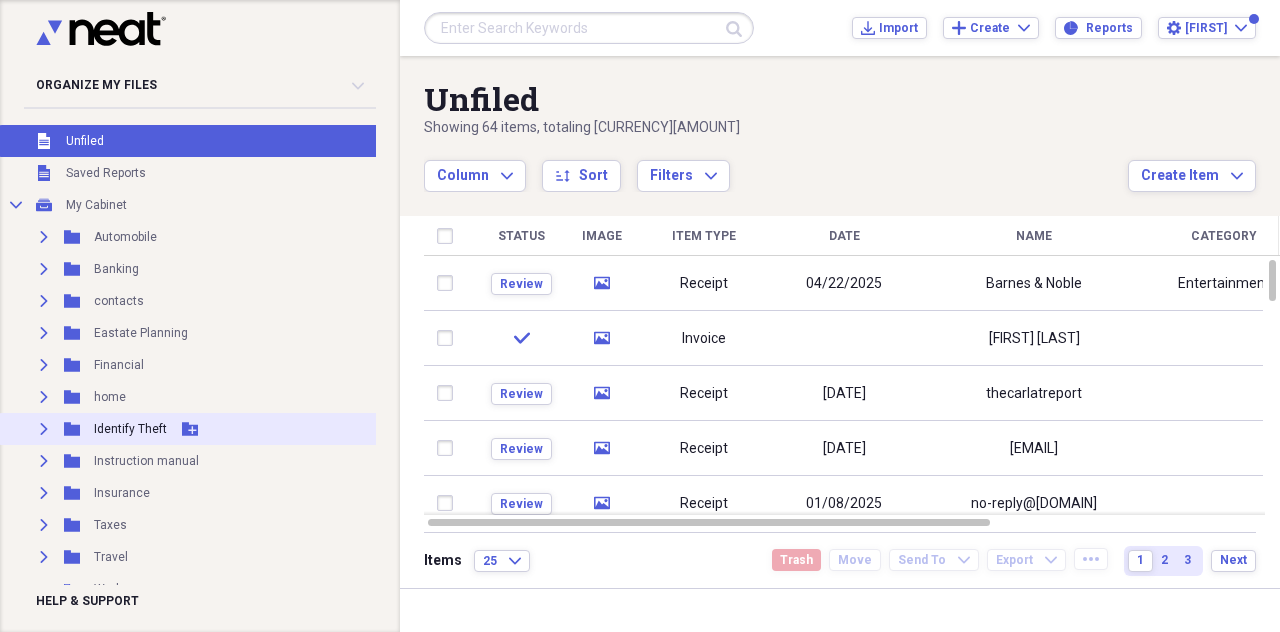 scroll, scrollTop: 100, scrollLeft: 0, axis: vertical 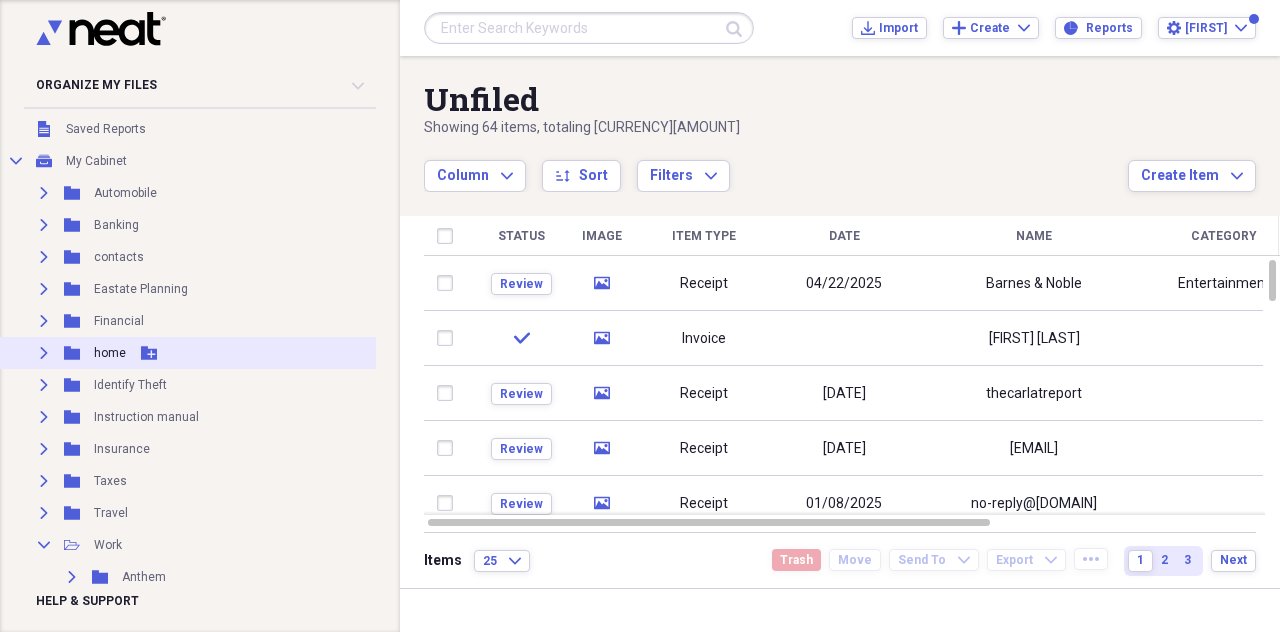 click 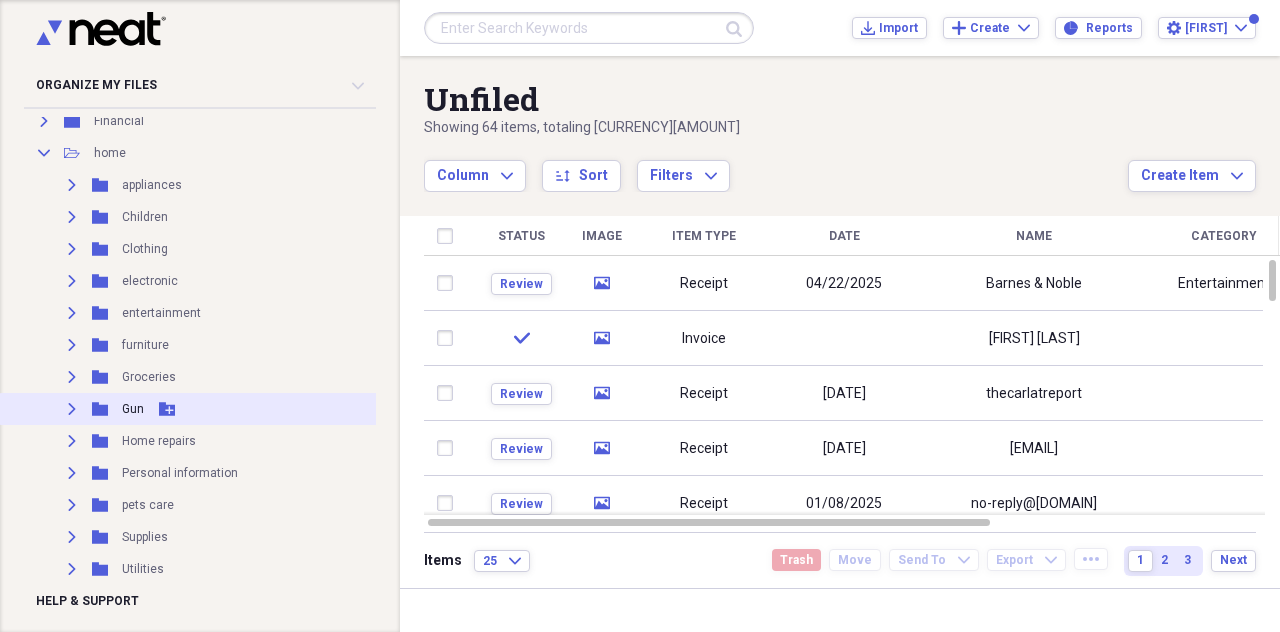 scroll, scrollTop: 400, scrollLeft: 0, axis: vertical 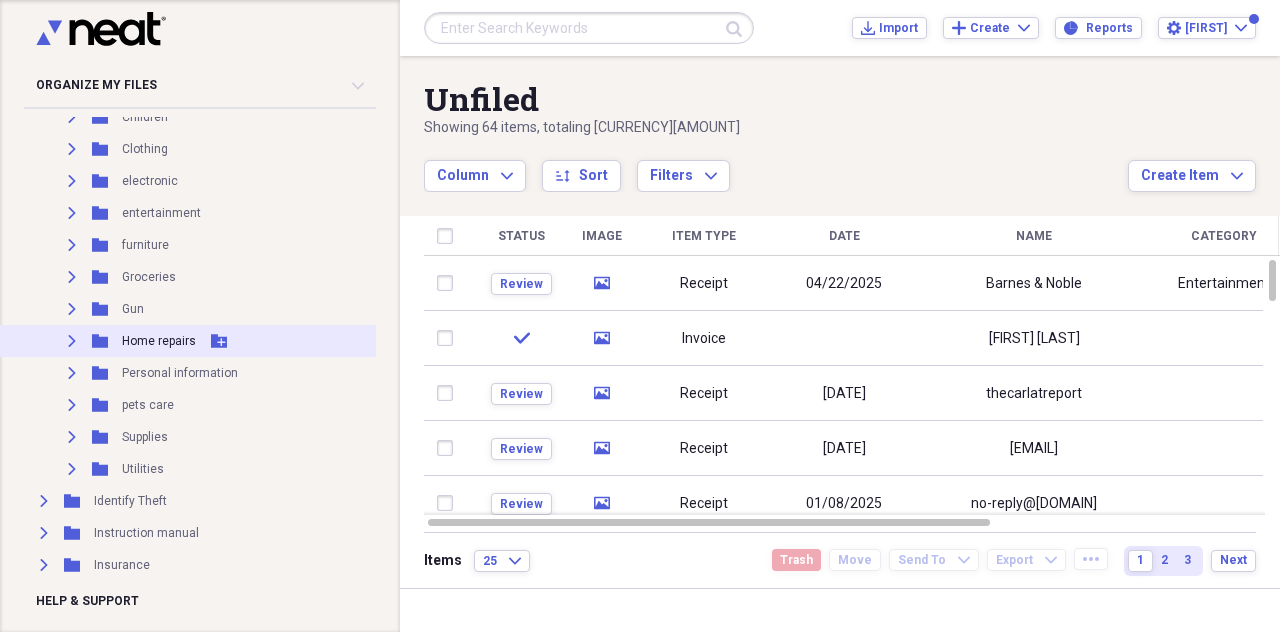 click 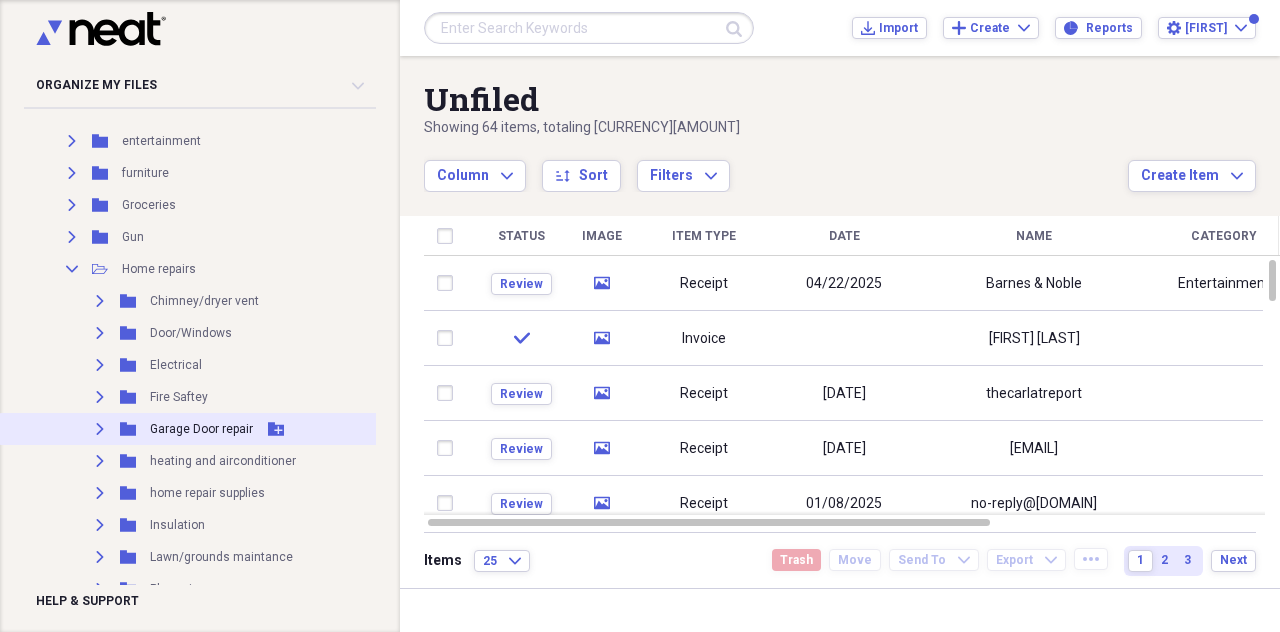 scroll, scrollTop: 500, scrollLeft: 0, axis: vertical 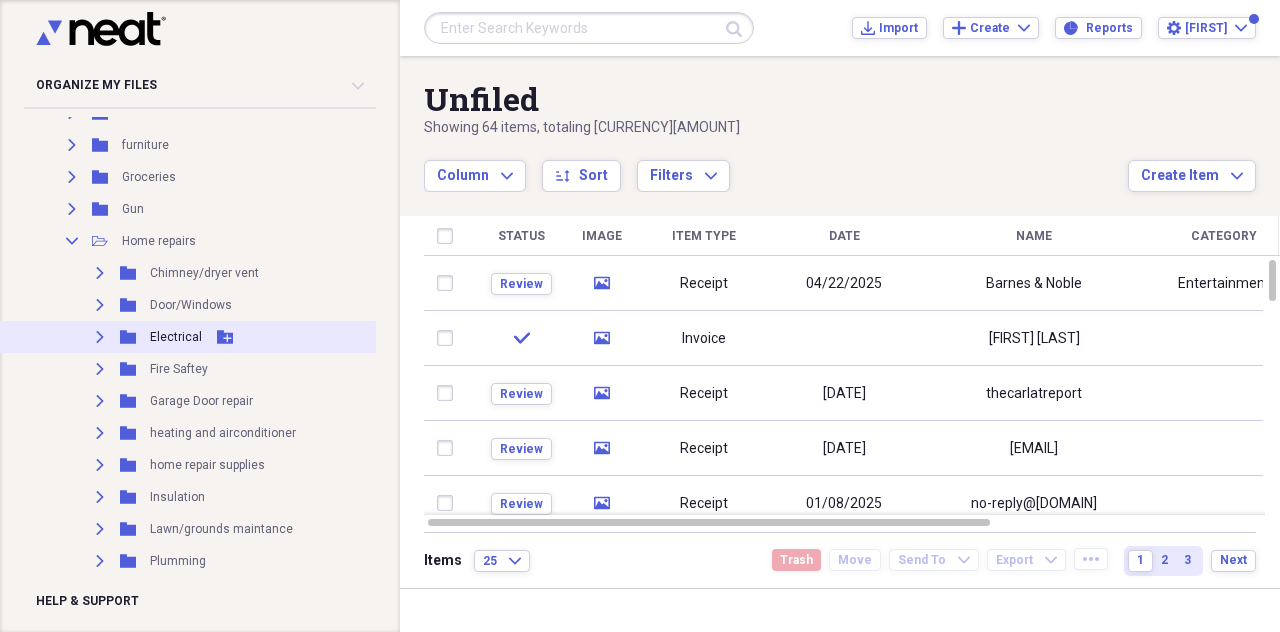 click on "Expand" 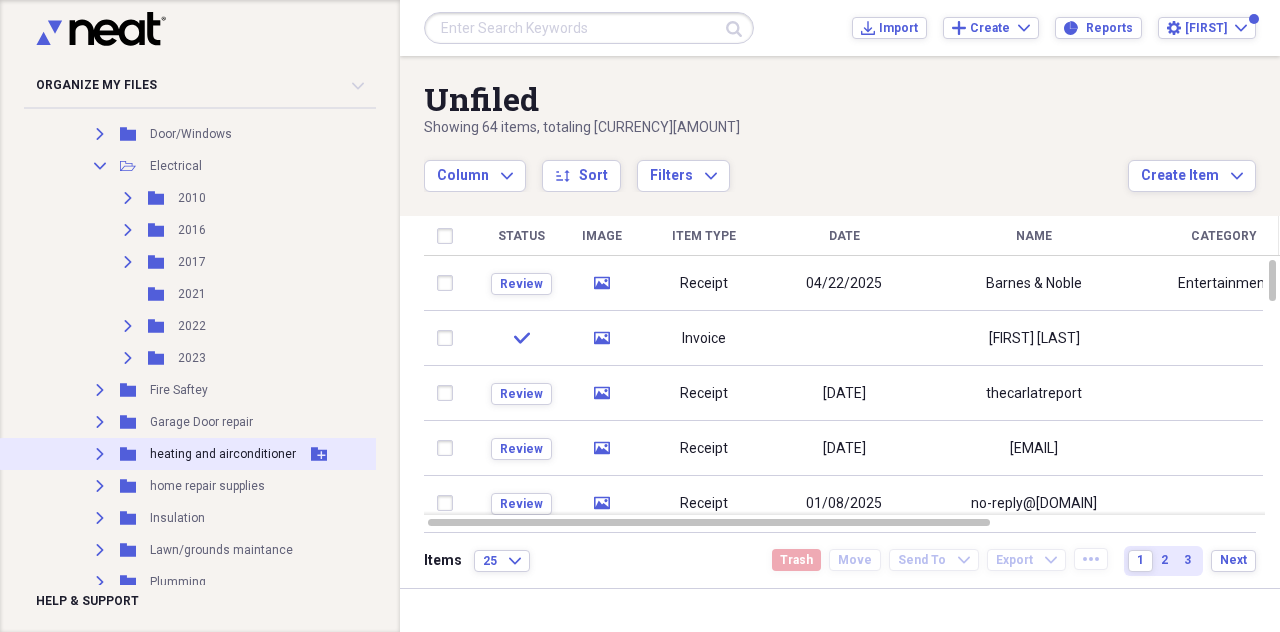 scroll, scrollTop: 700, scrollLeft: 0, axis: vertical 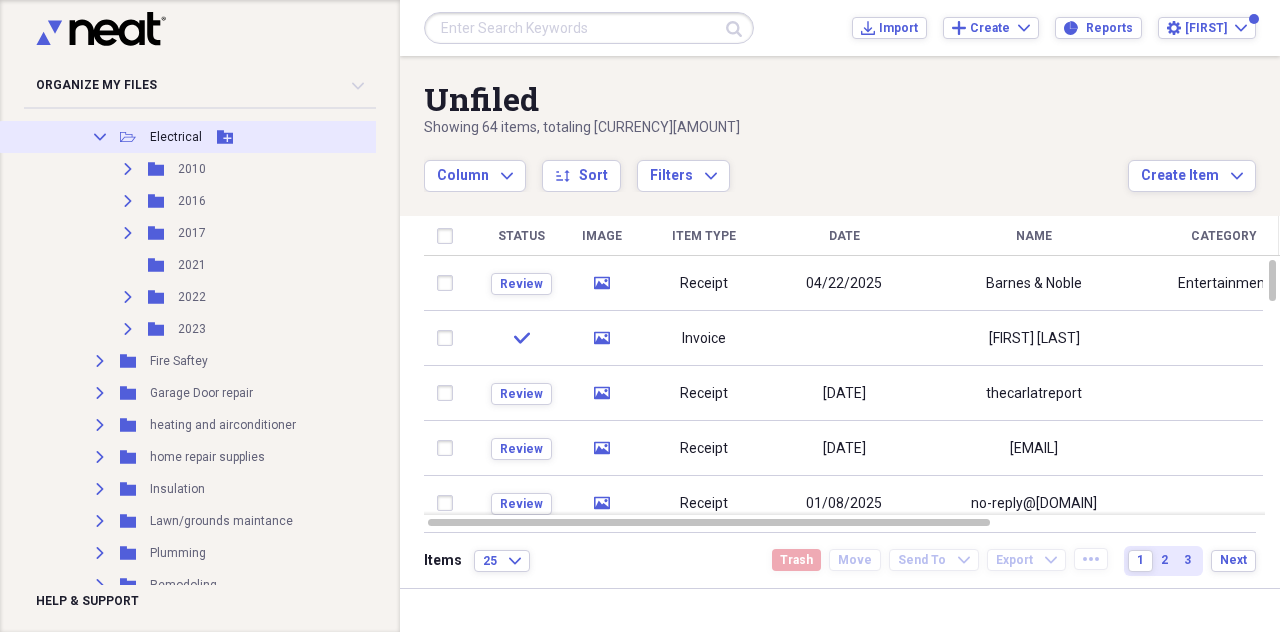 click 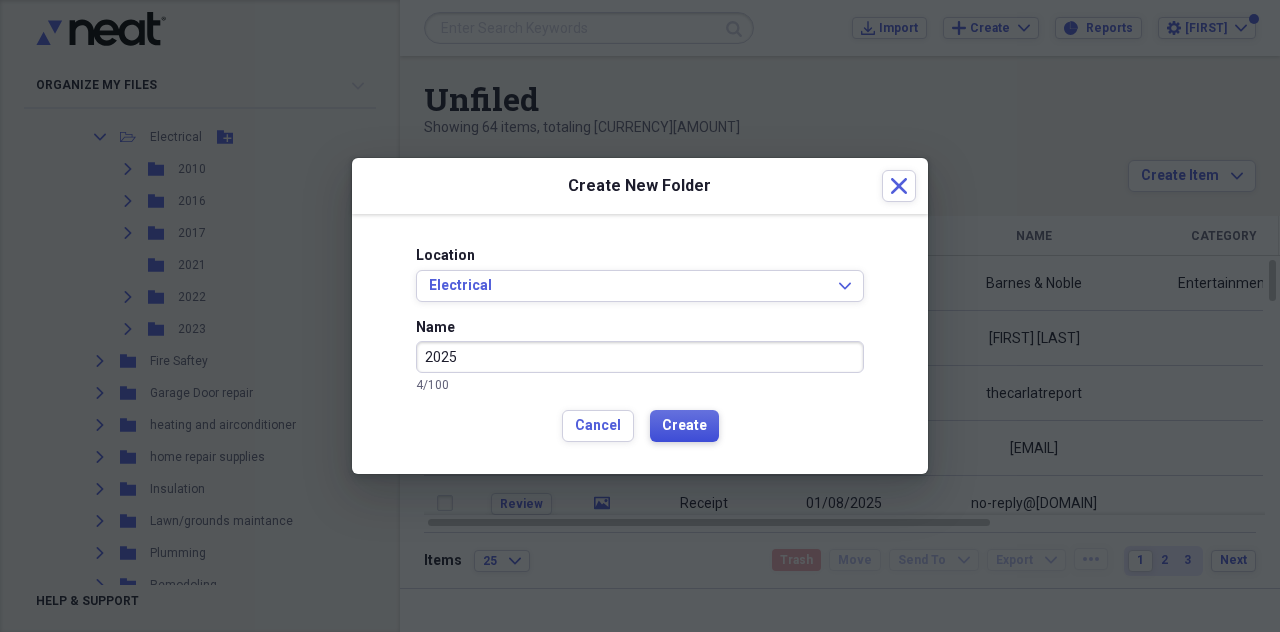type on "2025" 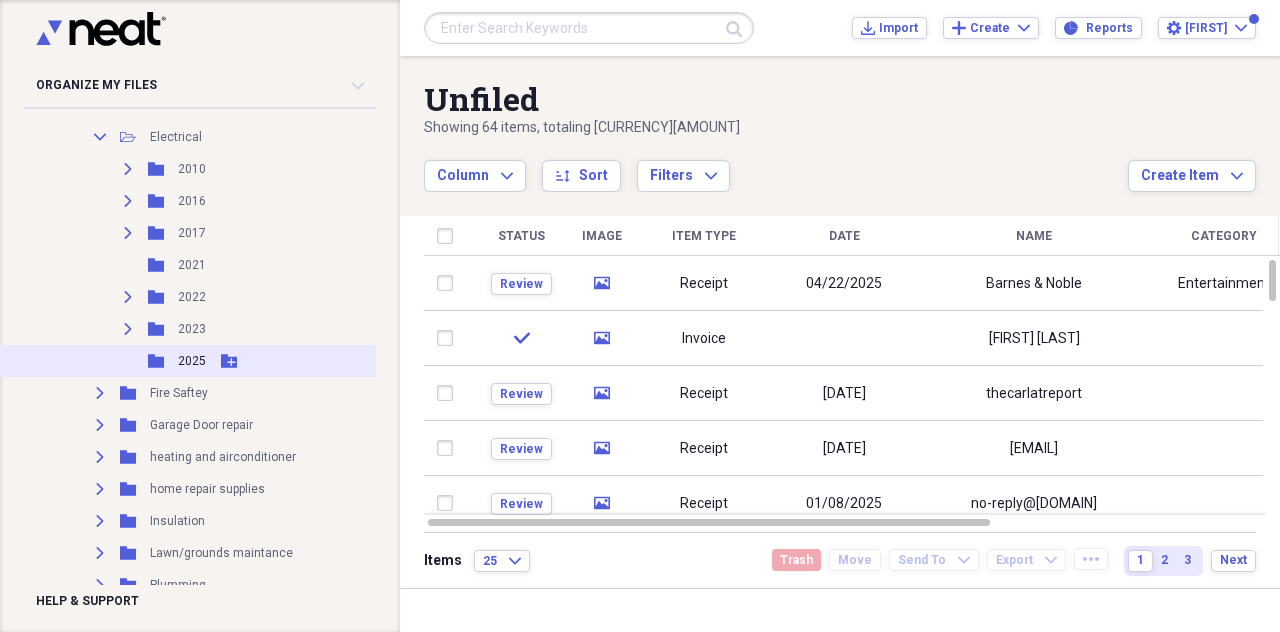 click on "Add Folder" 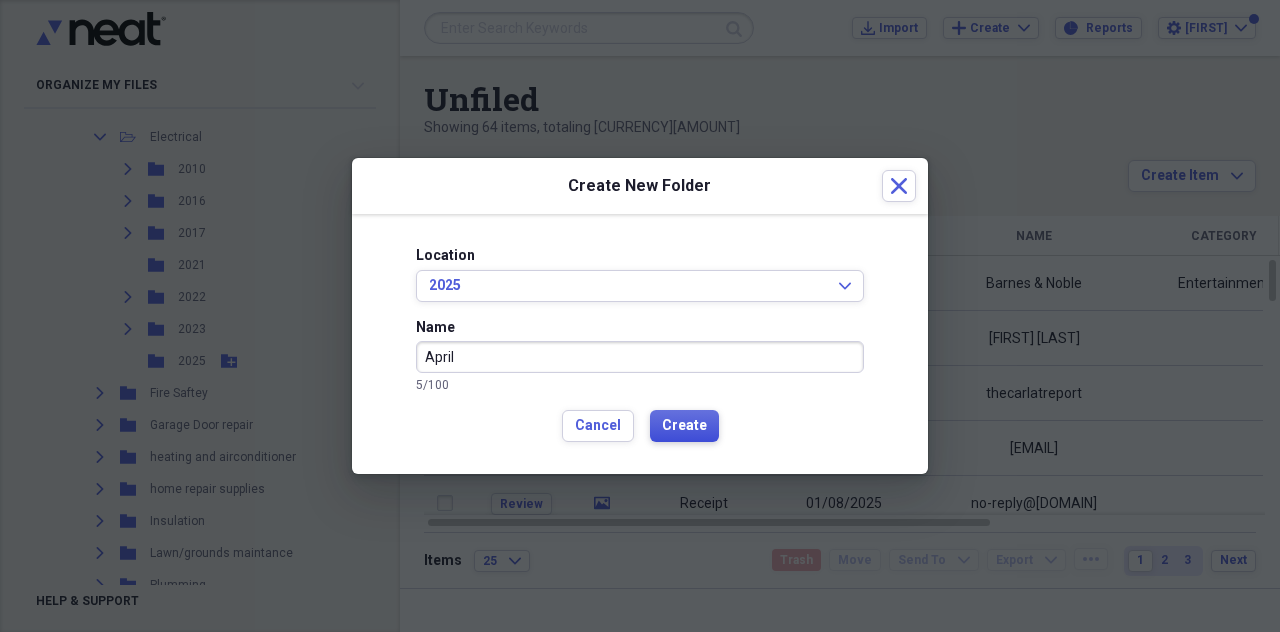 type on "April" 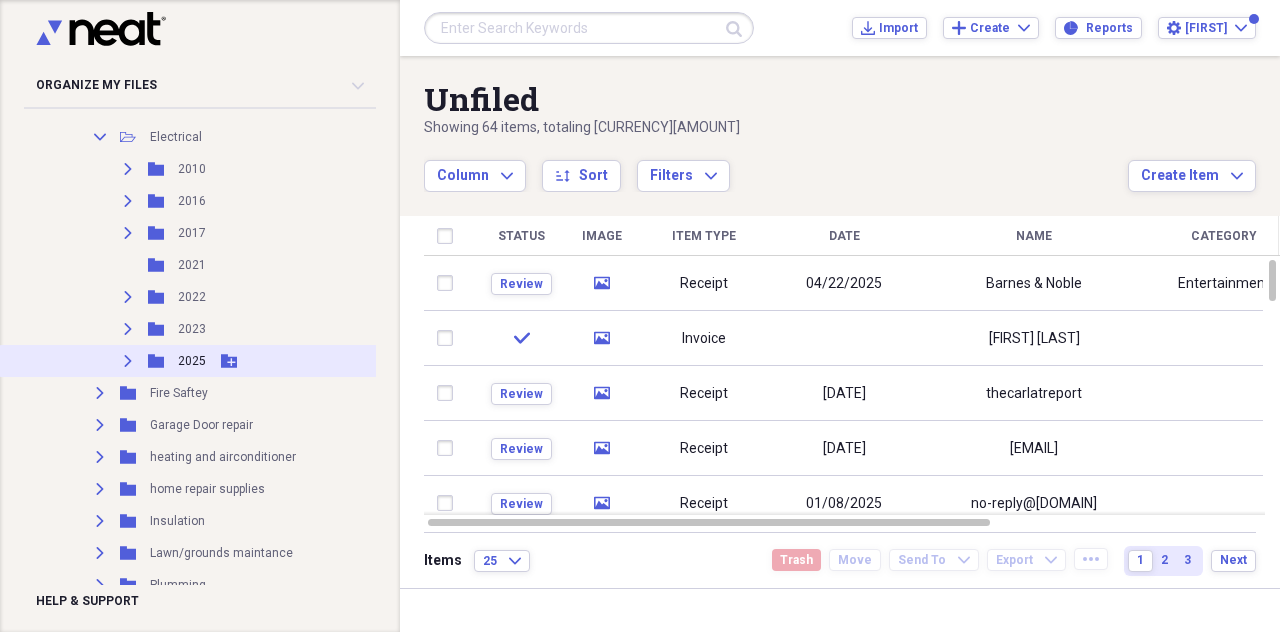 click on "Expand" 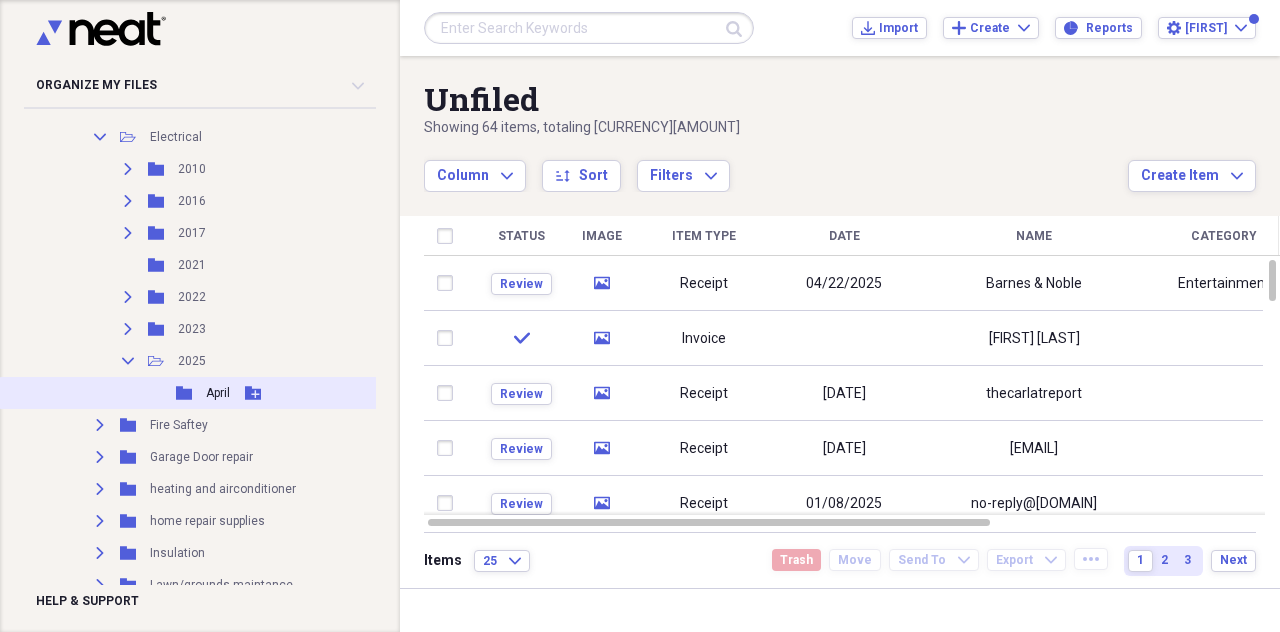 click on "Add Folder" 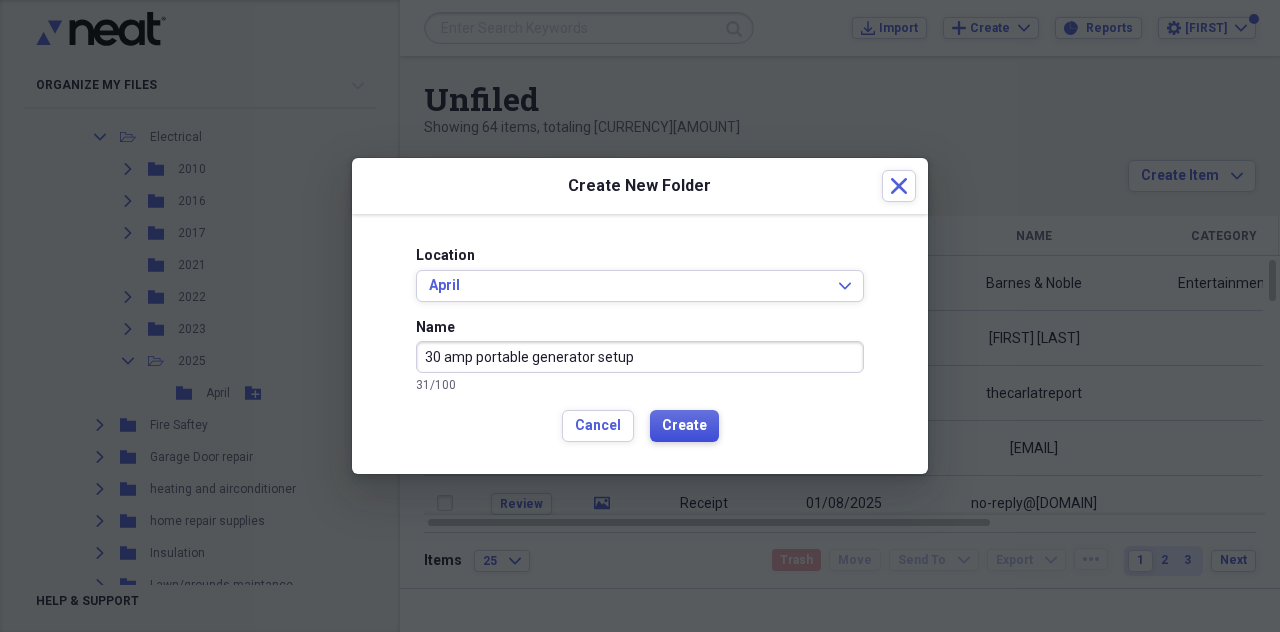 type on "30 amp portable generator setup" 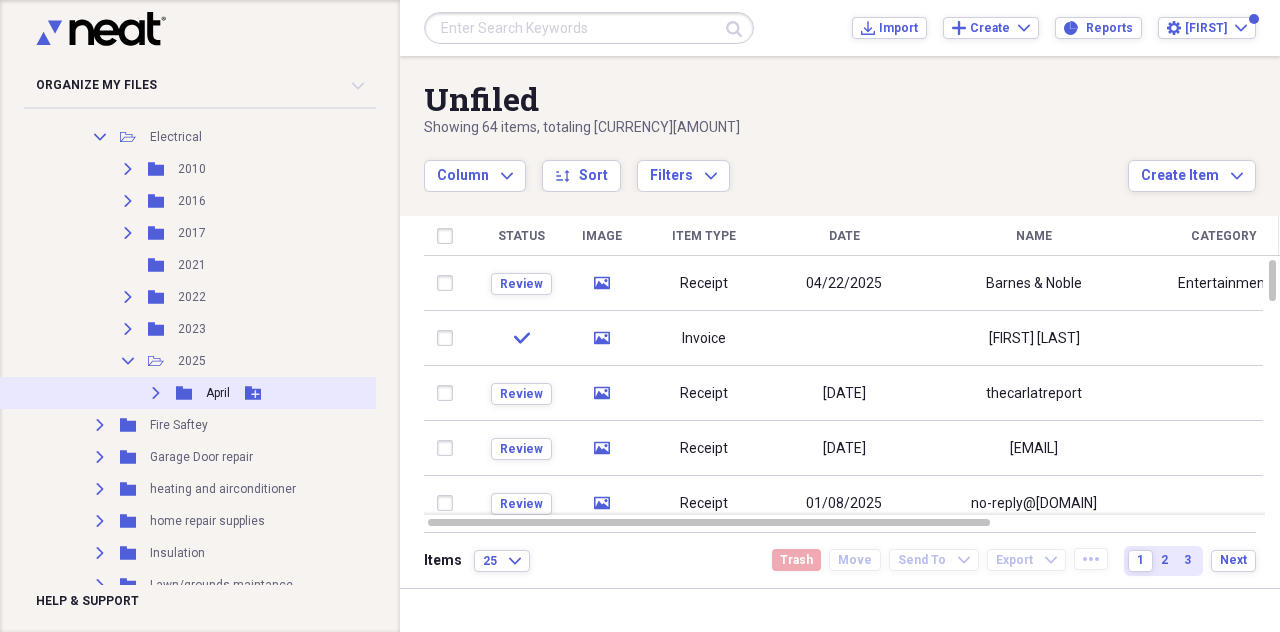 click on "Expand" at bounding box center [156, 393] 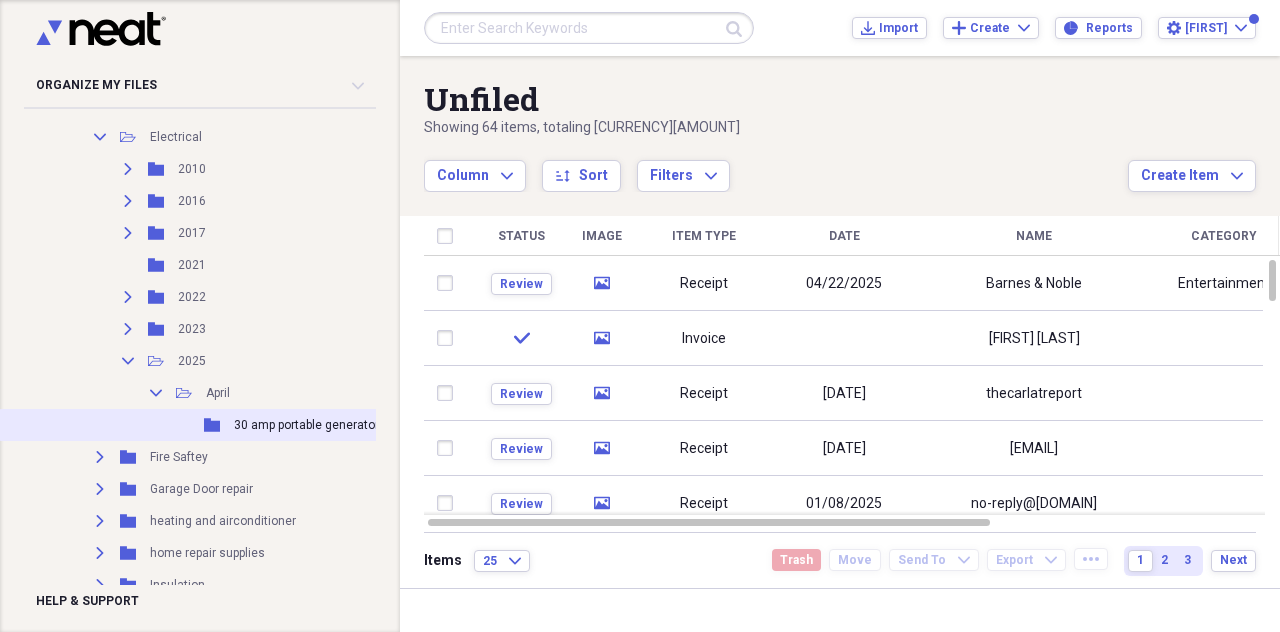 drag, startPoint x: 270, startPoint y: 429, endPoint x: 296, endPoint y: 428, distance: 26.019224 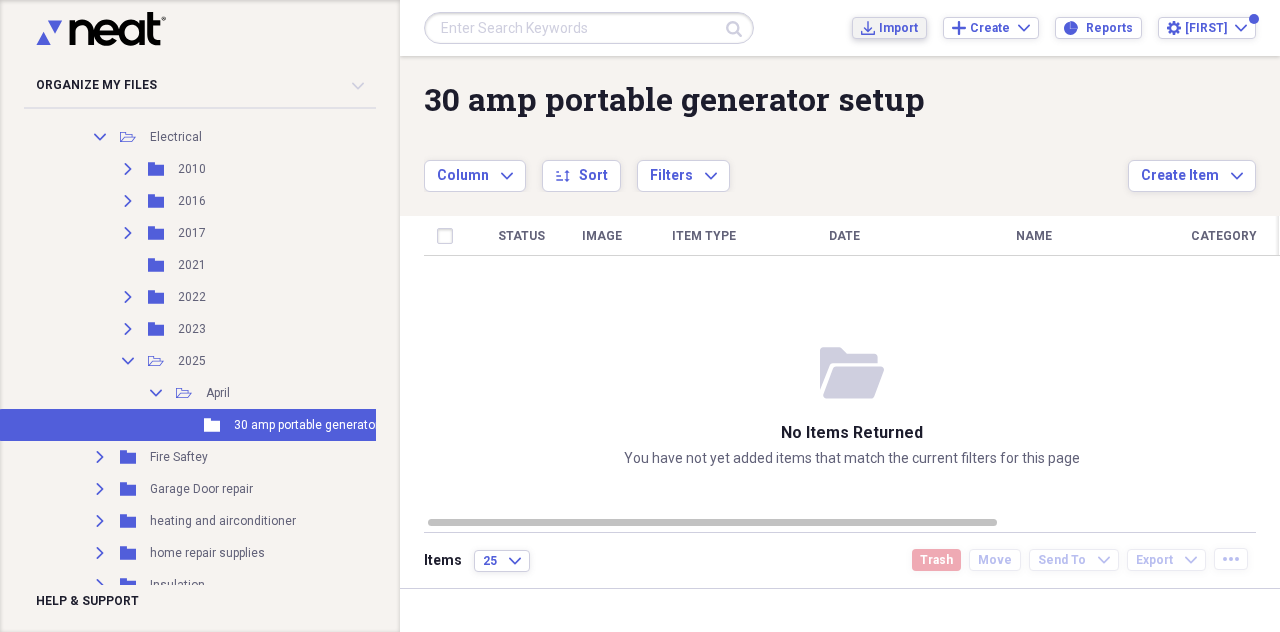 click on "Import" at bounding box center [898, 28] 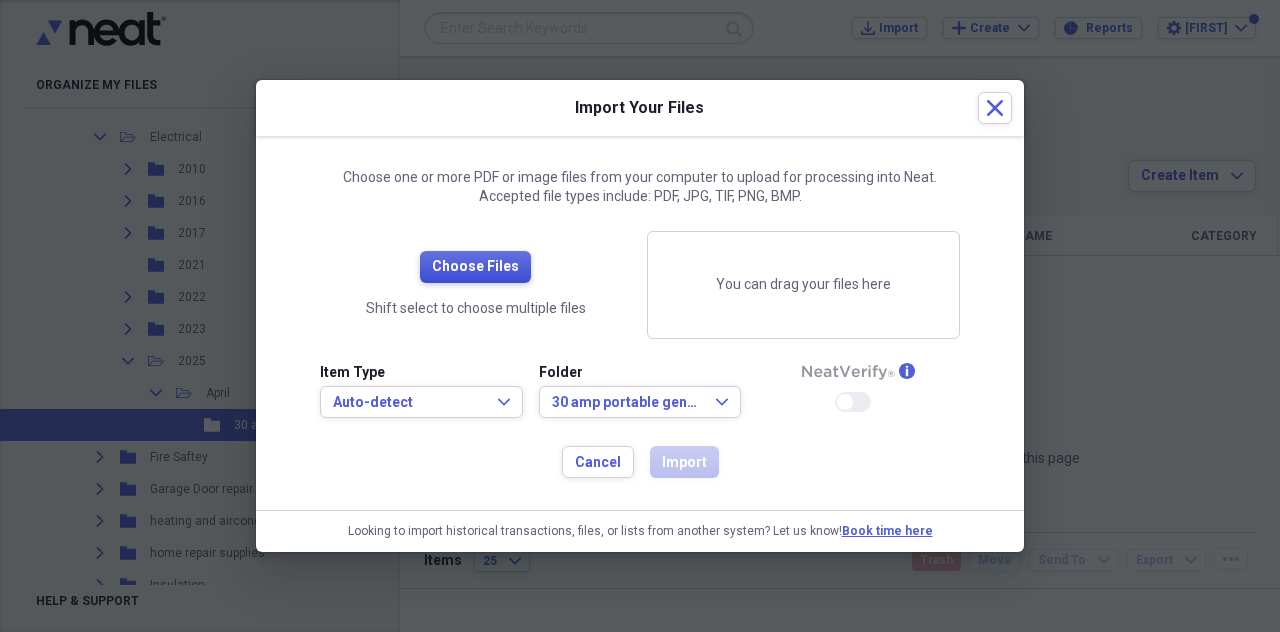 click on "Choose Files" at bounding box center (475, 267) 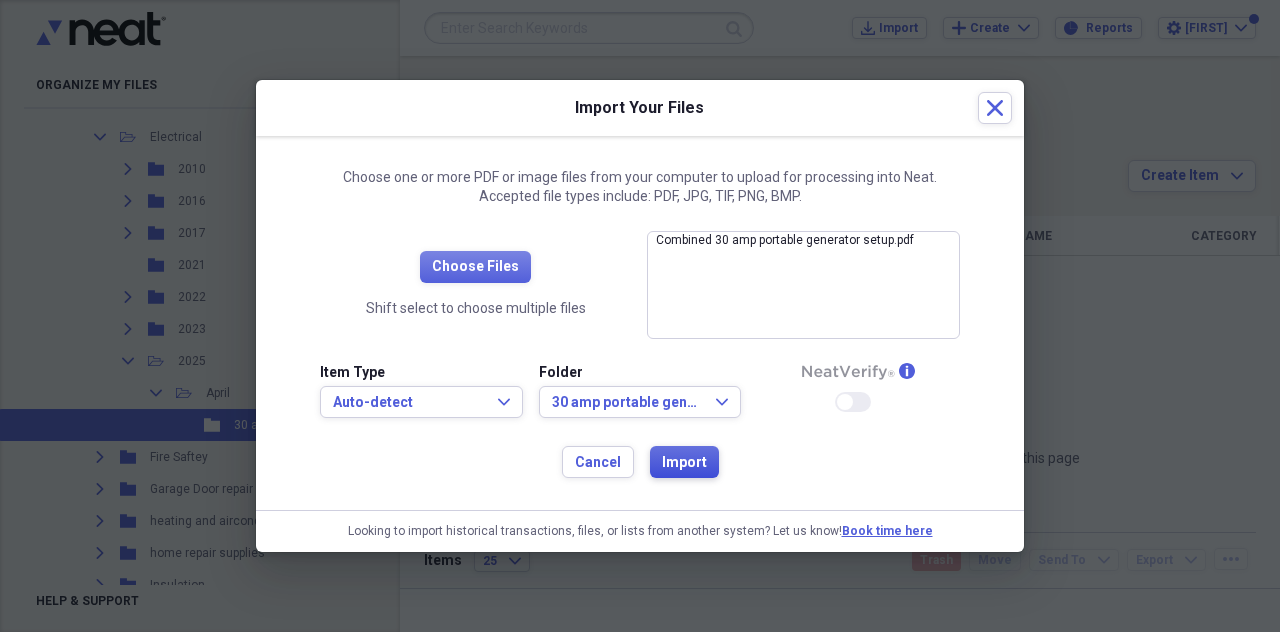 click on "Import" at bounding box center (684, 463) 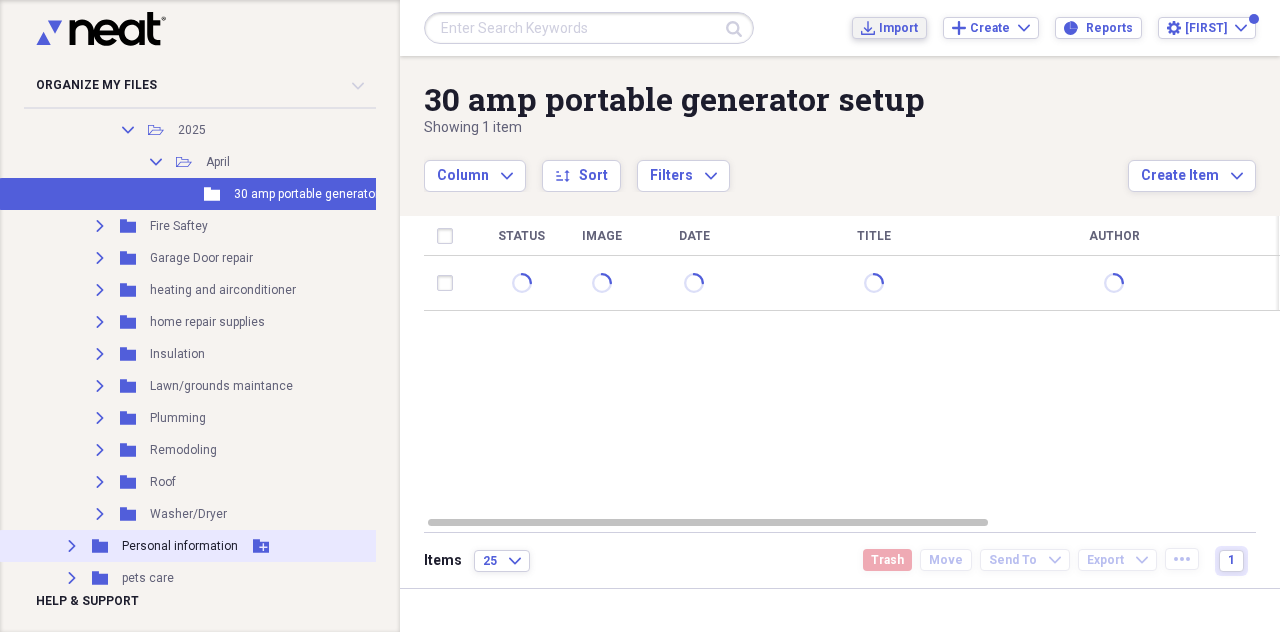 scroll, scrollTop: 900, scrollLeft: 0, axis: vertical 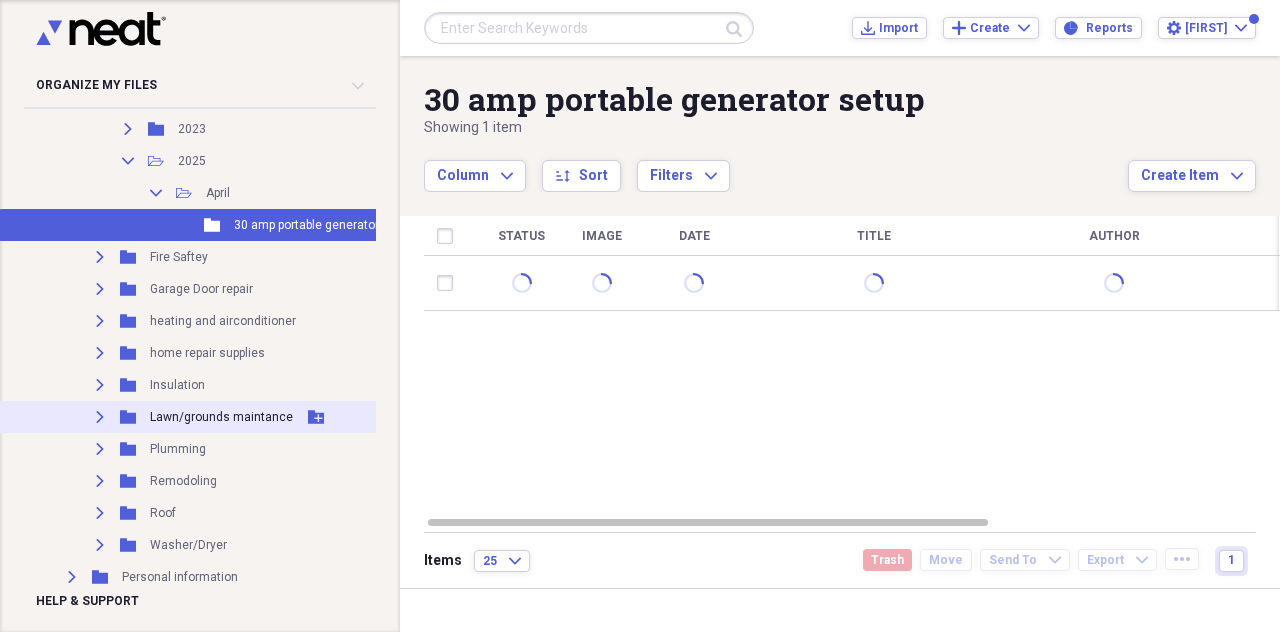 click on "Expand" at bounding box center [100, 417] 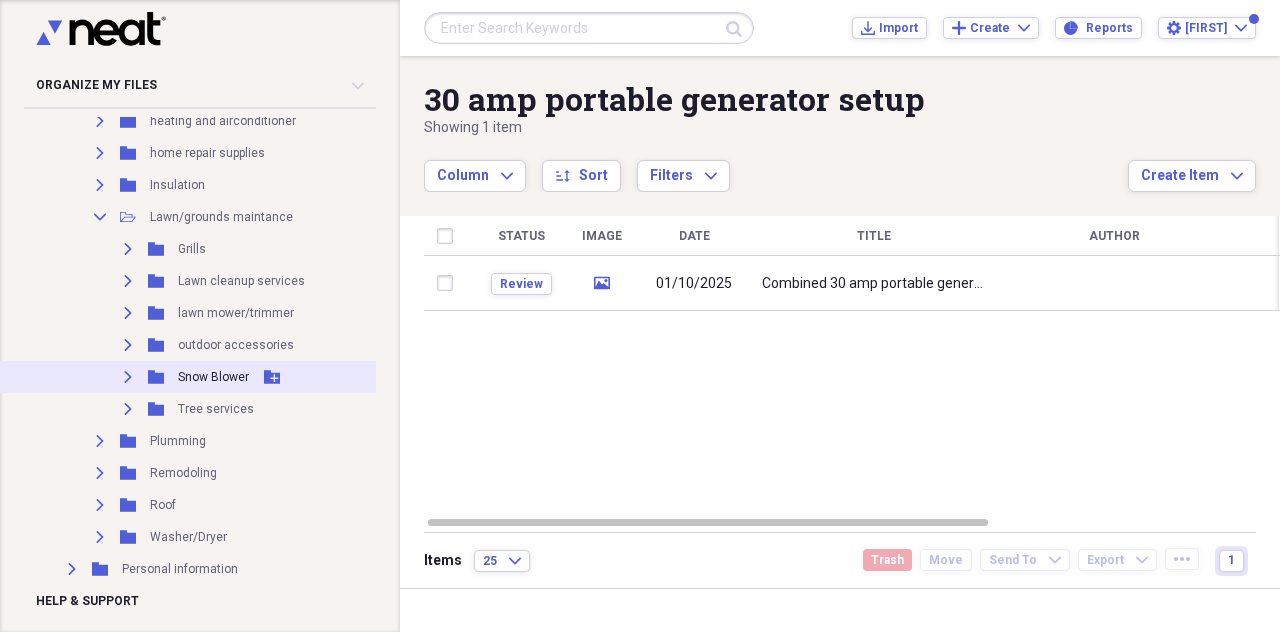 scroll, scrollTop: 1000, scrollLeft: 0, axis: vertical 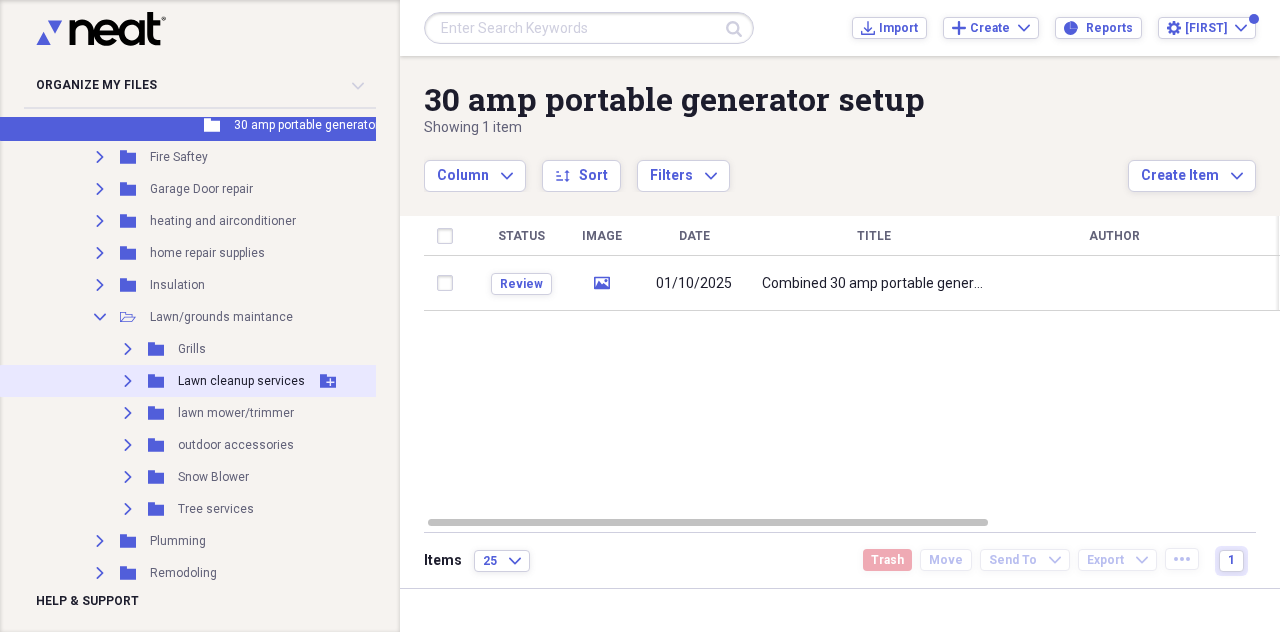 click 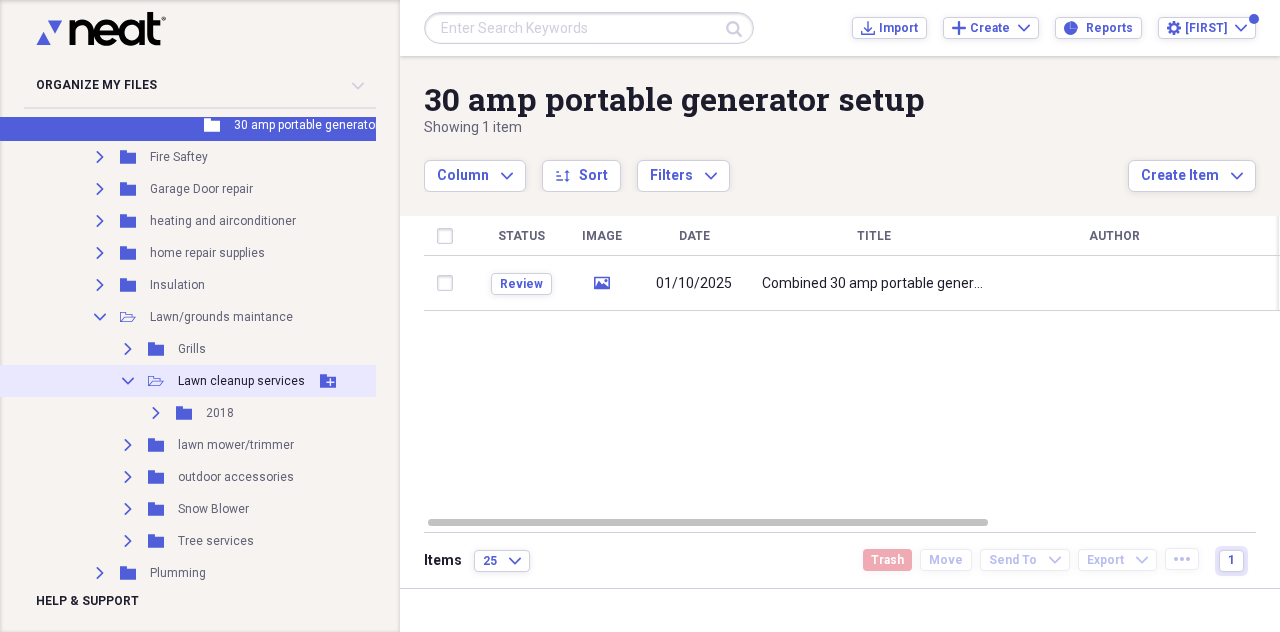 click on "Collapse" 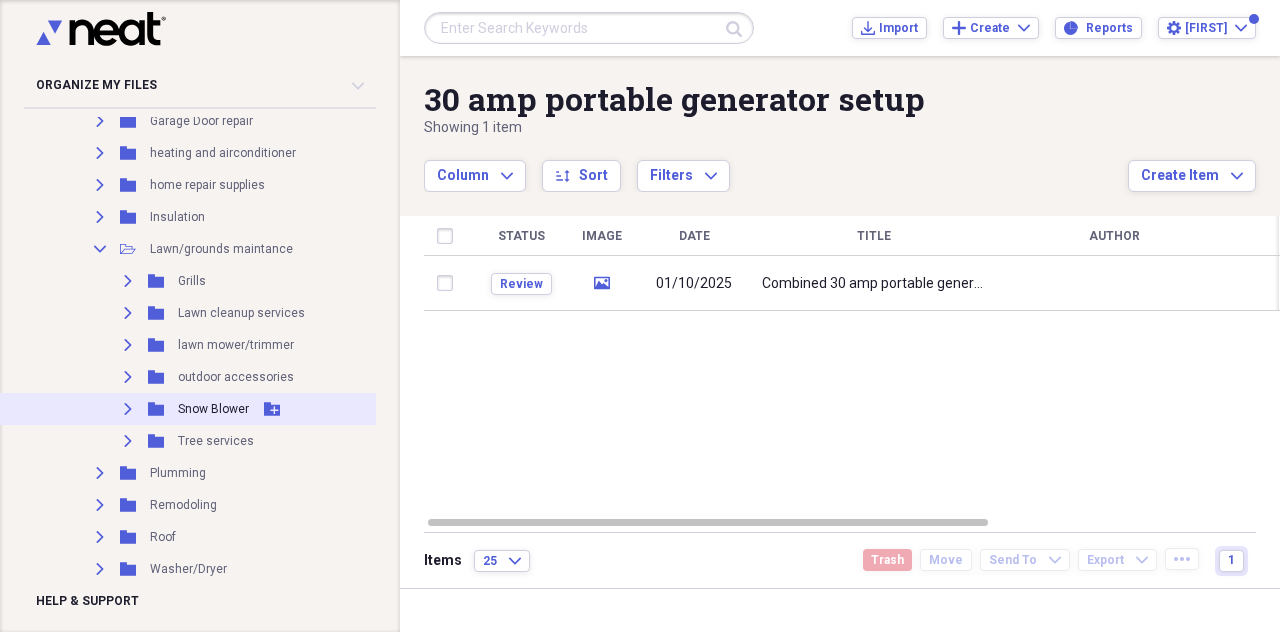 scroll, scrollTop: 1100, scrollLeft: 0, axis: vertical 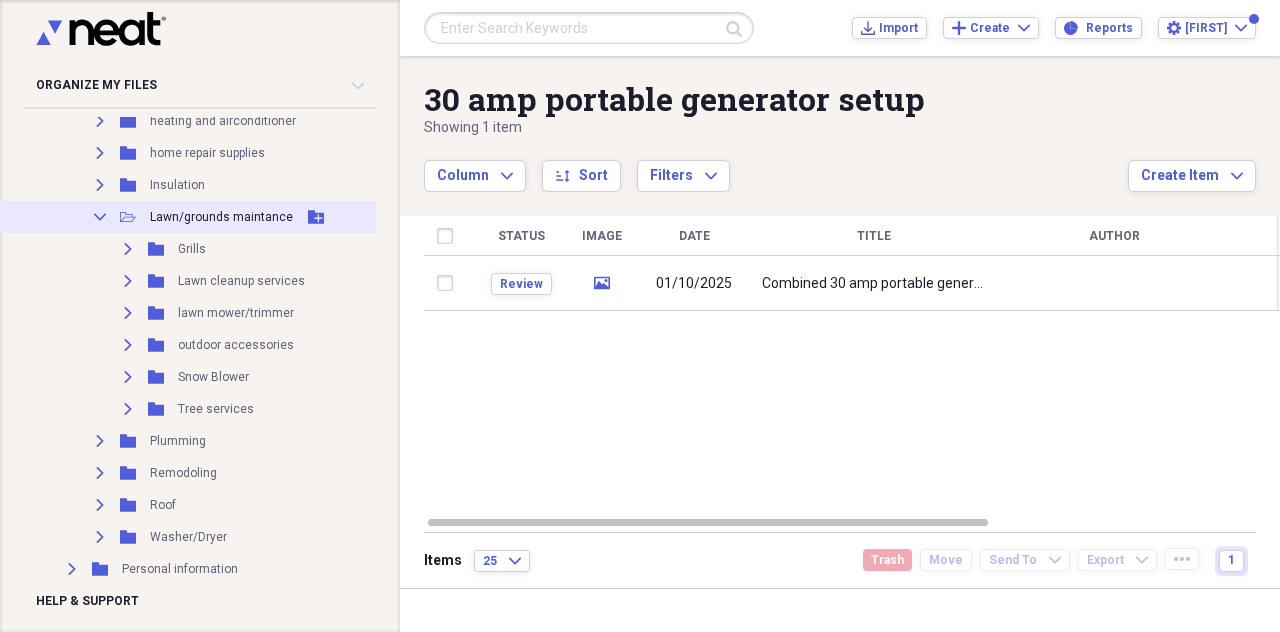 click 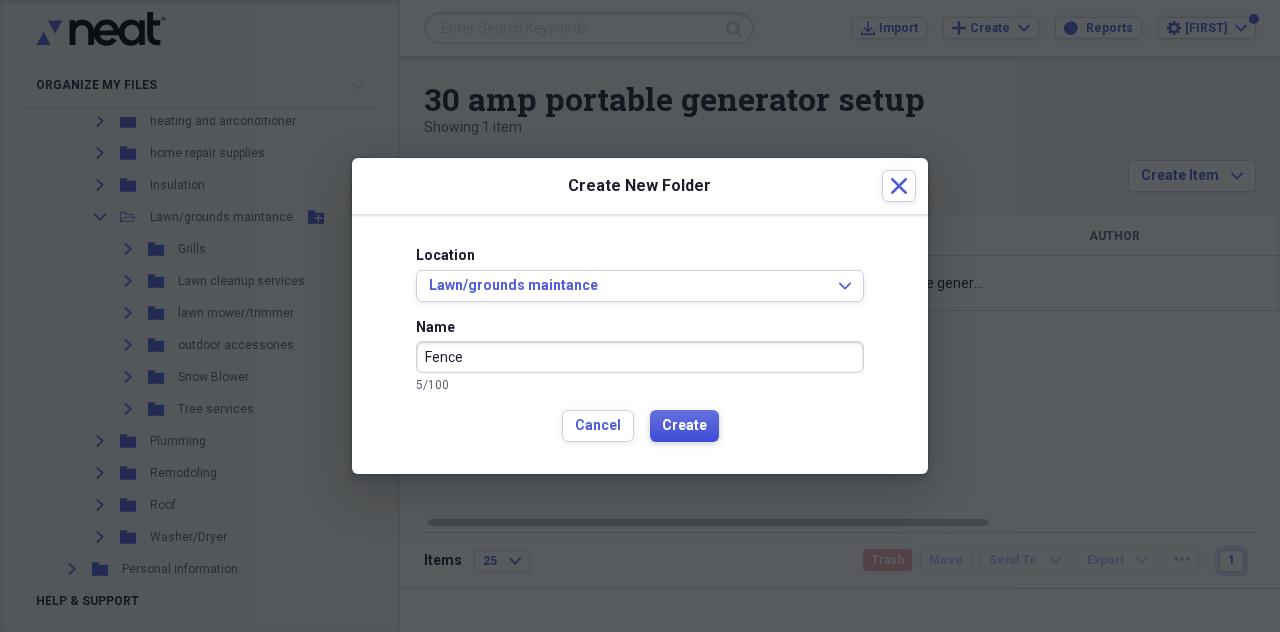 type on "Fence" 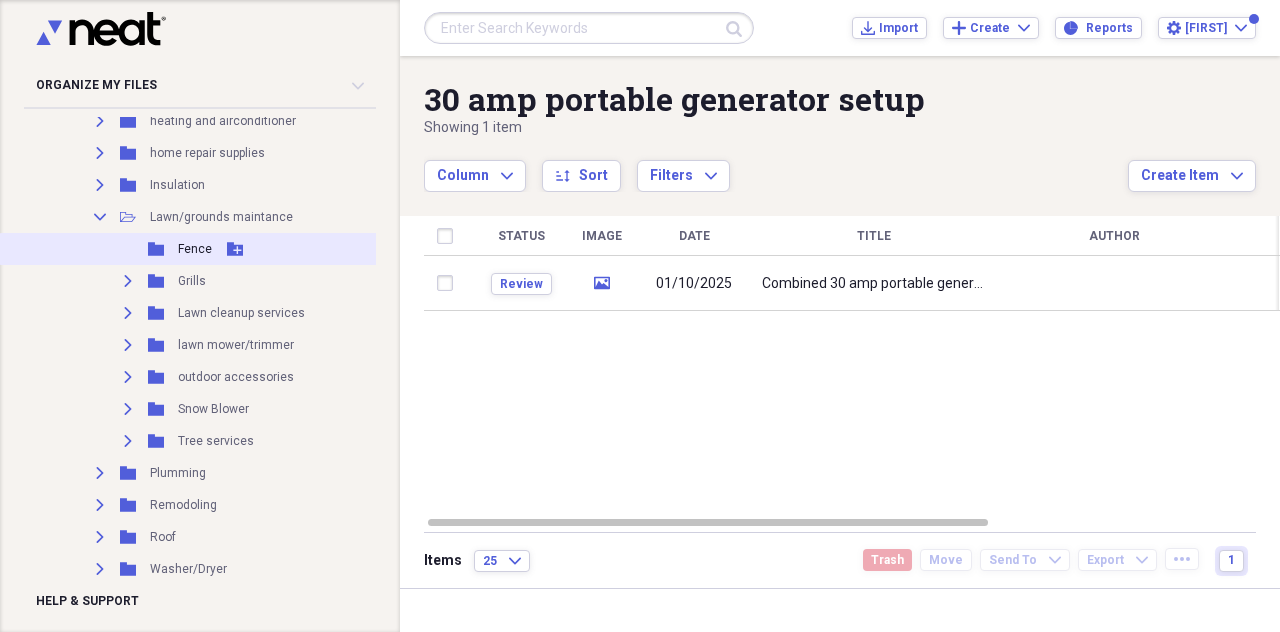 click on "Add Folder" 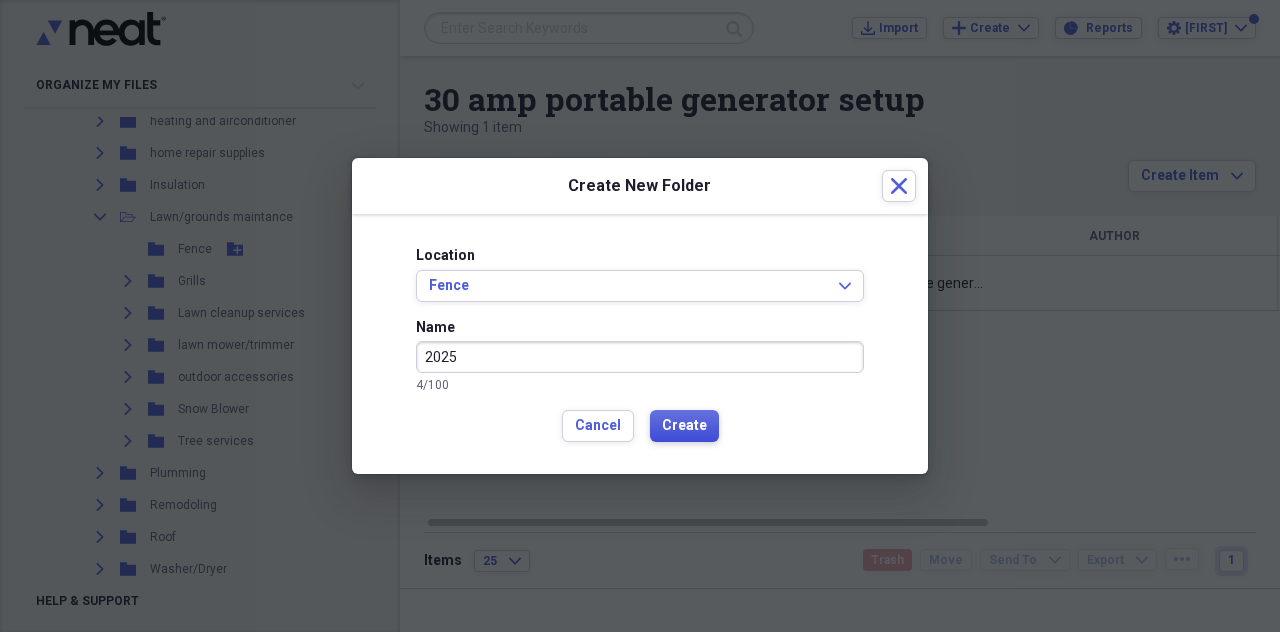 type on "2025" 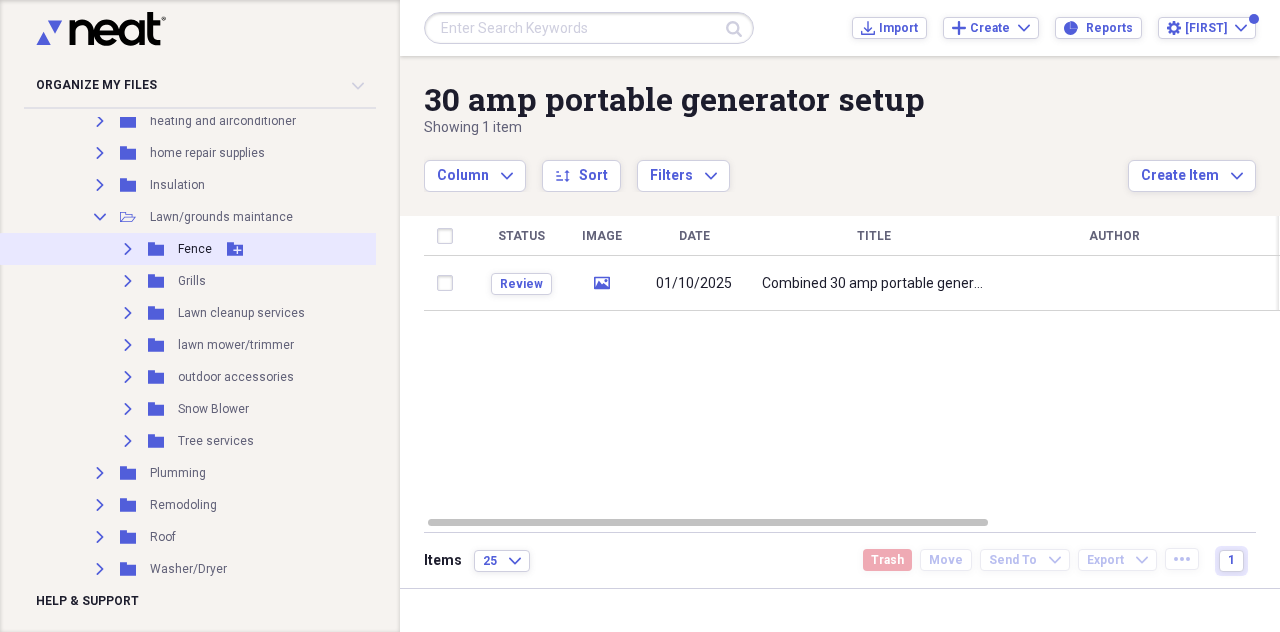click 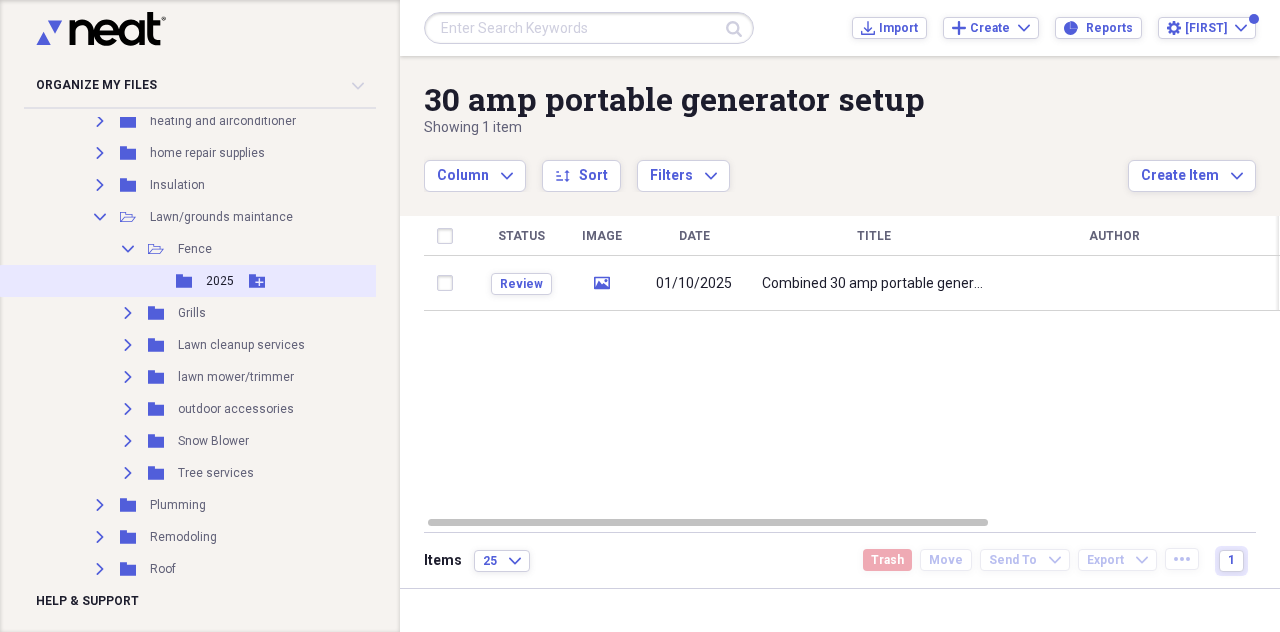 click 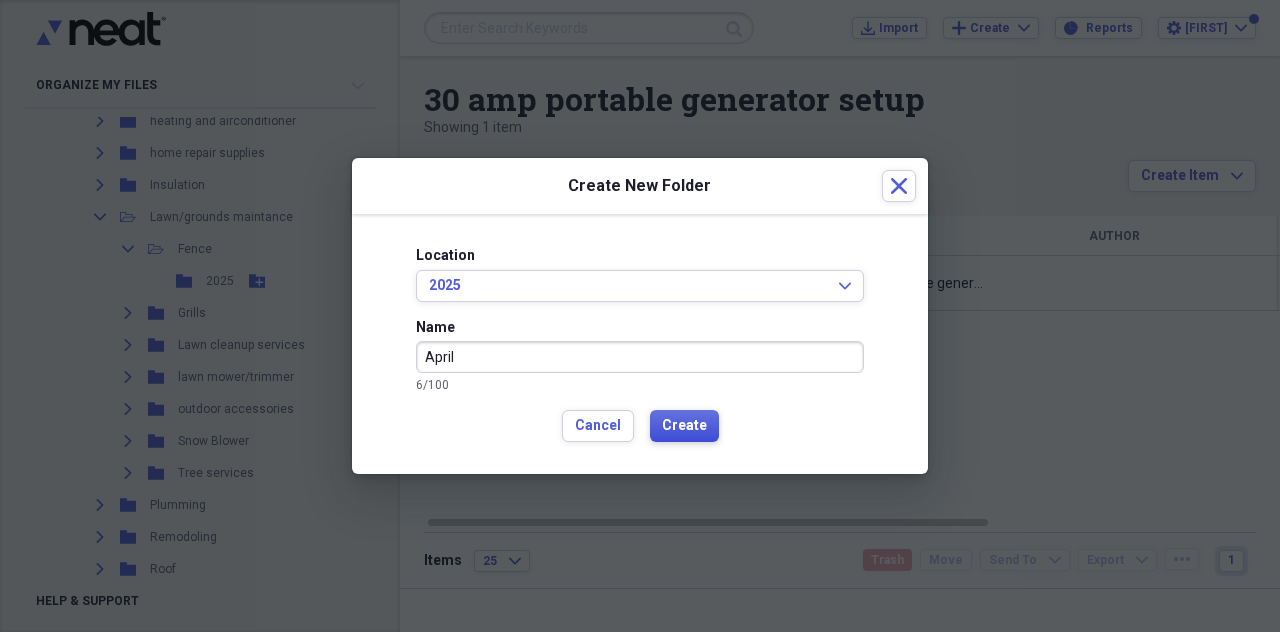 type on "April" 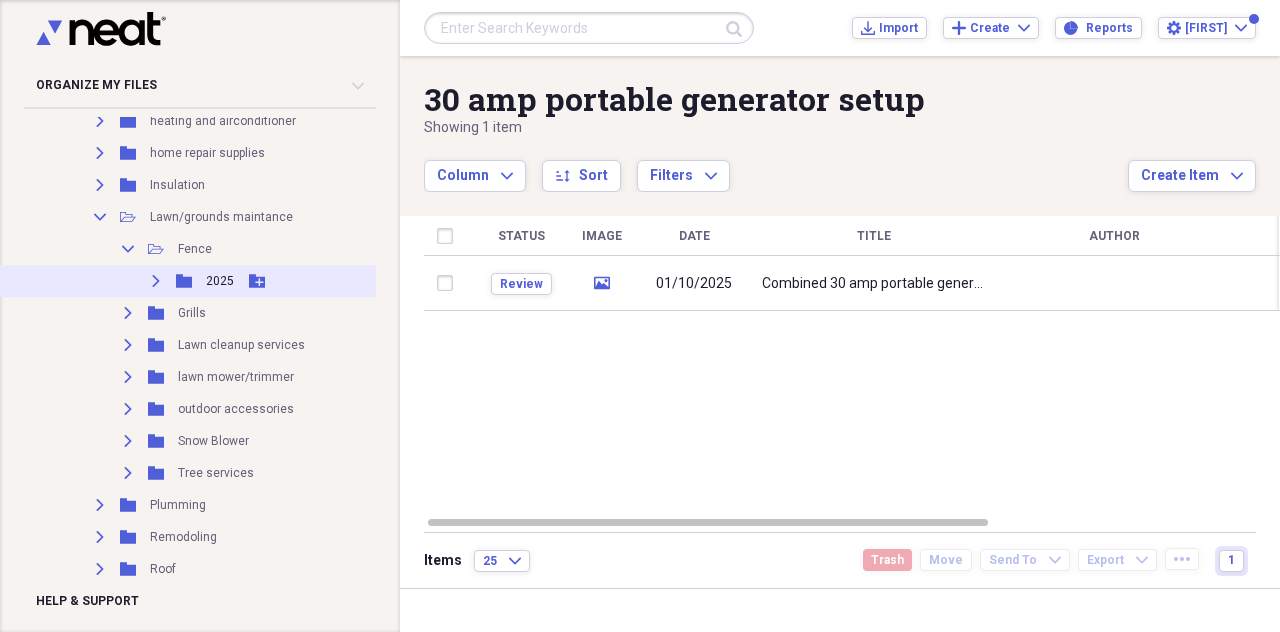 click on "Expand" 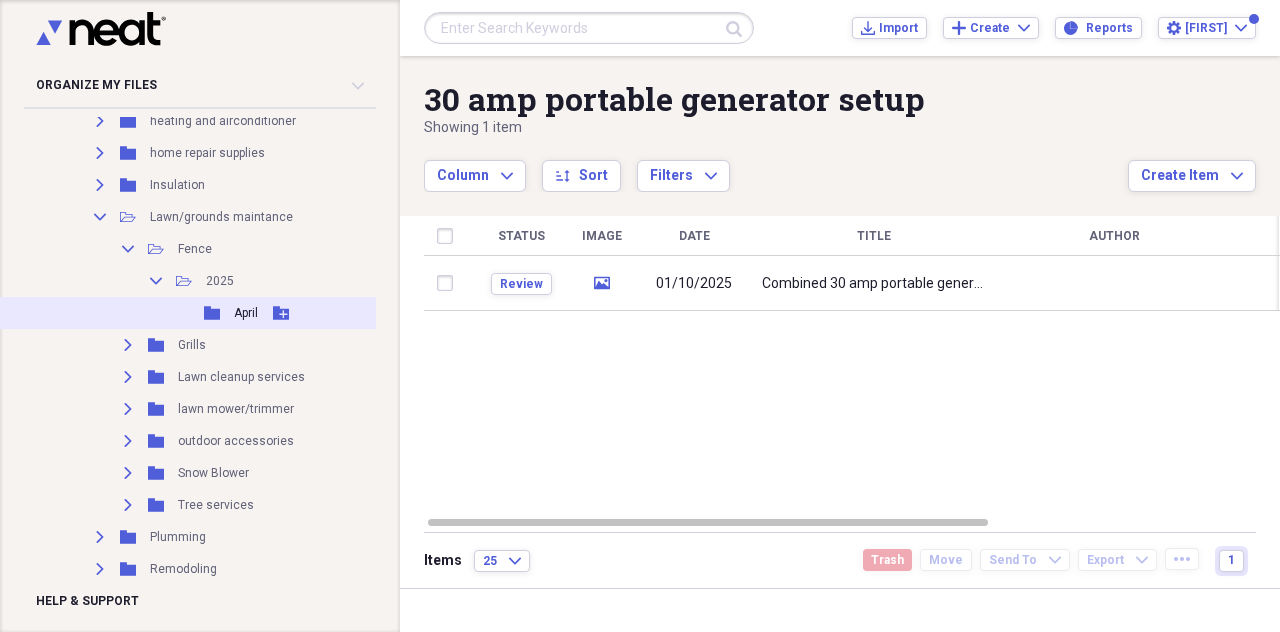click on "April" at bounding box center (246, 313) 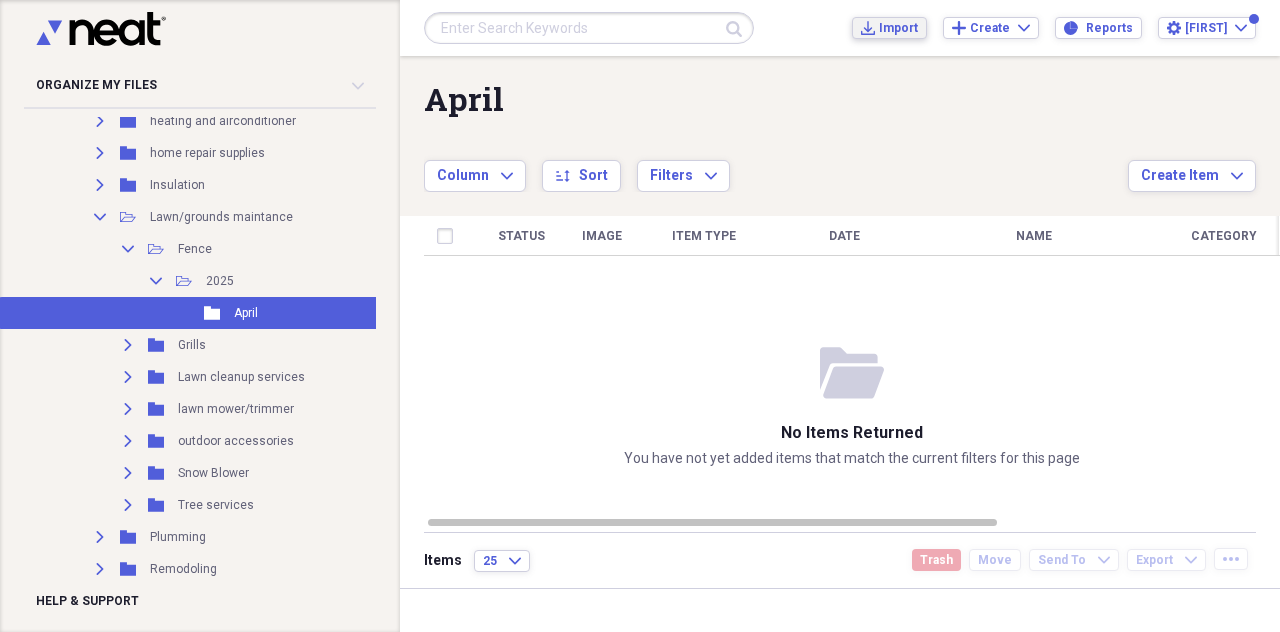 click on "Import" at bounding box center (898, 28) 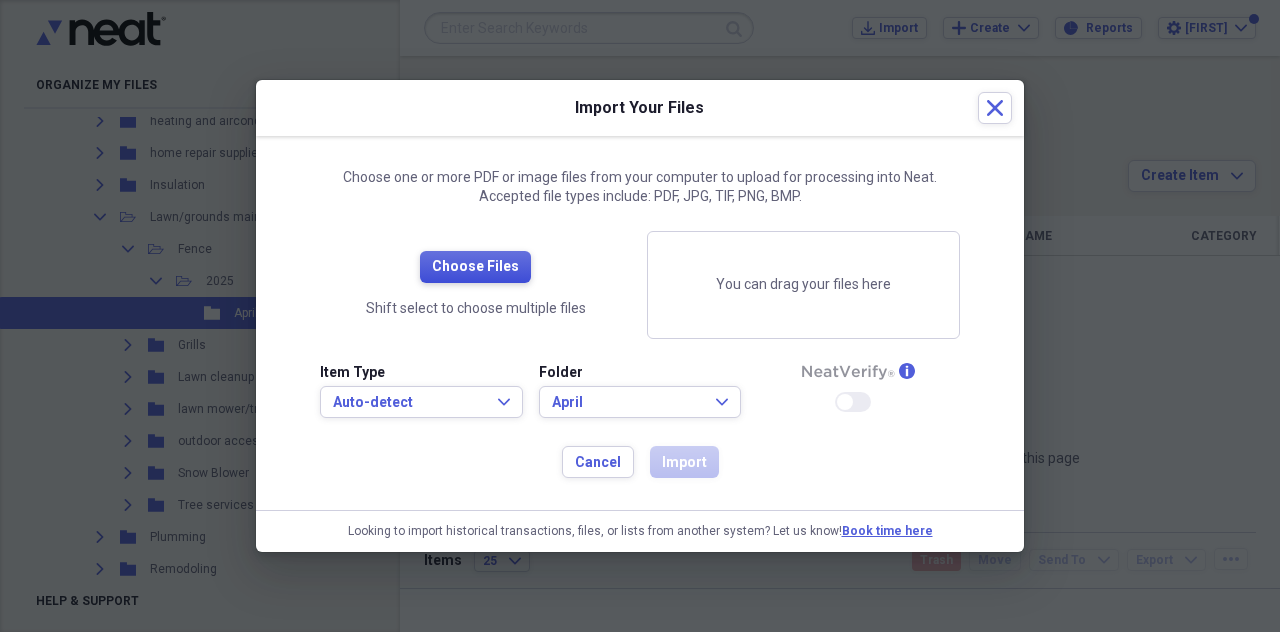 click on "Choose Files" at bounding box center [475, 267] 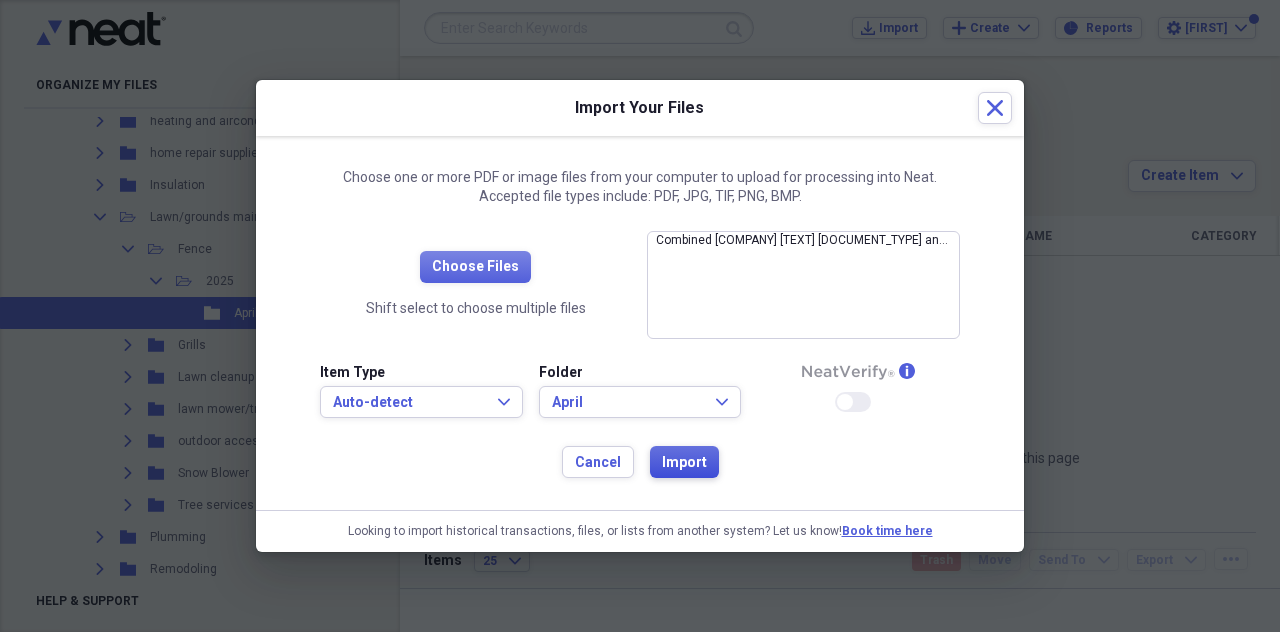 click on "Import" at bounding box center [684, 462] 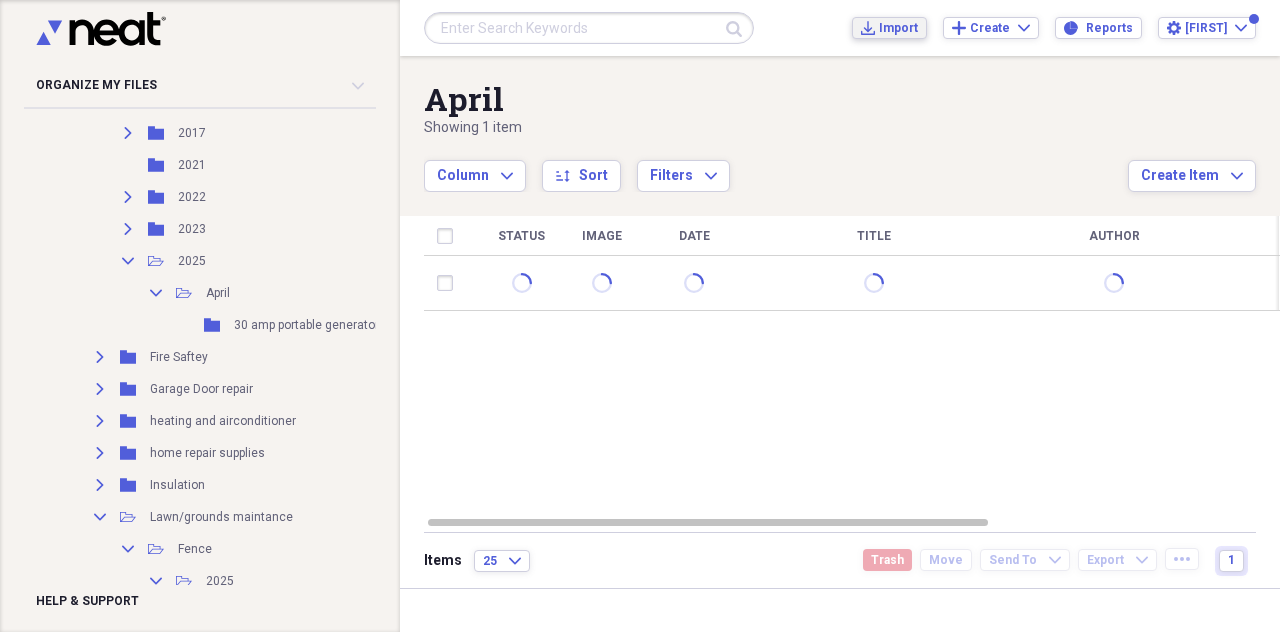 scroll, scrollTop: 700, scrollLeft: 0, axis: vertical 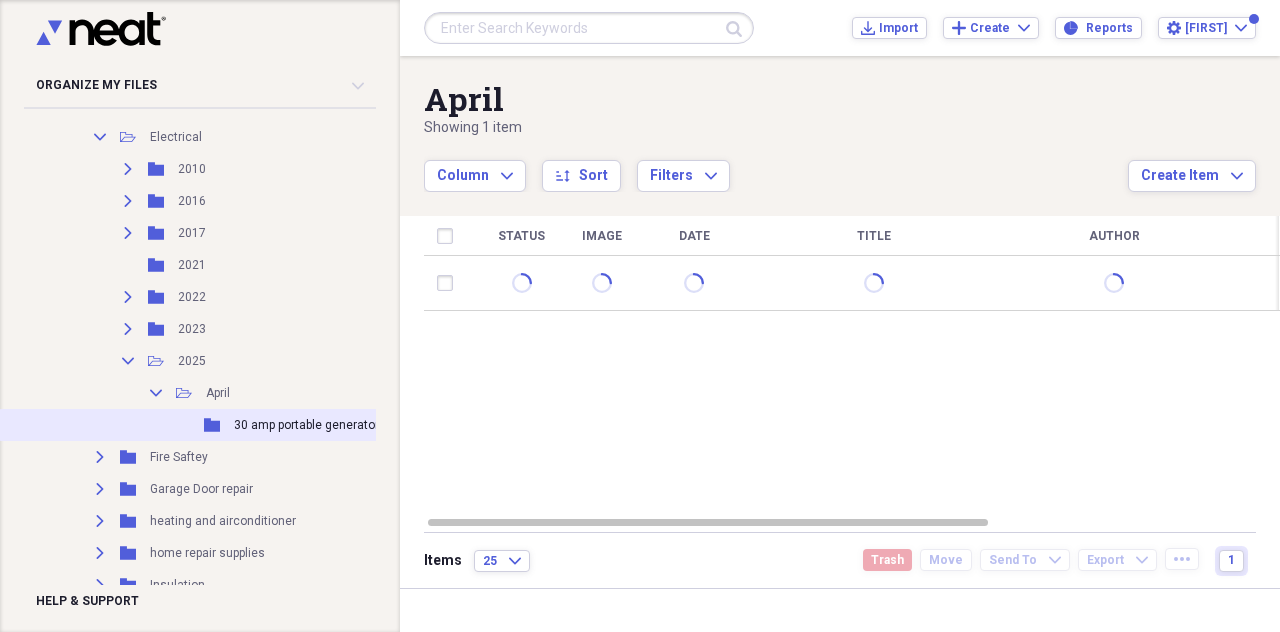 click on "Folder [NUMBER] [TEXT] [TEXT] [TEXT]" at bounding box center (237, 425) 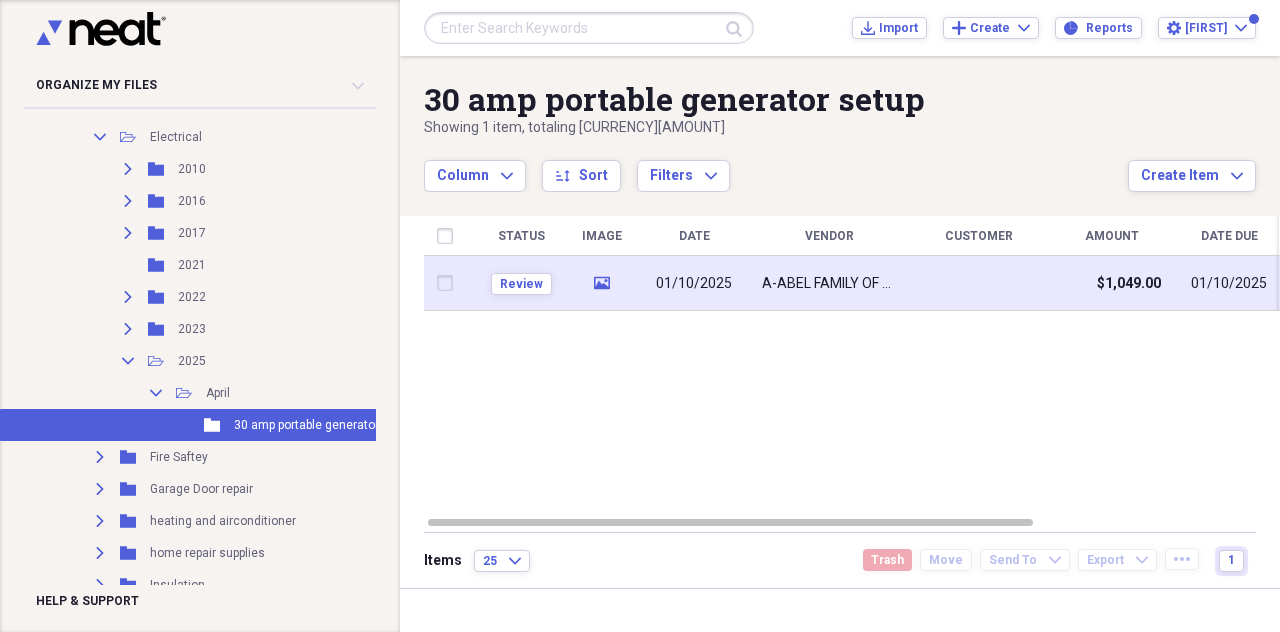 click on "A-ABEL FAMILY OF COMPANIES" at bounding box center (829, 284) 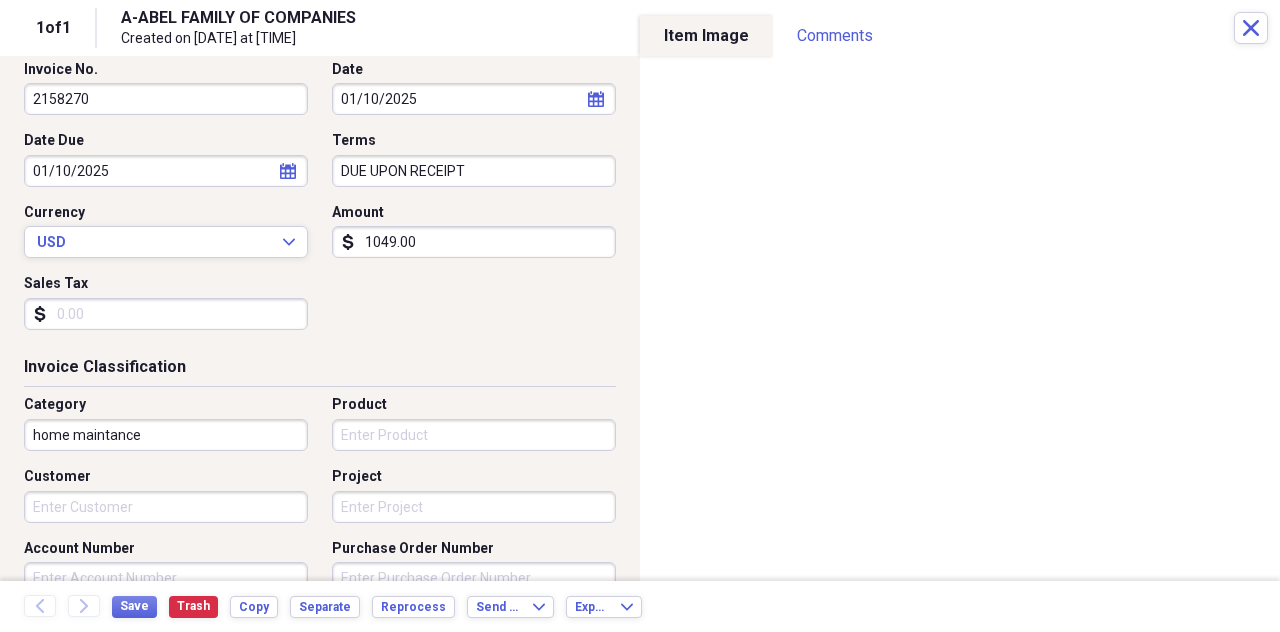 scroll, scrollTop: 164, scrollLeft: 0, axis: vertical 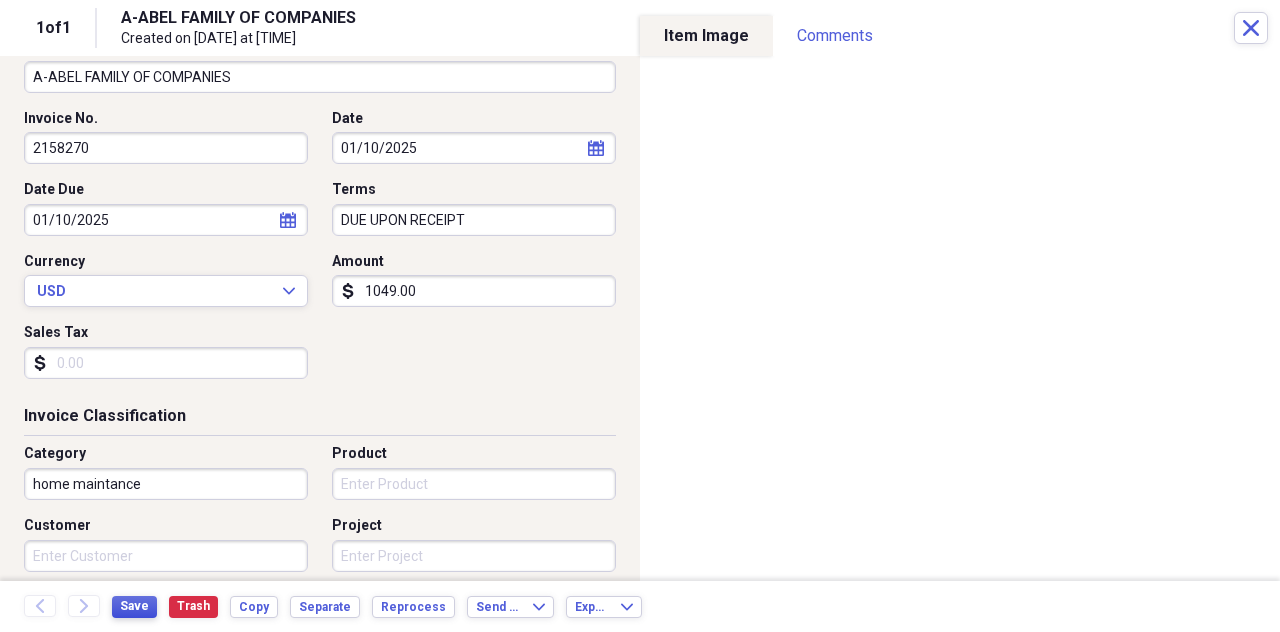 click on "Save" at bounding box center (134, 606) 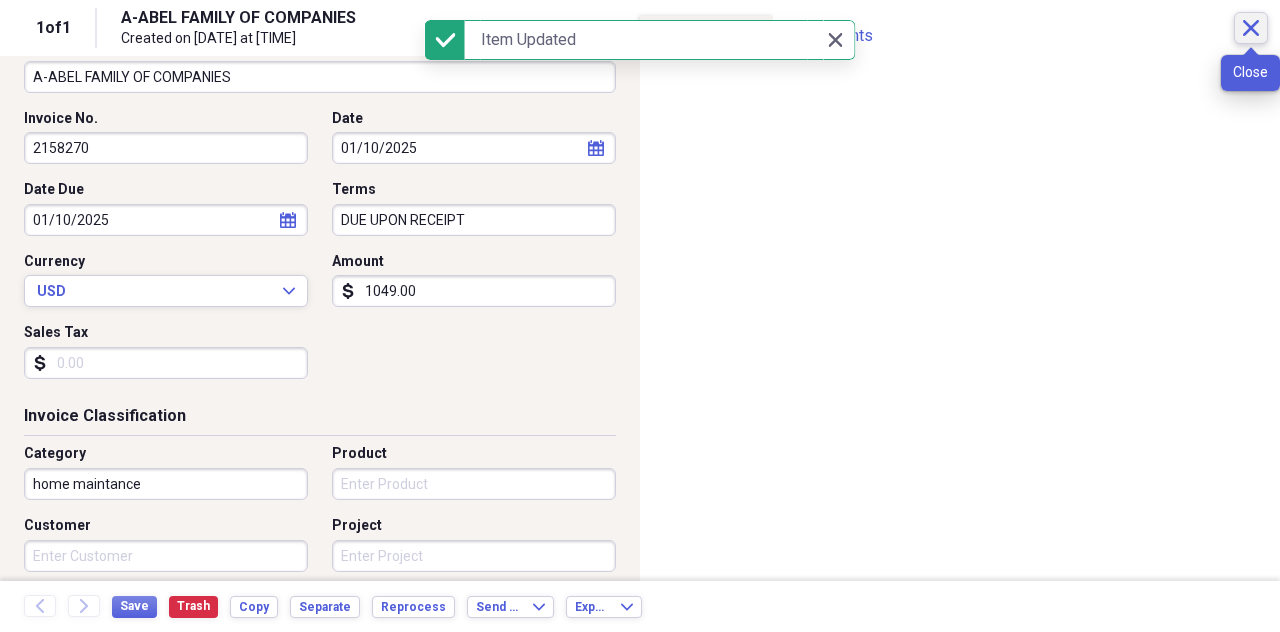 click on "Close" 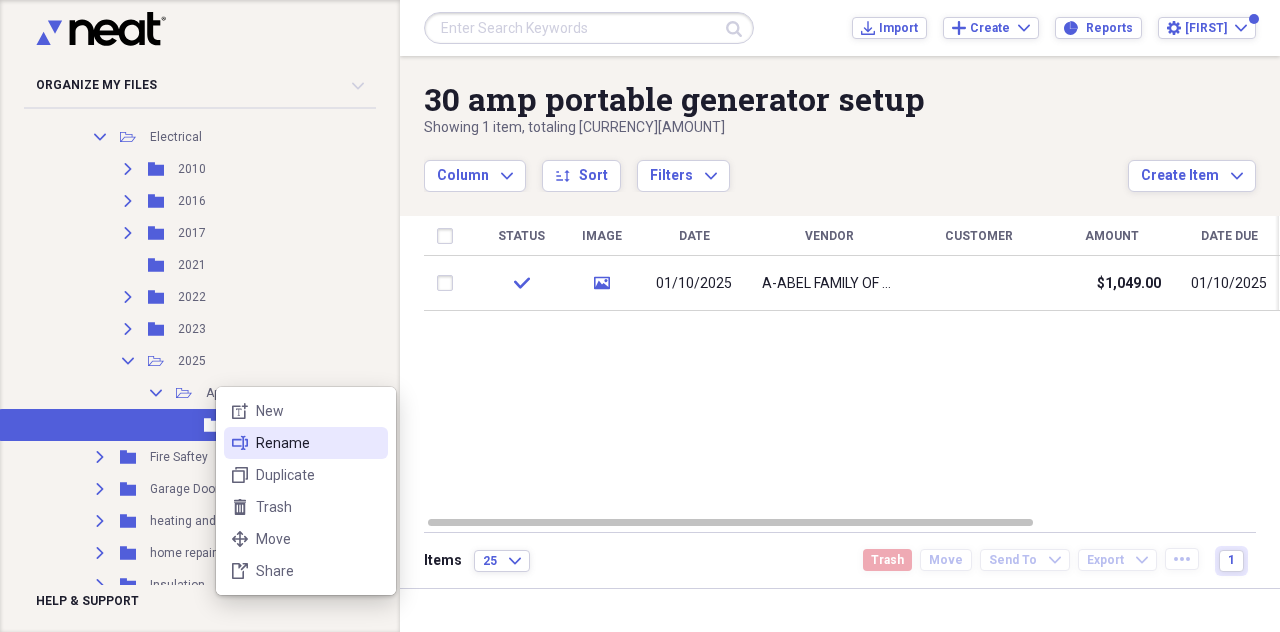 click on "Rename" at bounding box center (318, 443) 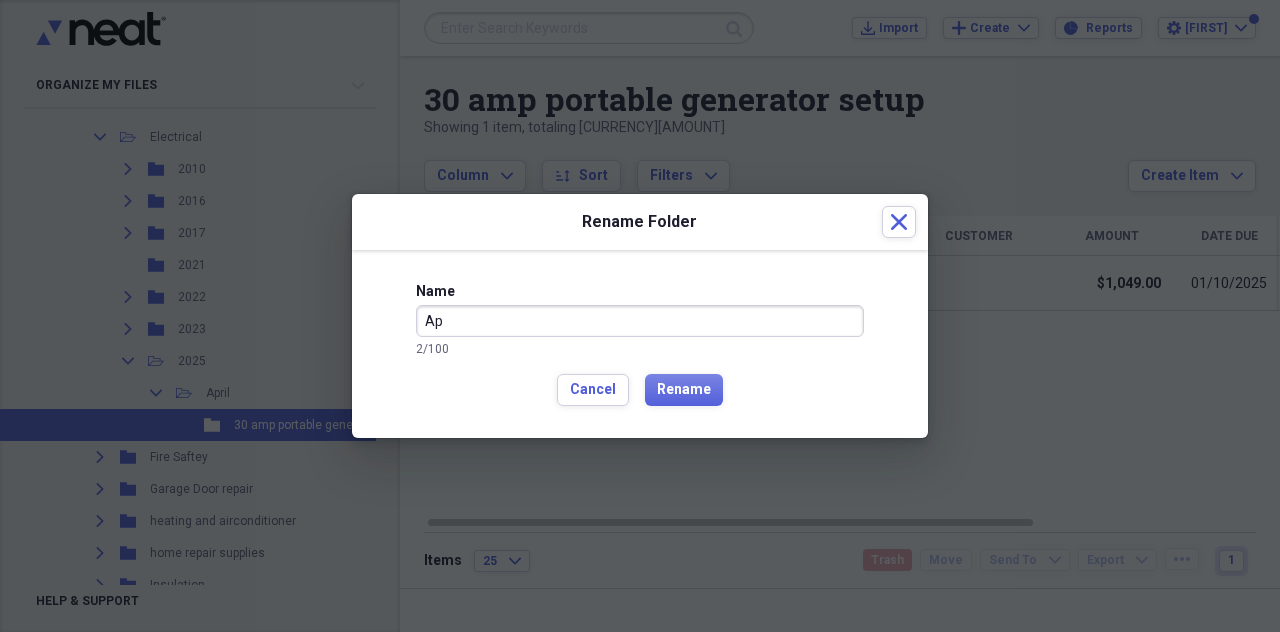 type on "A" 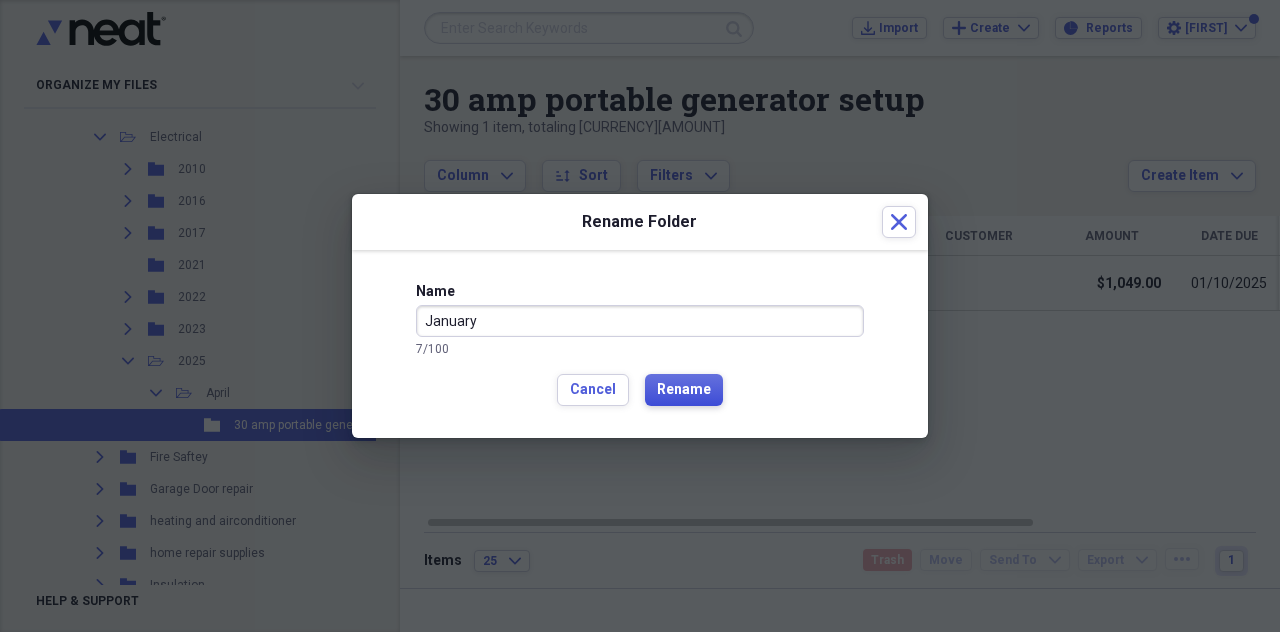 type on "January" 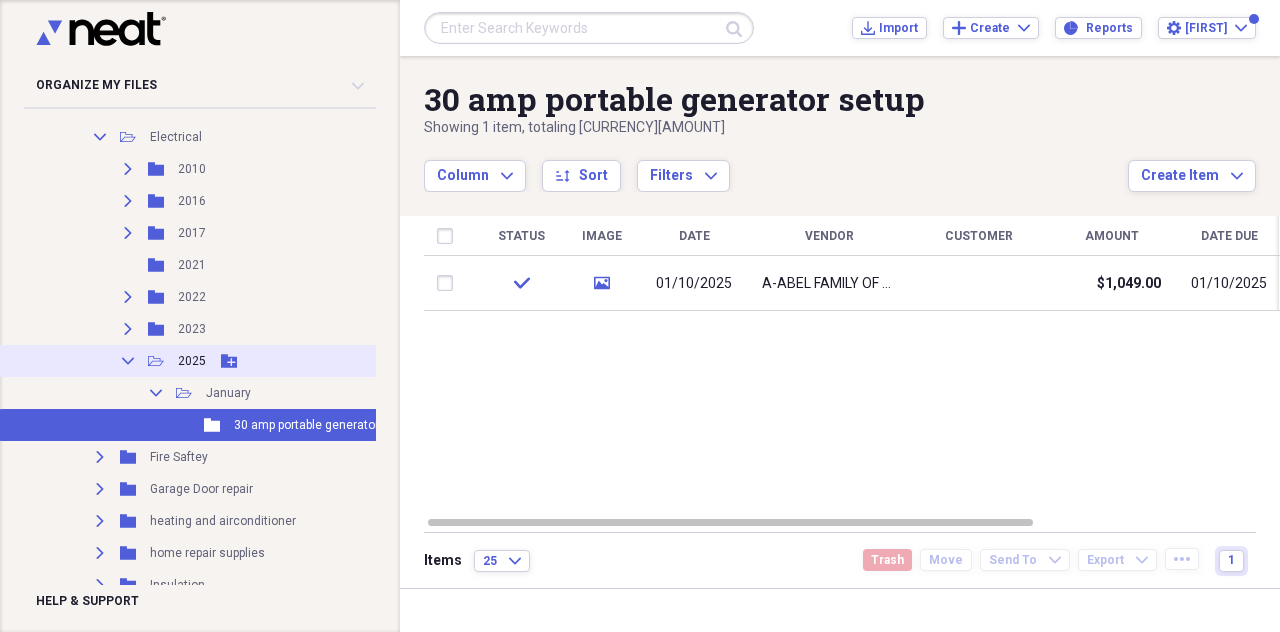click 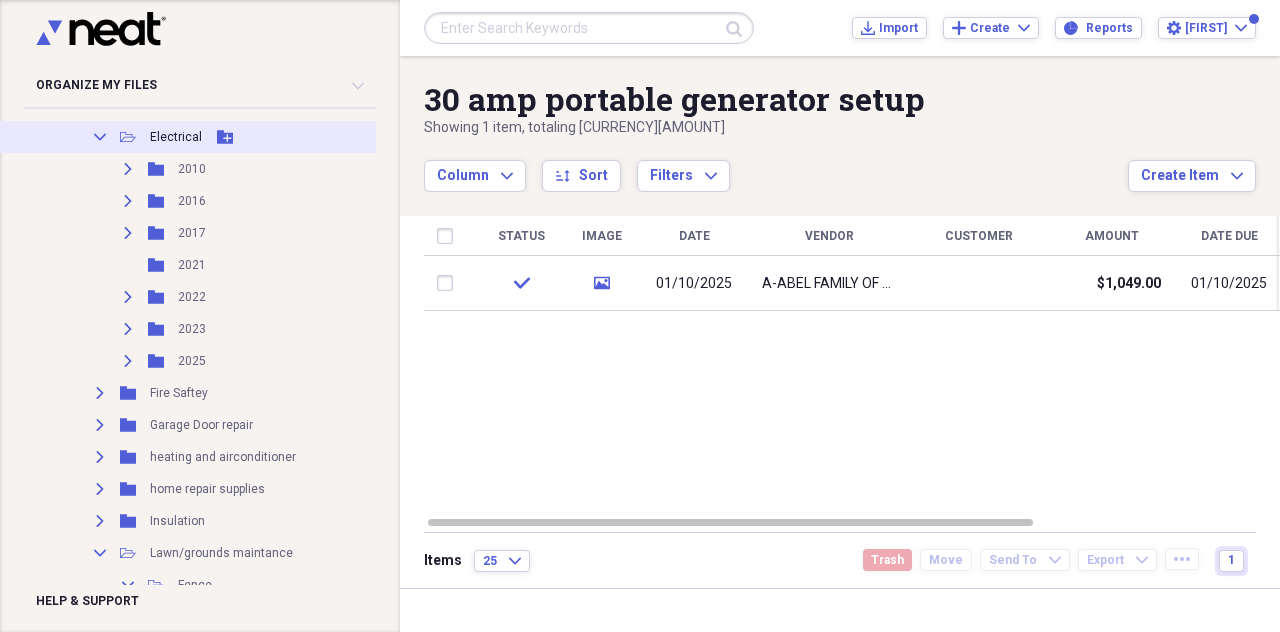 click on "Collapse" at bounding box center (100, 137) 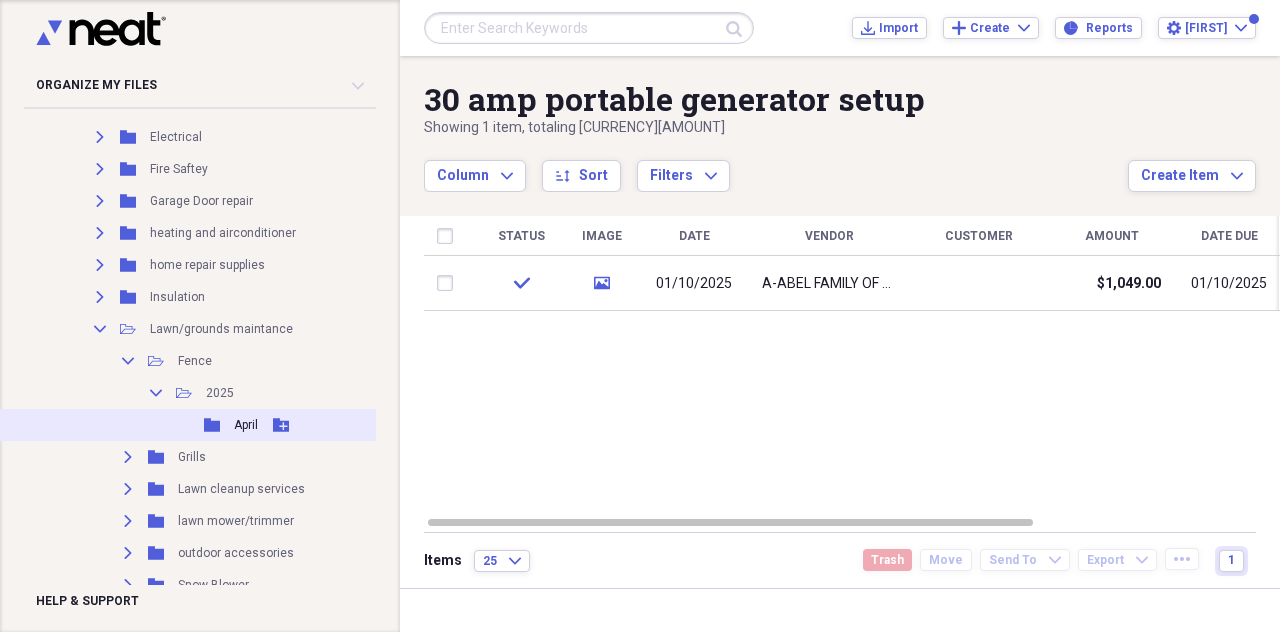 click on "April" at bounding box center [246, 425] 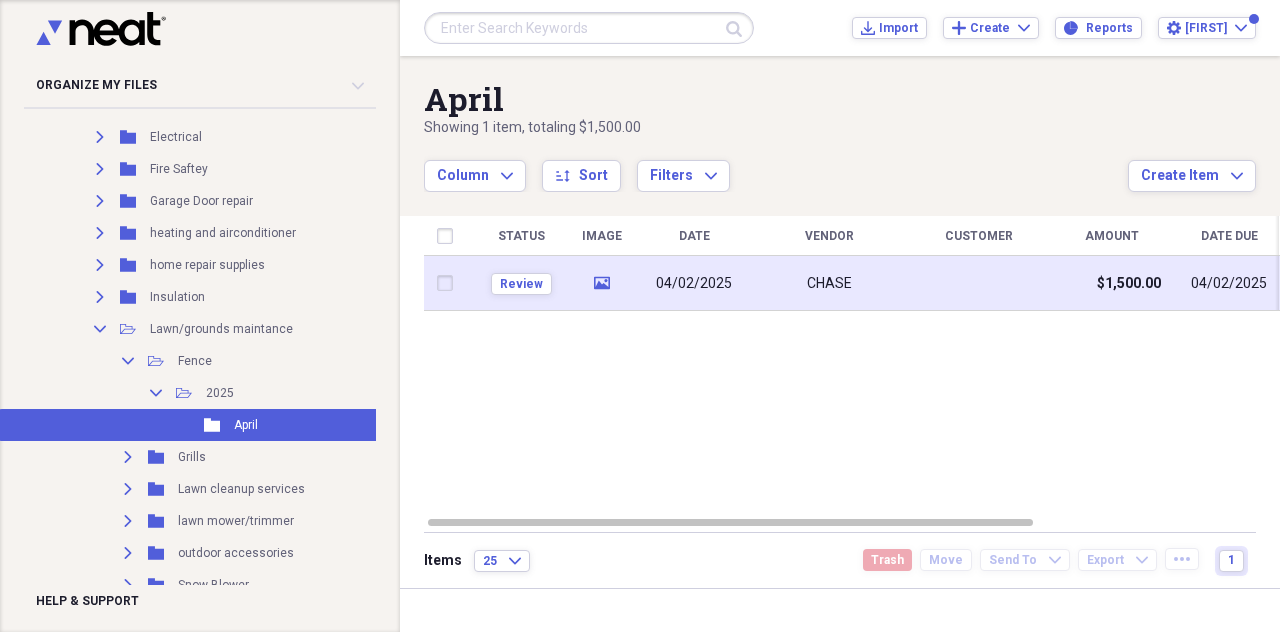 click on "CHASE" at bounding box center [829, 284] 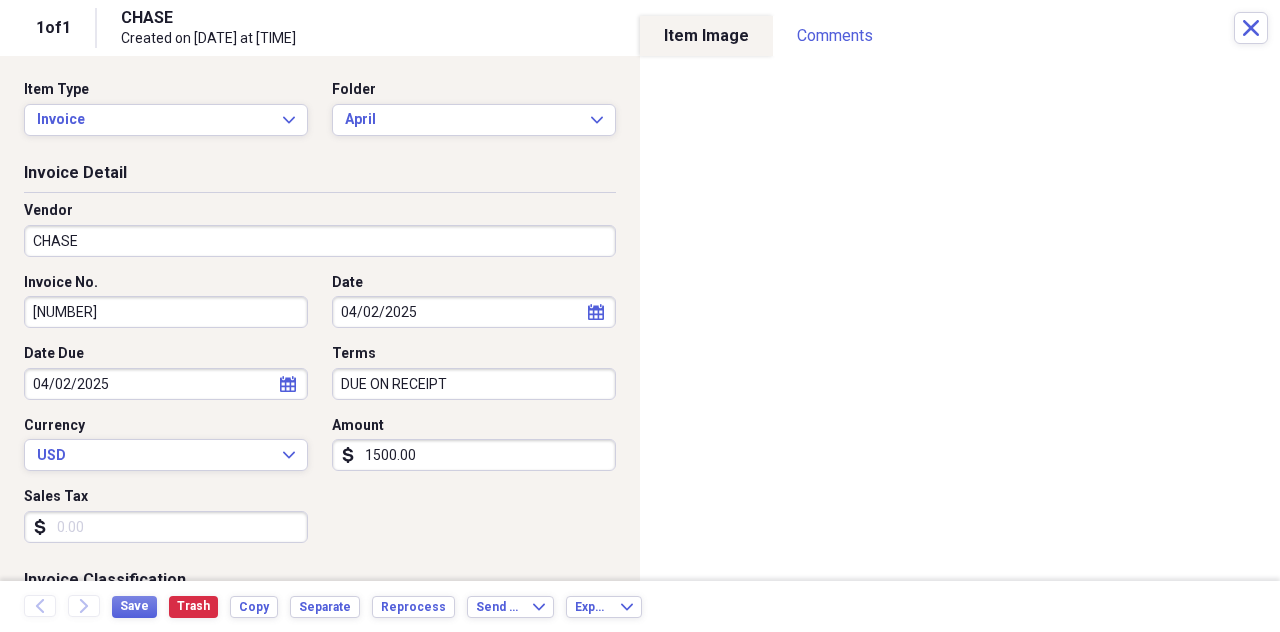click on "CHASE" at bounding box center [320, 241] 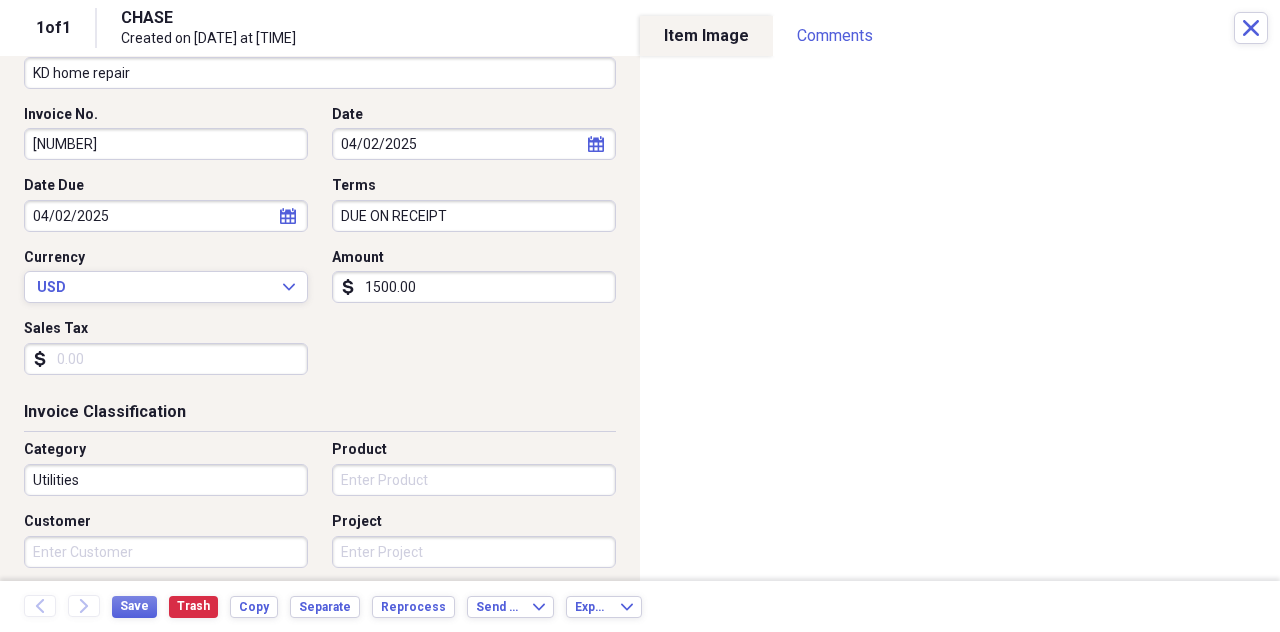scroll, scrollTop: 200, scrollLeft: 0, axis: vertical 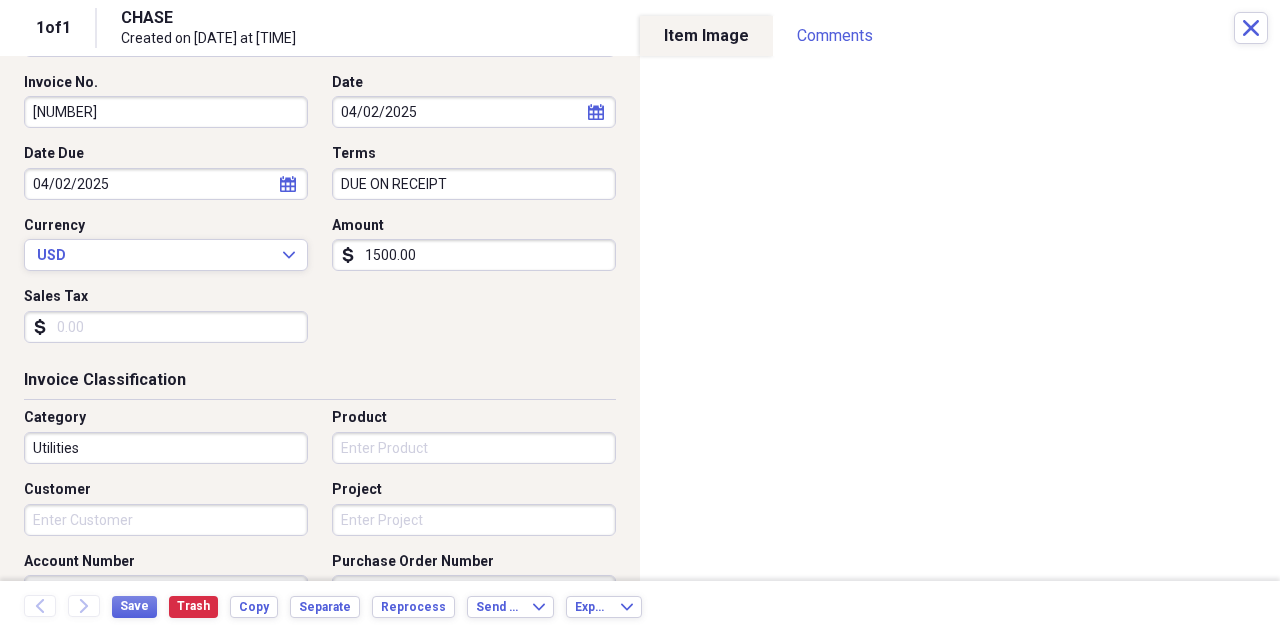 type on "KD home repair" 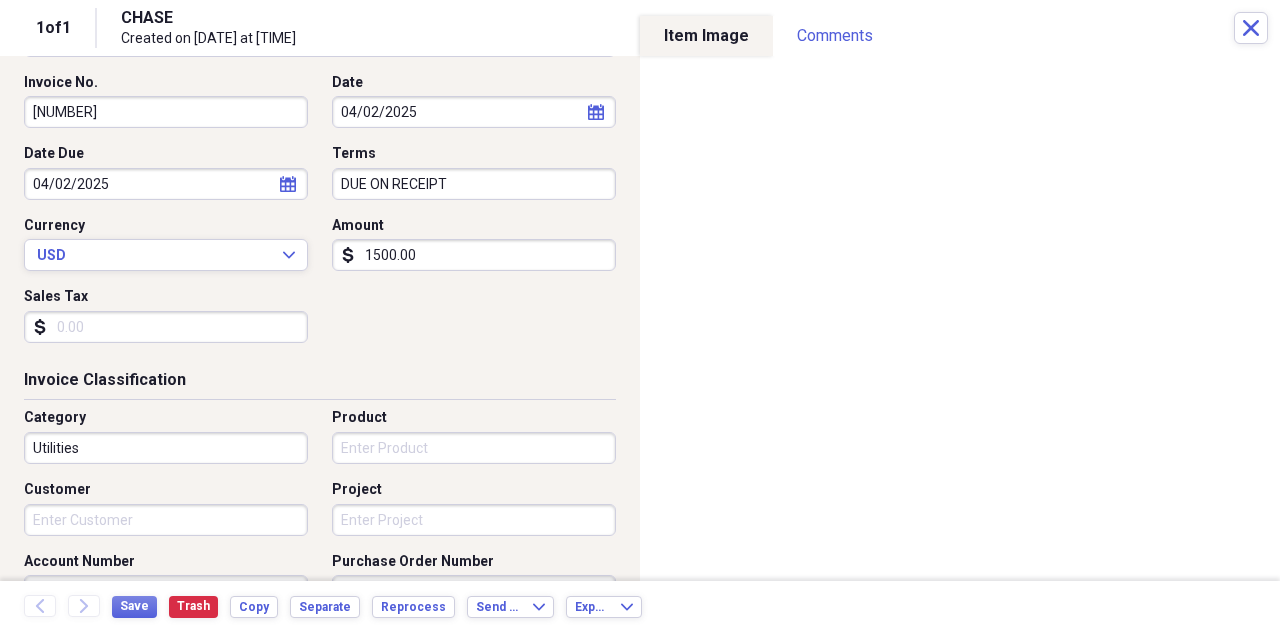 drag, startPoint x: 77, startPoint y: 446, endPoint x: 218, endPoint y: 432, distance: 141.69333 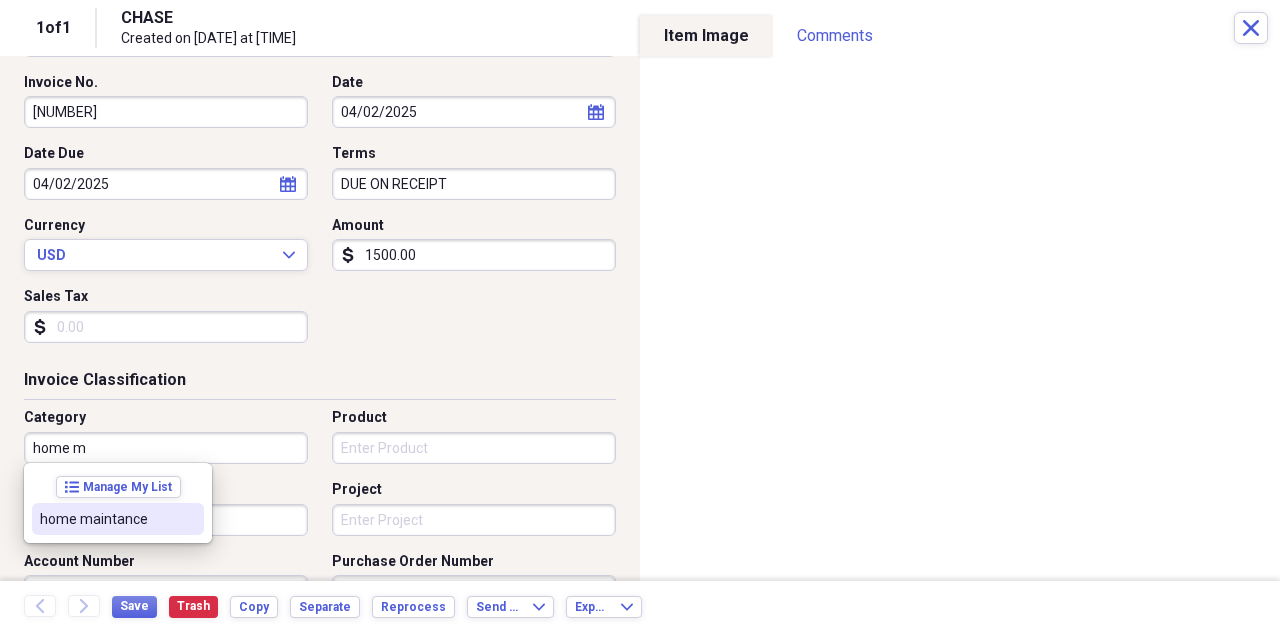 click on "home maintance" at bounding box center (106, 519) 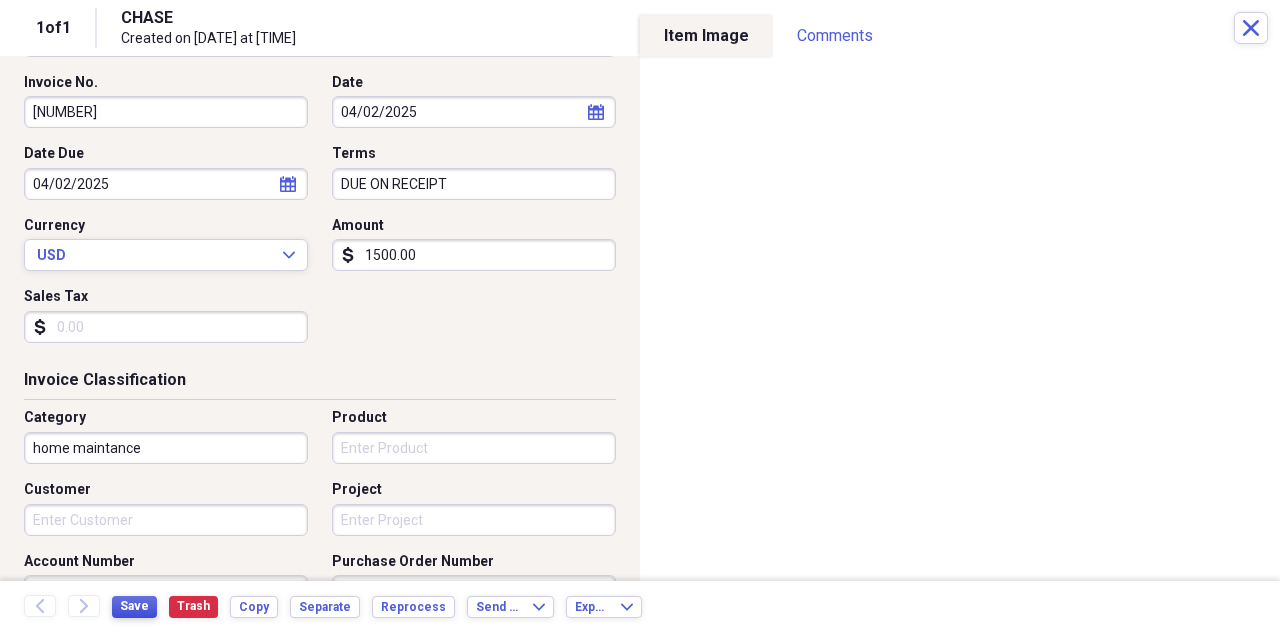 click on "Save" at bounding box center [134, 606] 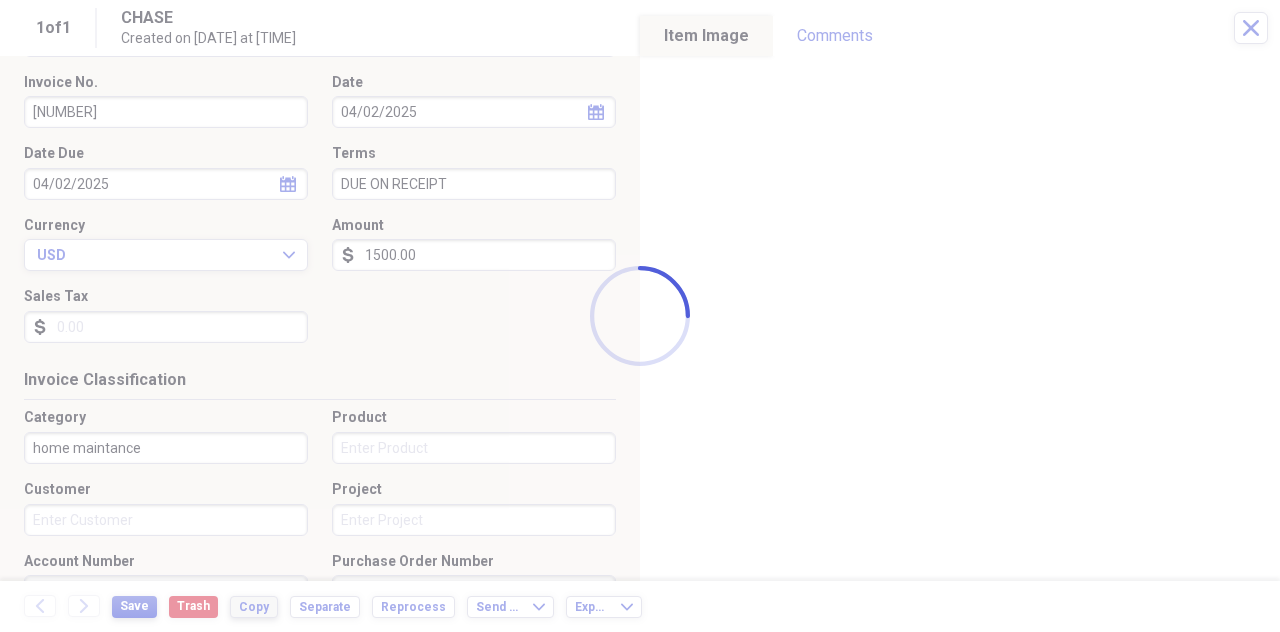 type on "KD home repair" 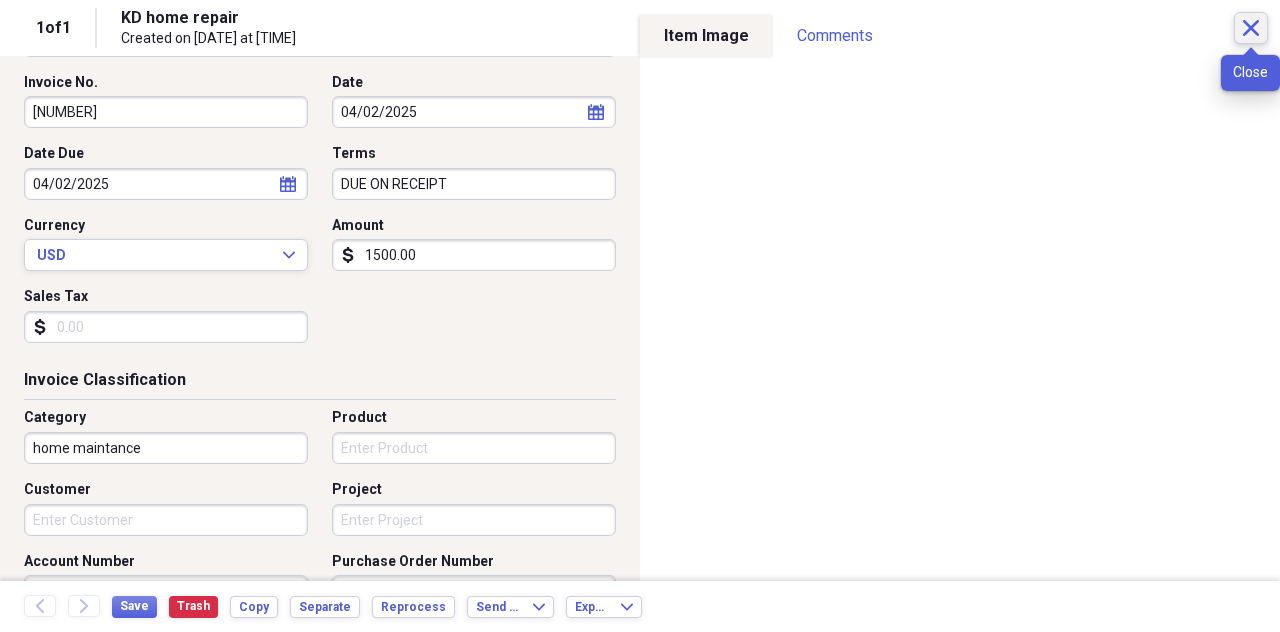 click 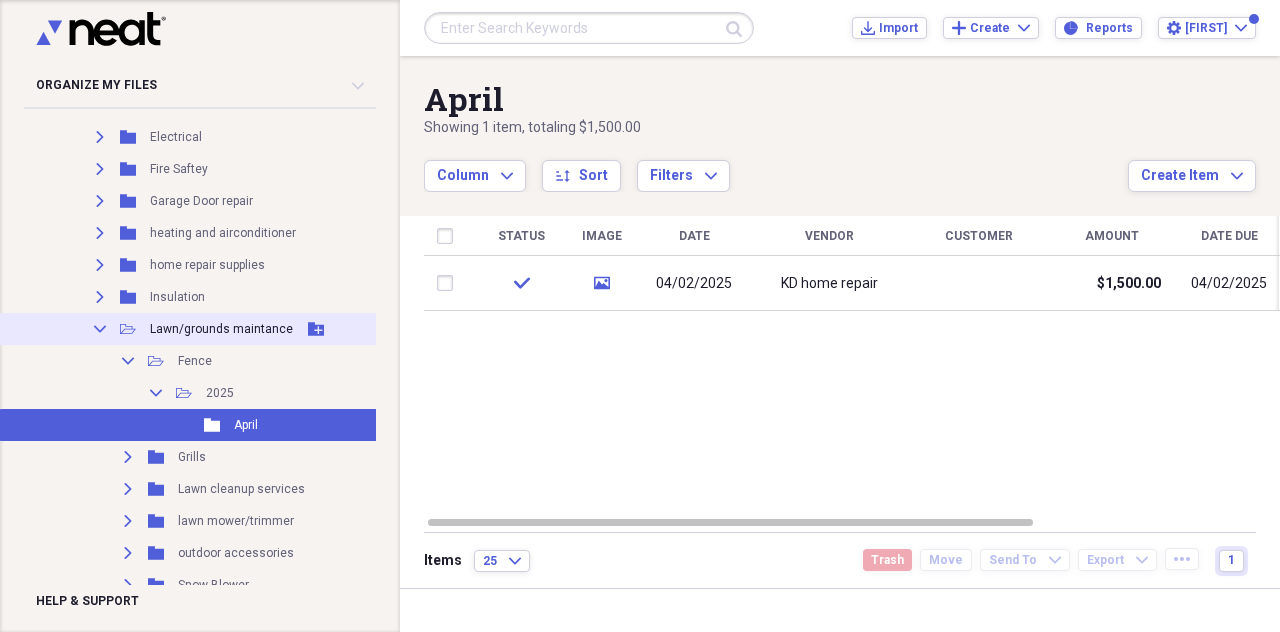 click on "Collapse" 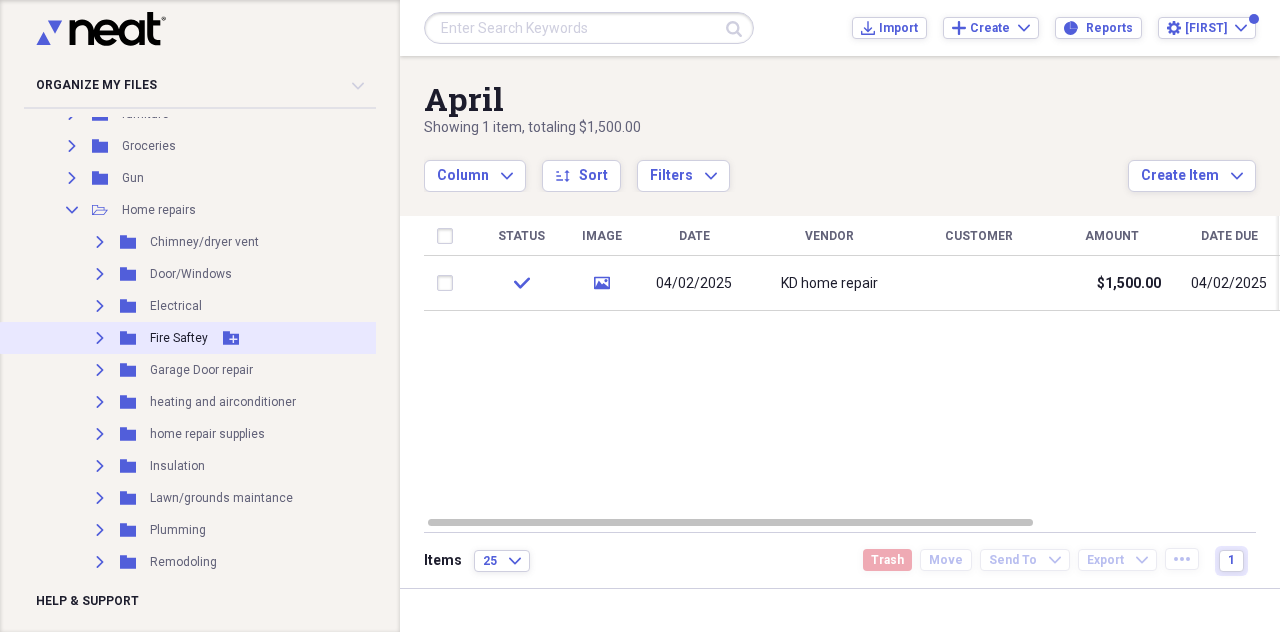 scroll, scrollTop: 500, scrollLeft: 0, axis: vertical 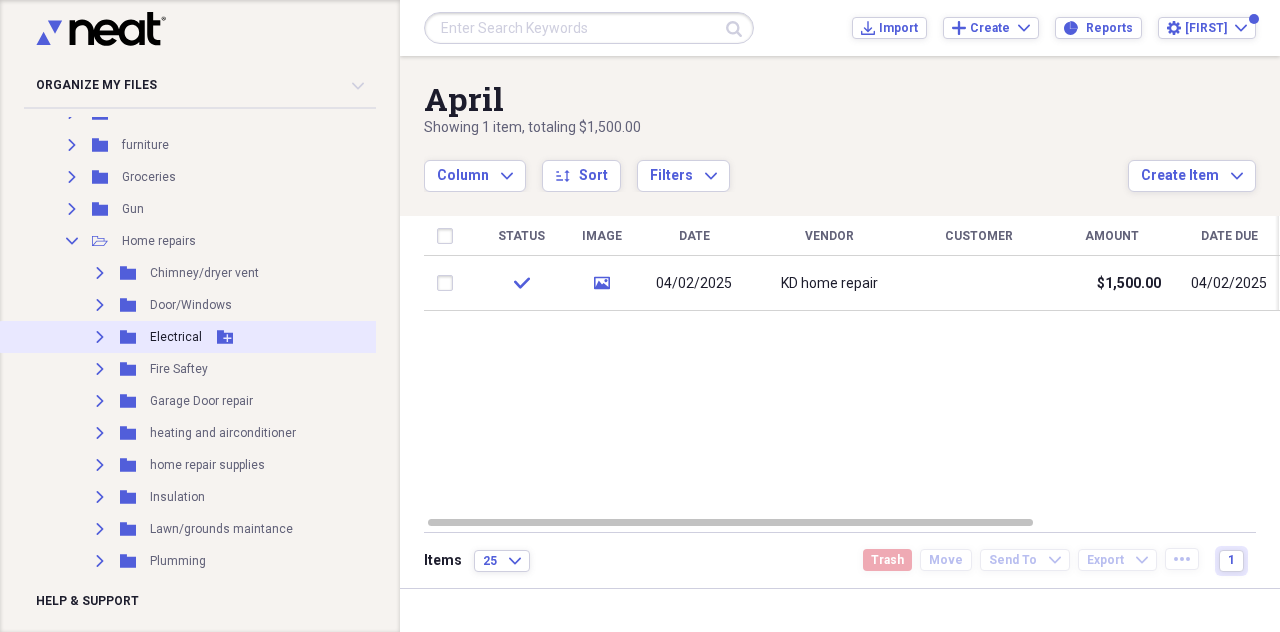 click on "Expand" at bounding box center [100, 337] 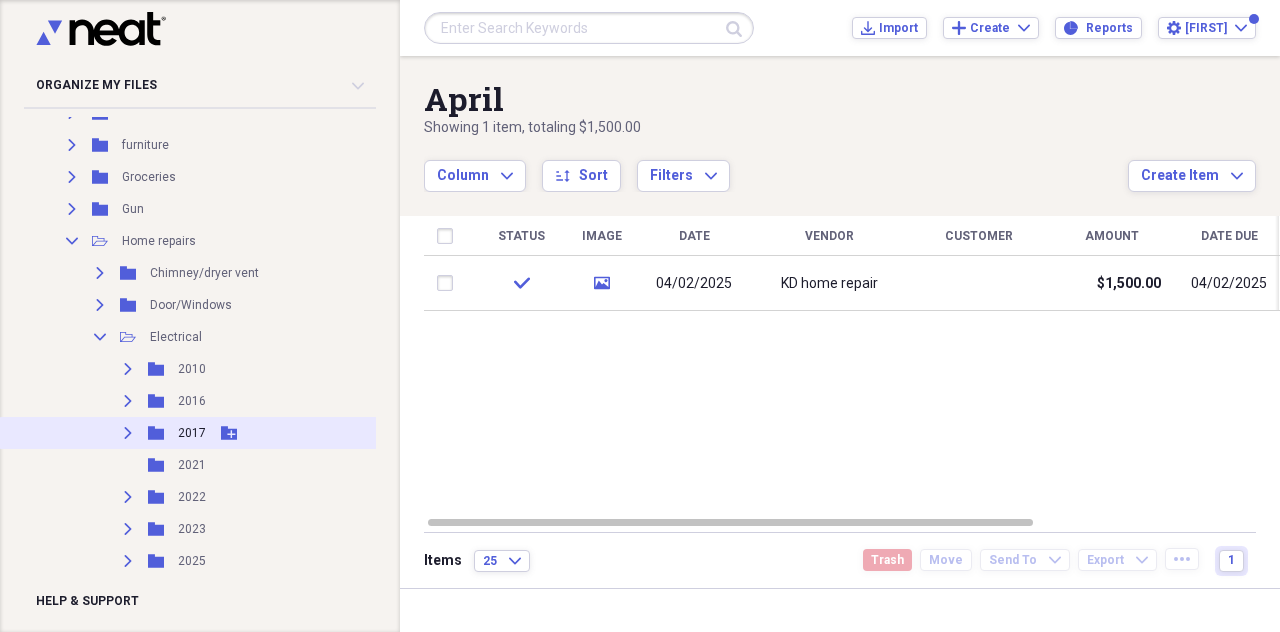 scroll, scrollTop: 600, scrollLeft: 0, axis: vertical 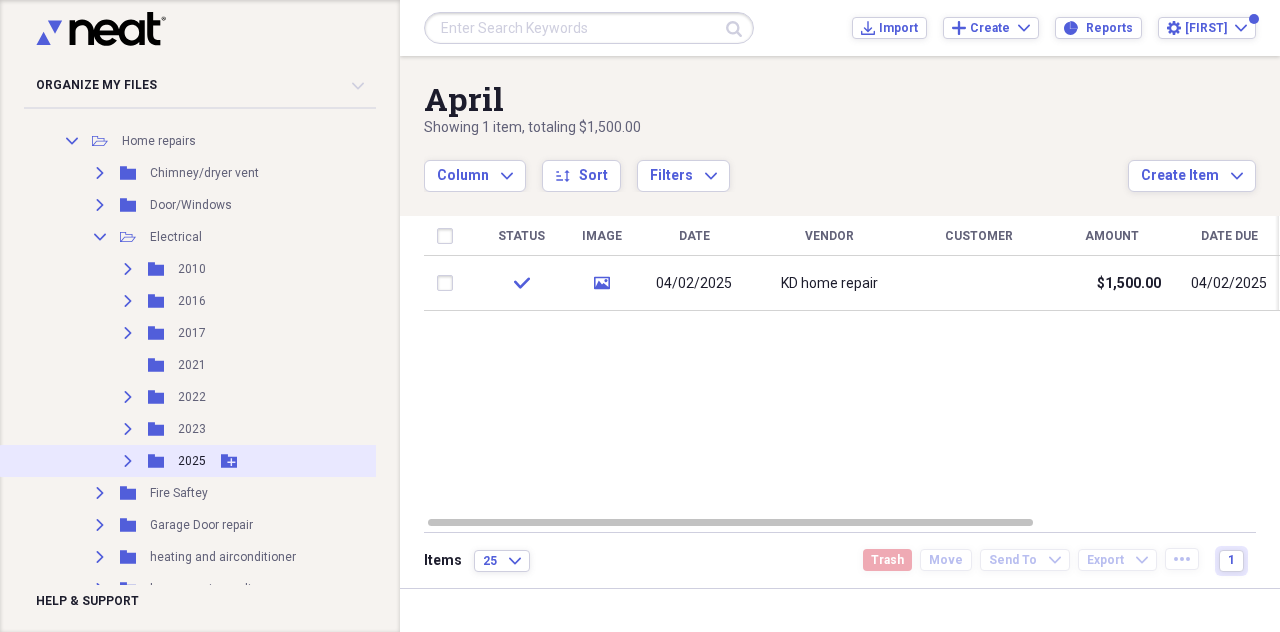 click 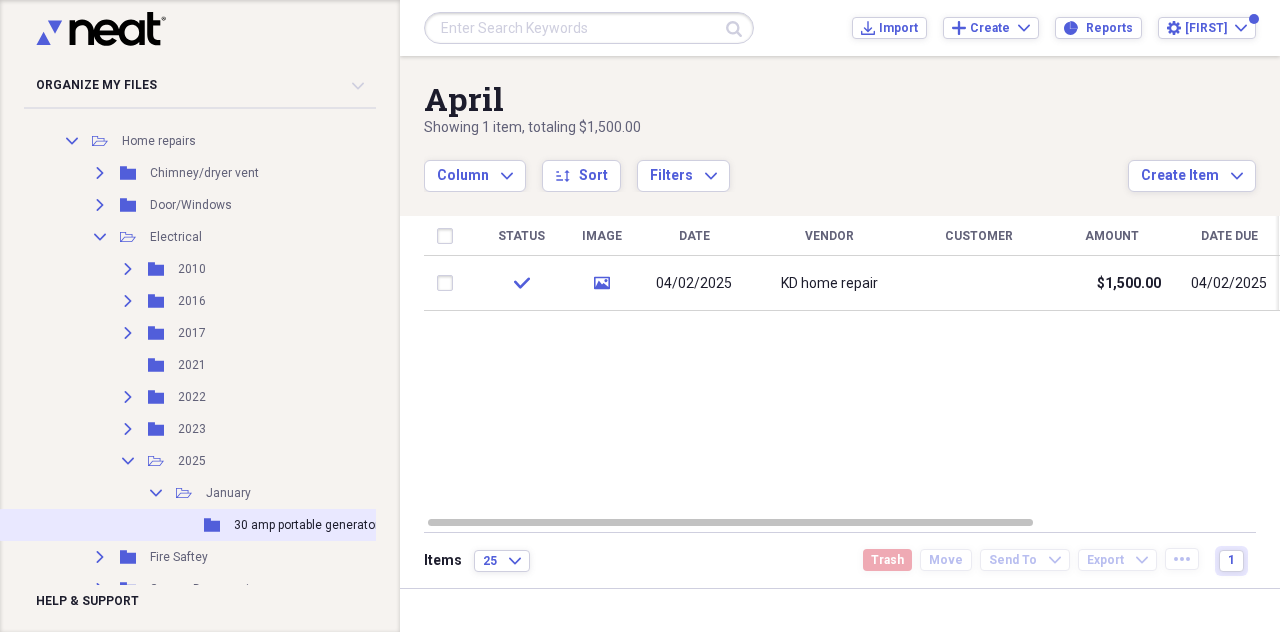 click on "30 amp portable generator setup" at bounding box center [323, 525] 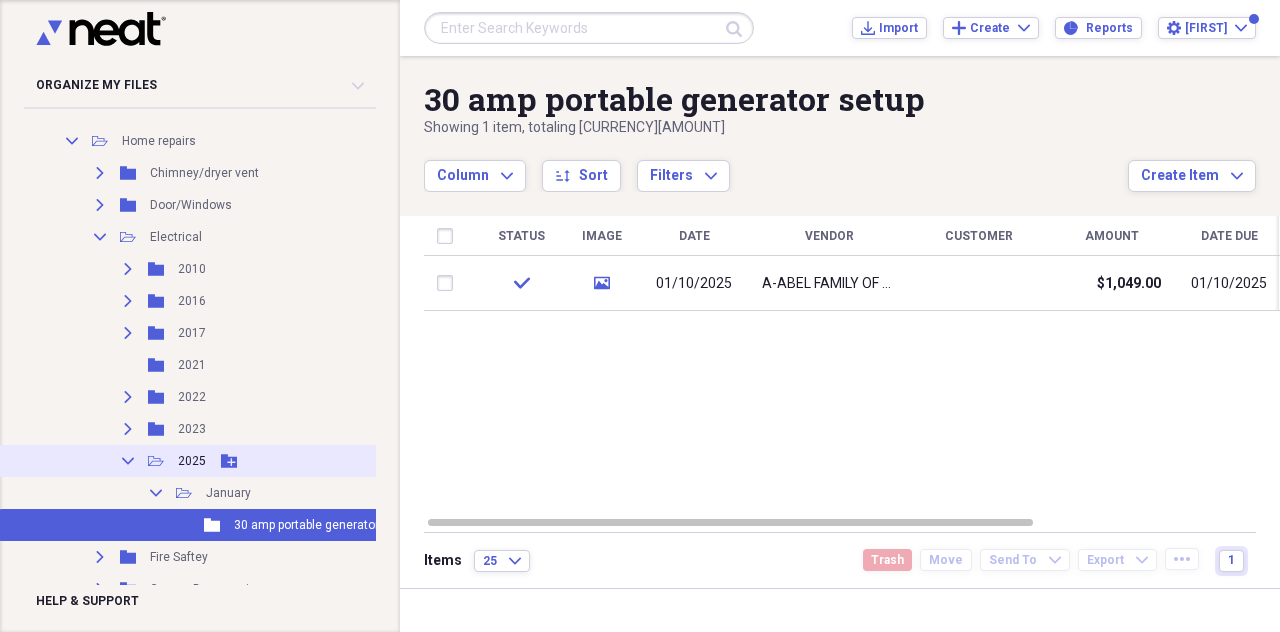 click 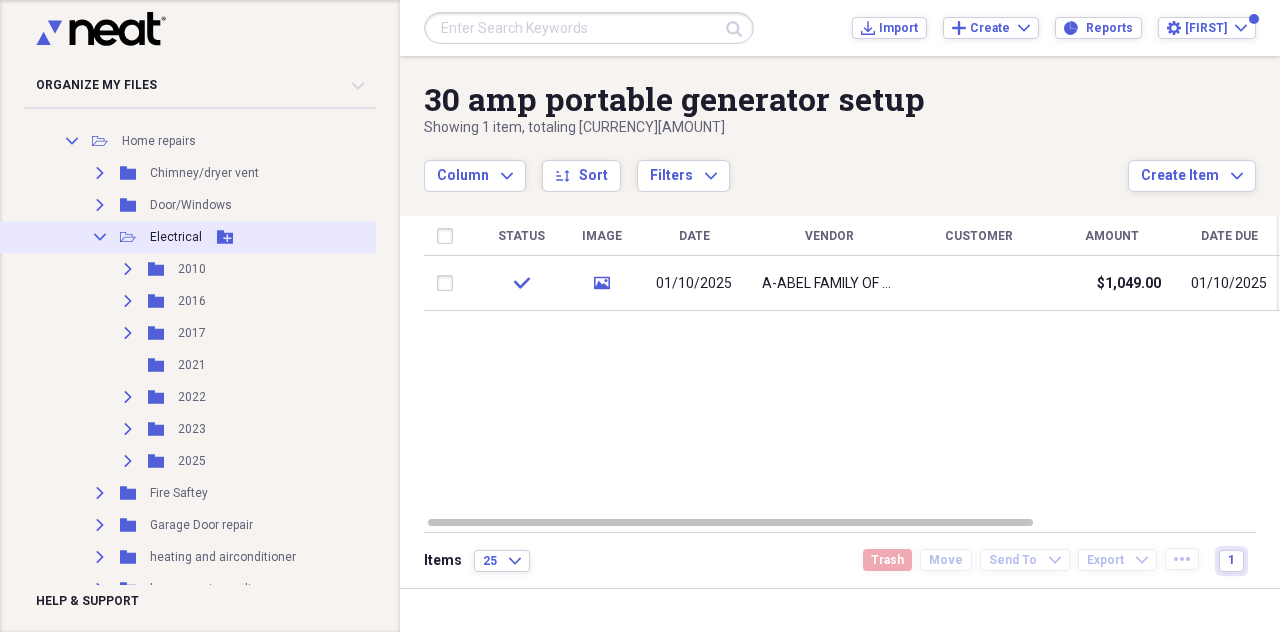 click 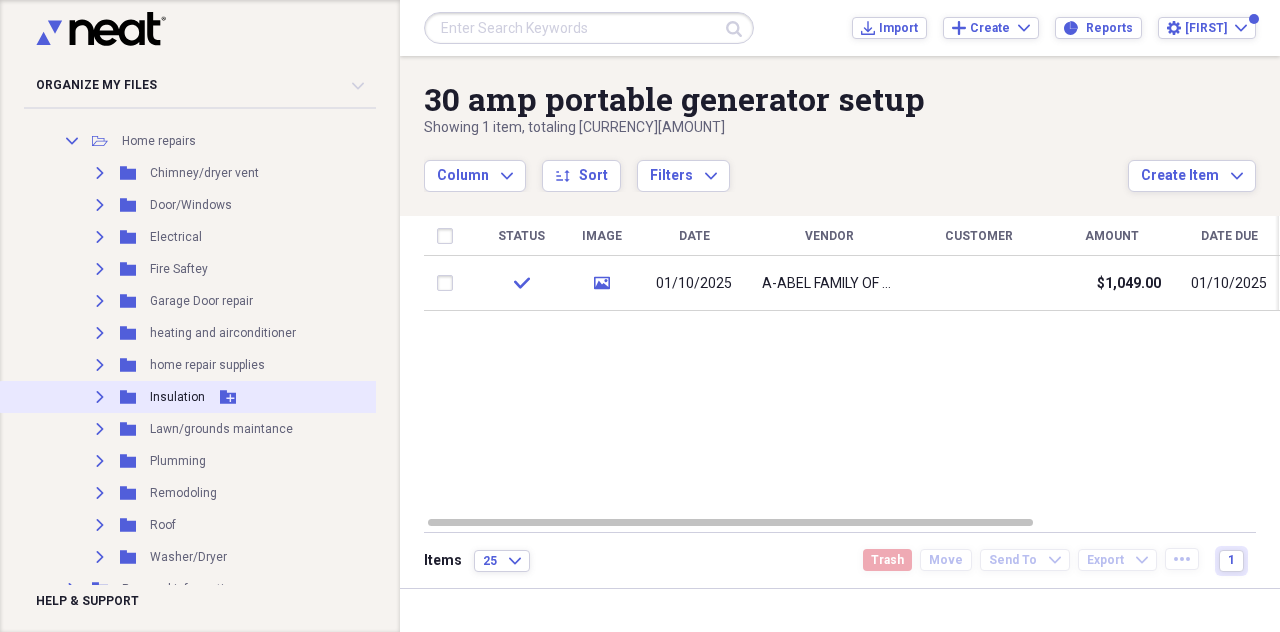 scroll, scrollTop: 500, scrollLeft: 0, axis: vertical 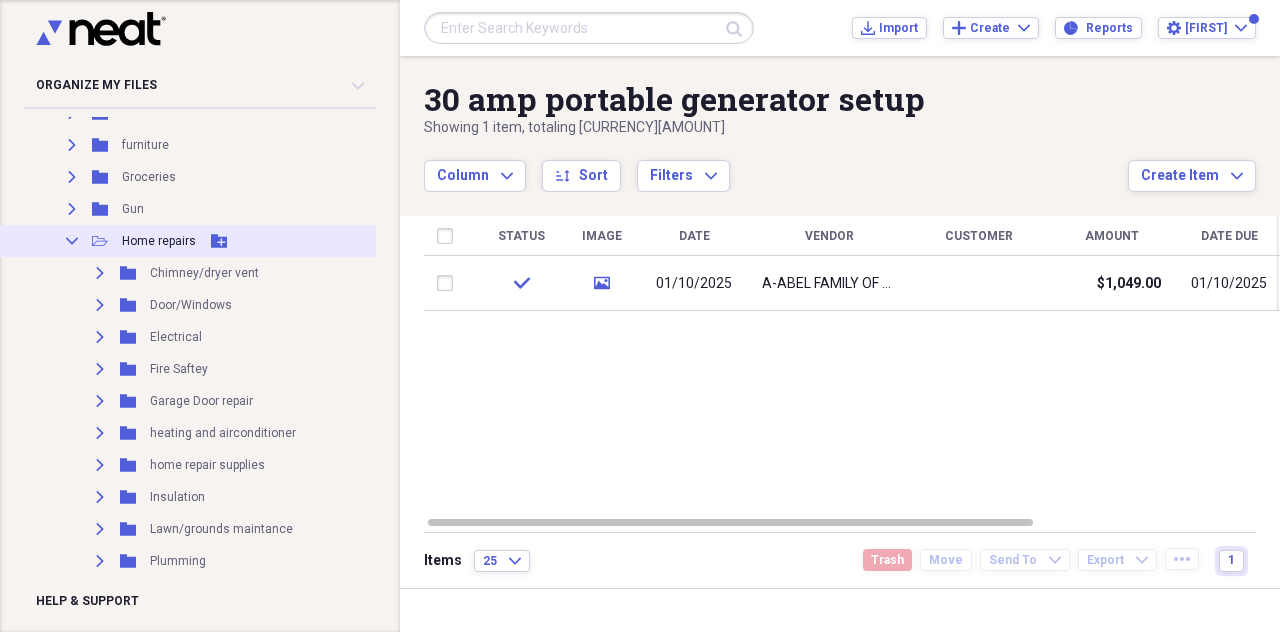 click on "Collapse" at bounding box center (72, 241) 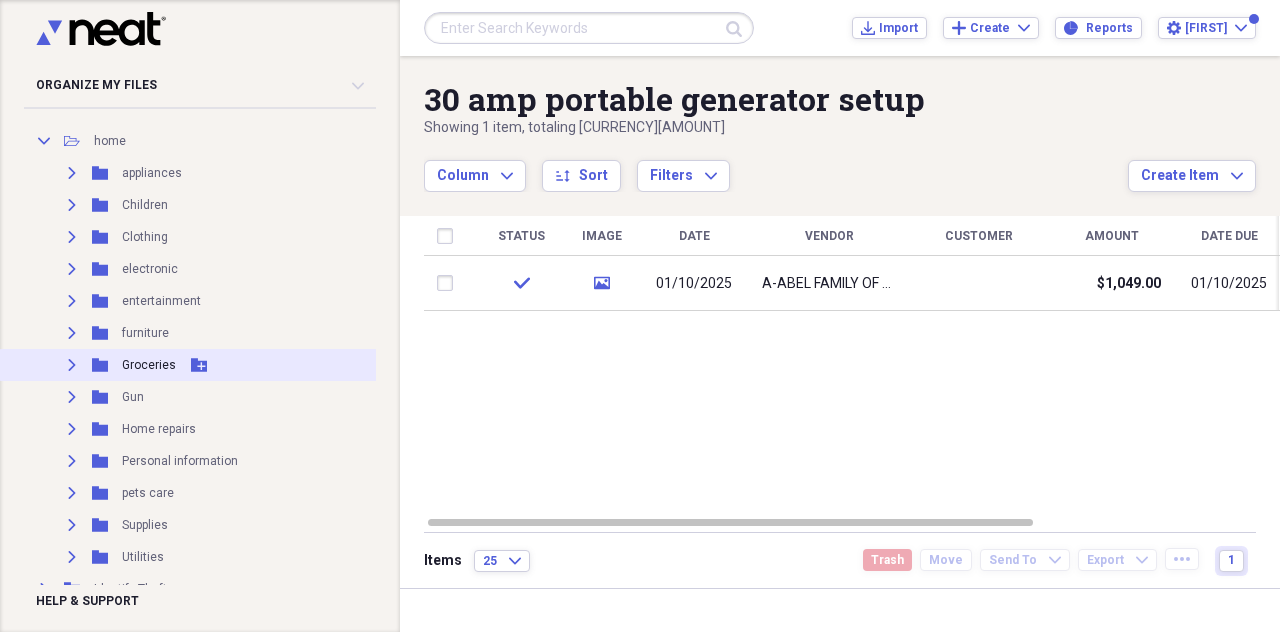 scroll, scrollTop: 300, scrollLeft: 0, axis: vertical 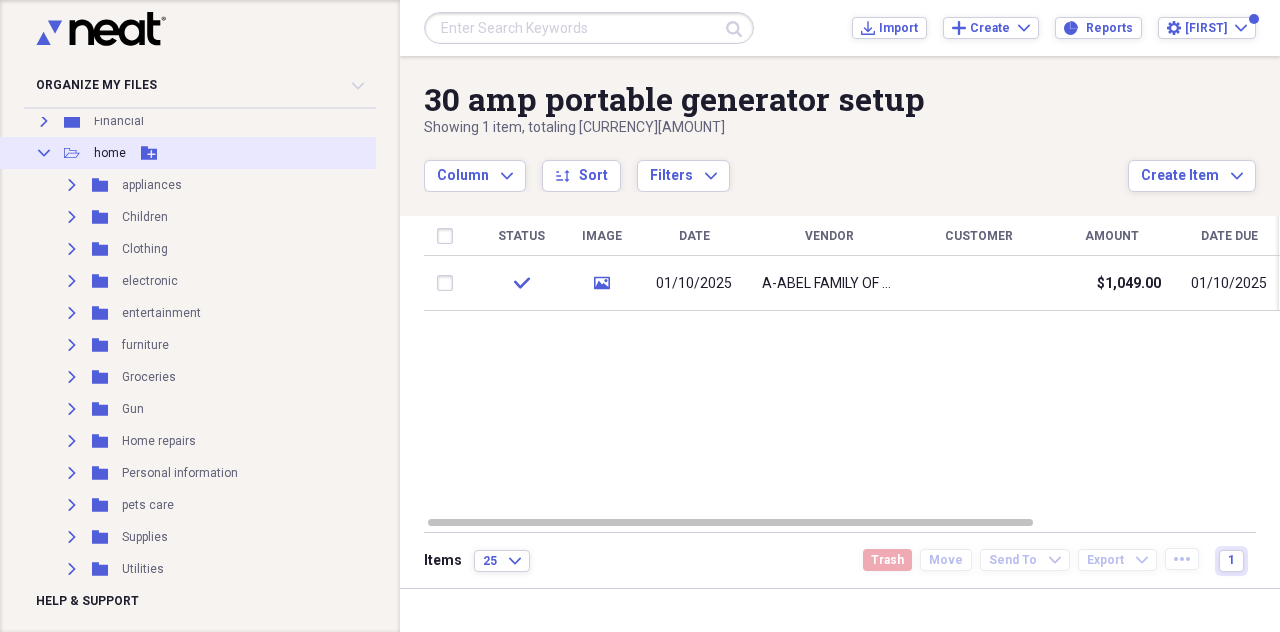 click on "Collapse" 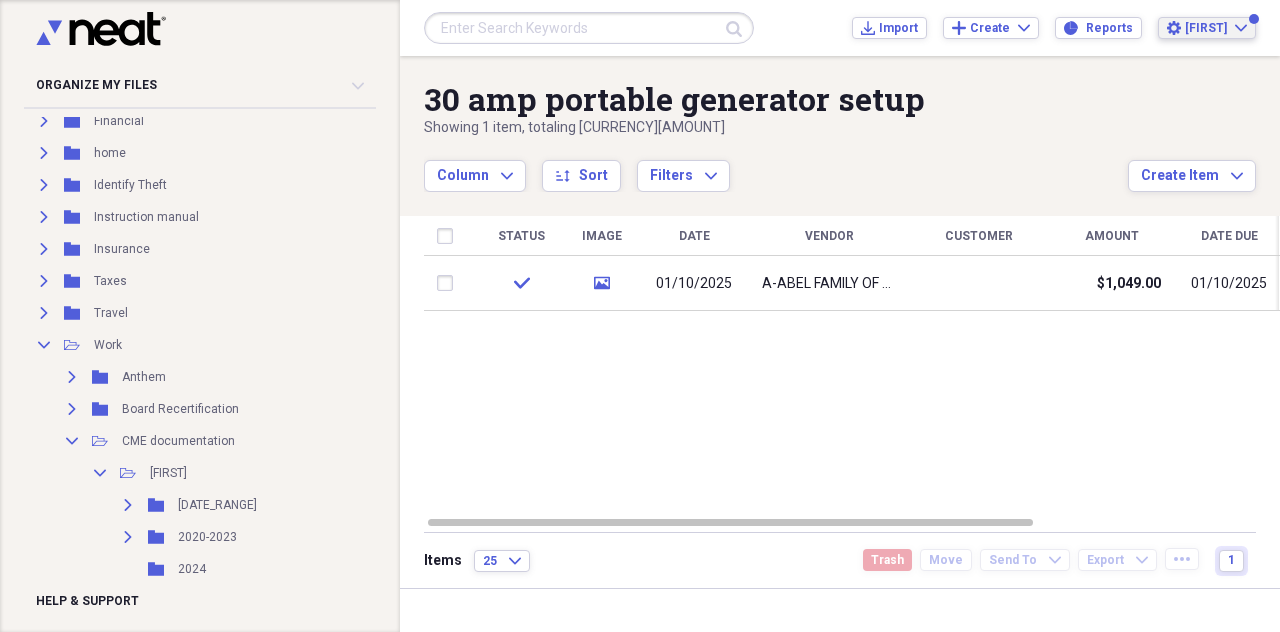 click on "[FIRST]" at bounding box center [1206, 28] 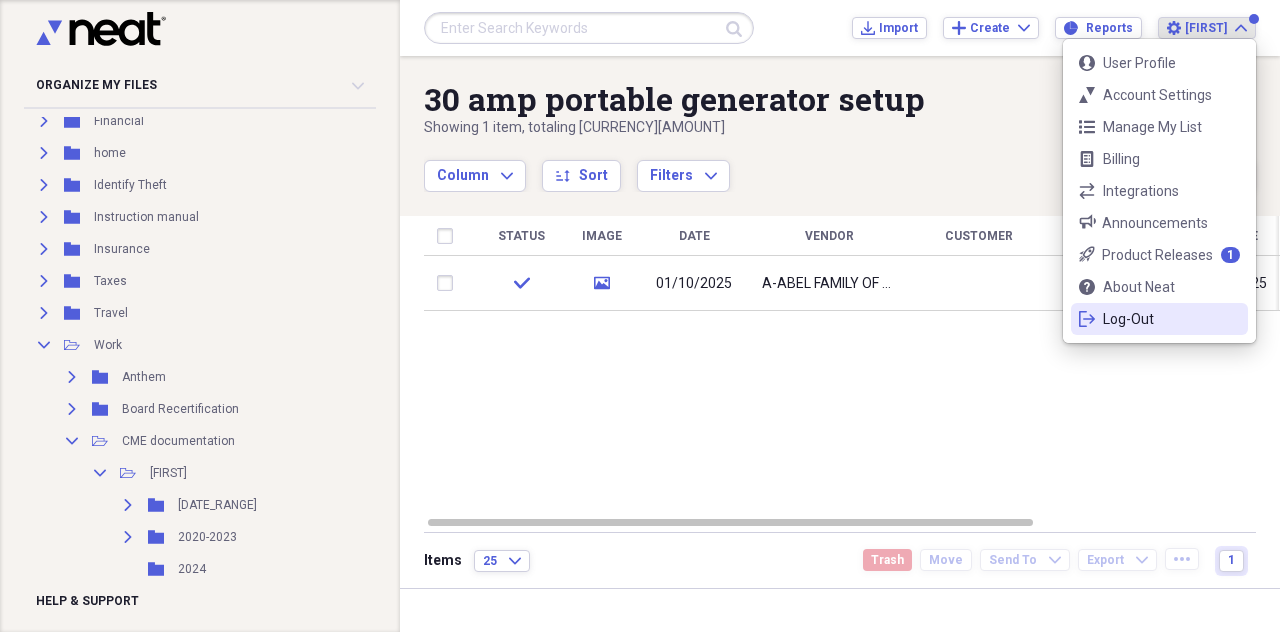 click on "Log-Out" at bounding box center (1159, 319) 